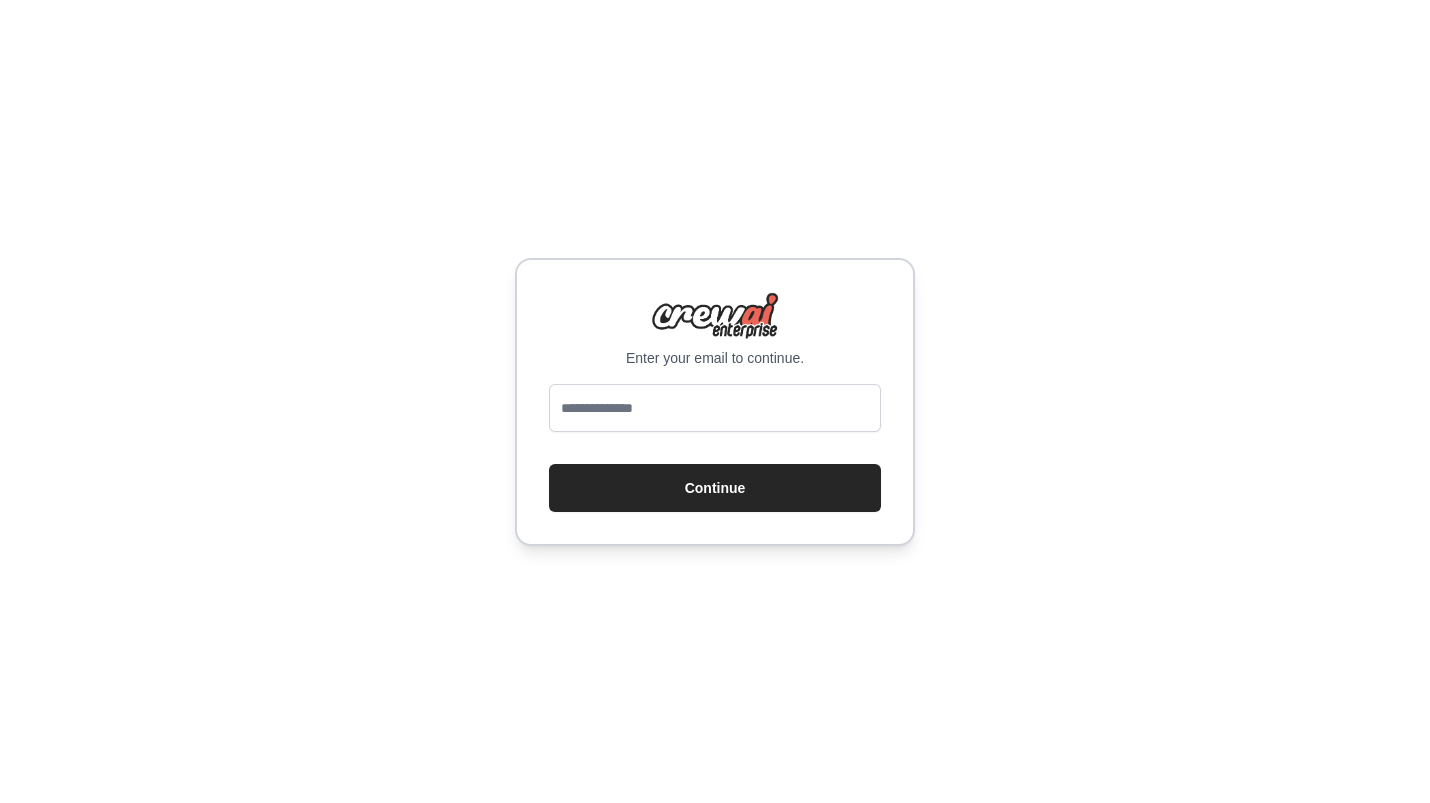 scroll, scrollTop: 0, scrollLeft: 0, axis: both 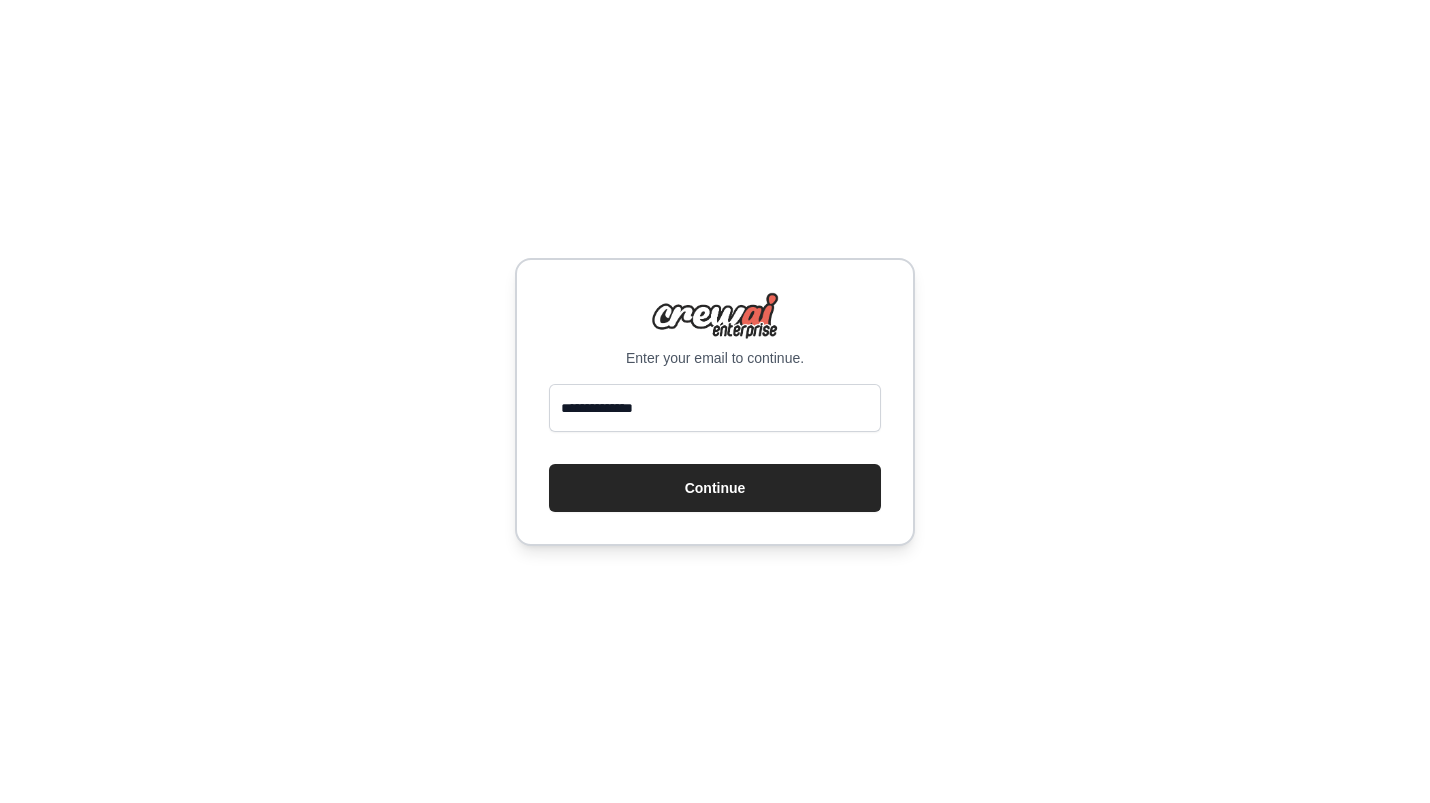 type on "**********" 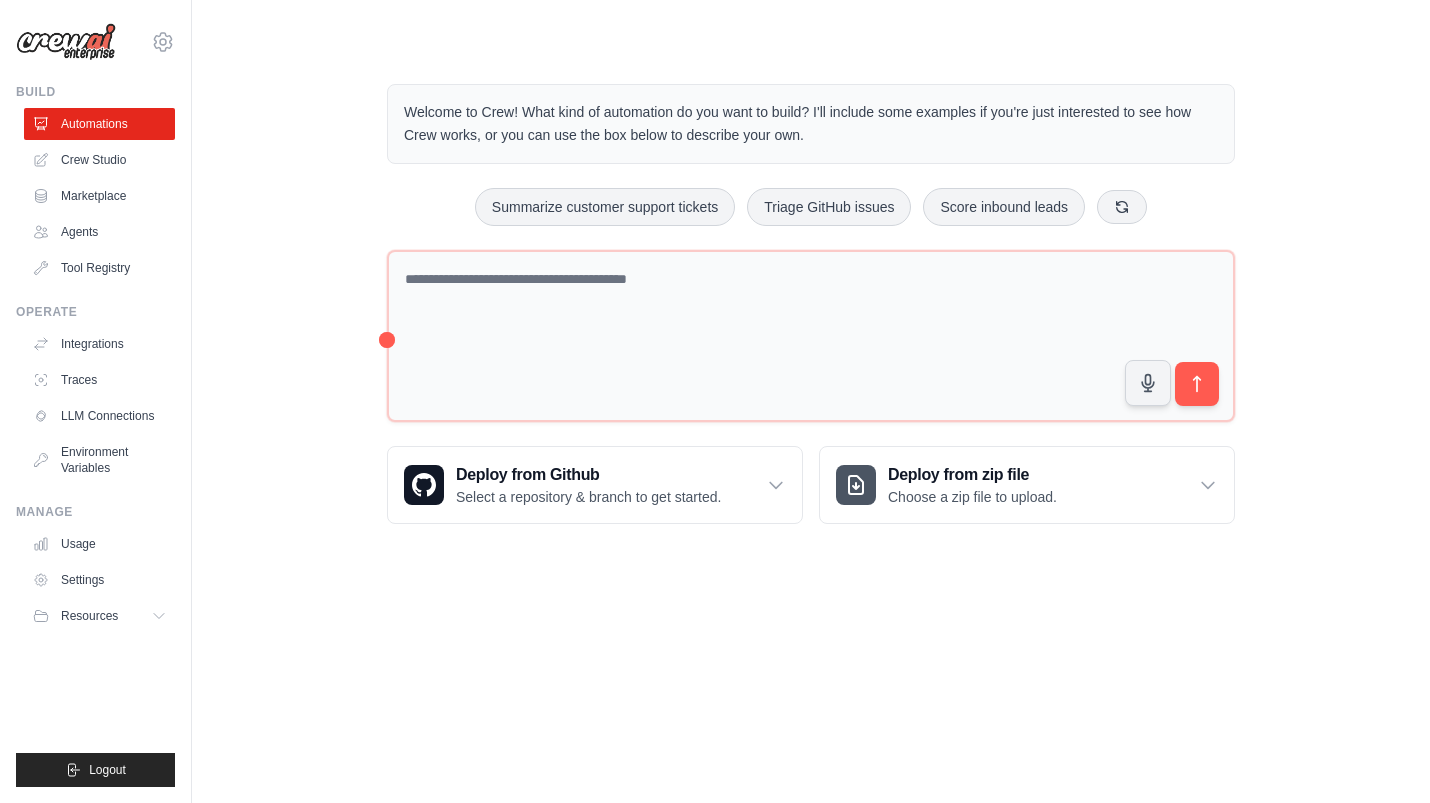 scroll, scrollTop: 0, scrollLeft: 0, axis: both 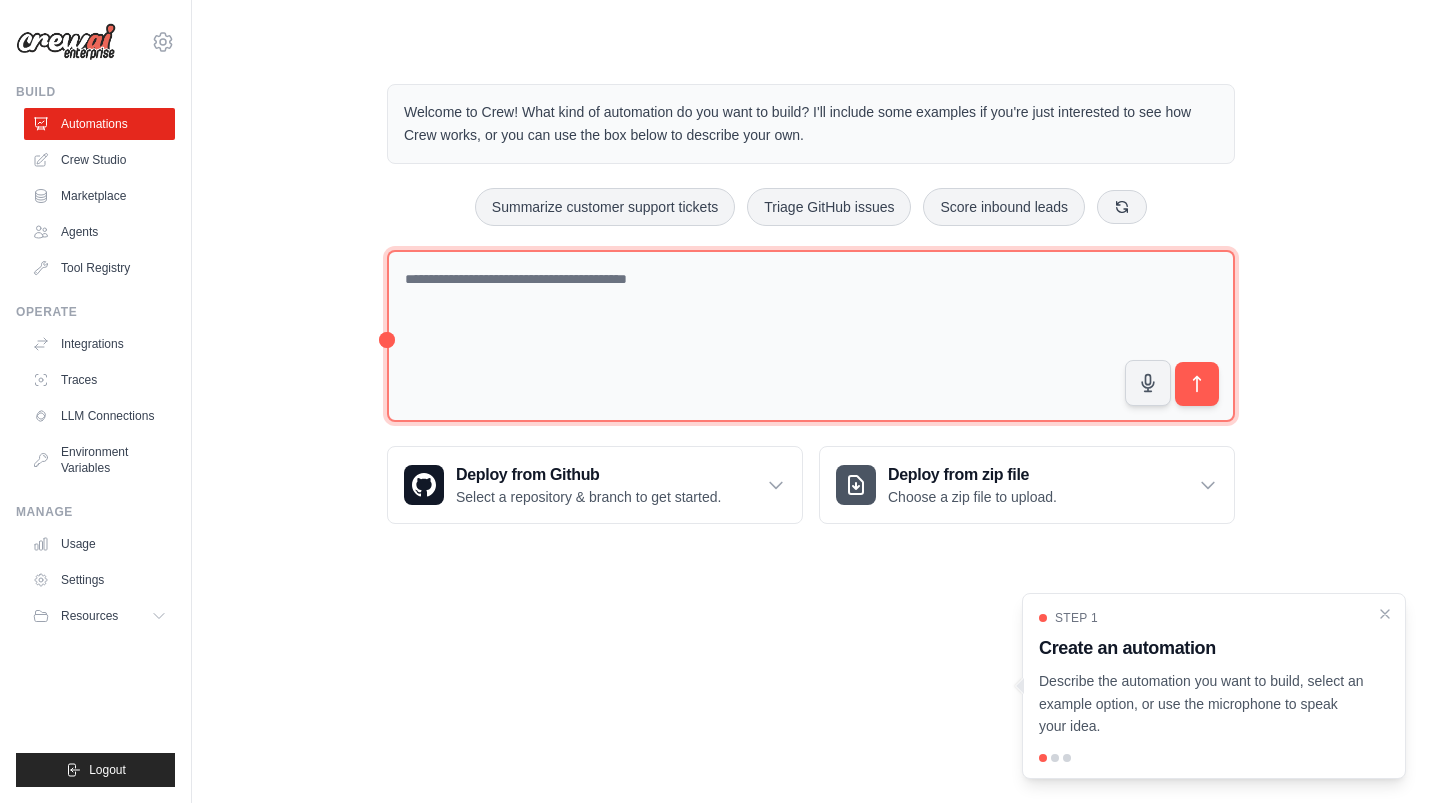 click at bounding box center (811, 336) 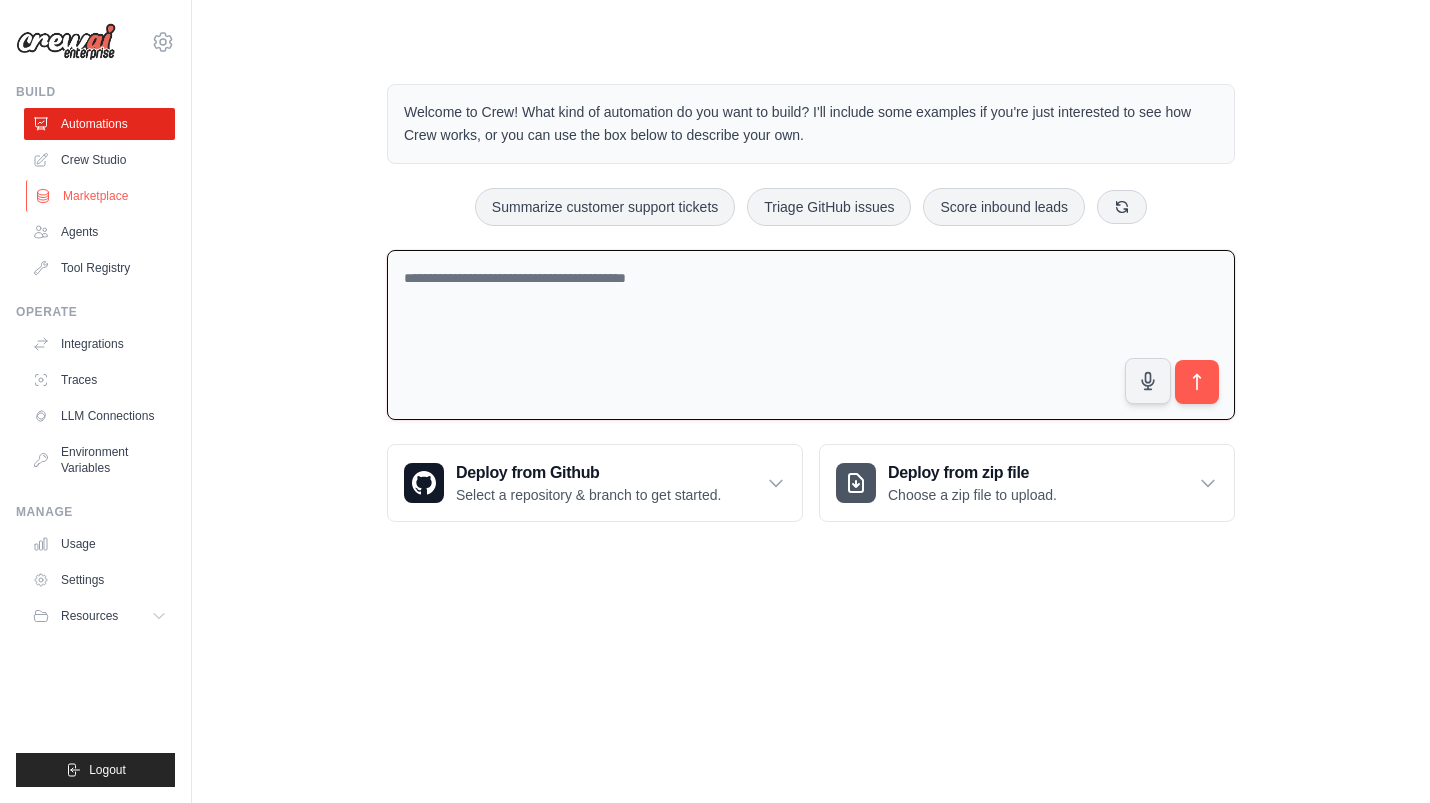 click on "Marketplace" at bounding box center [101, 196] 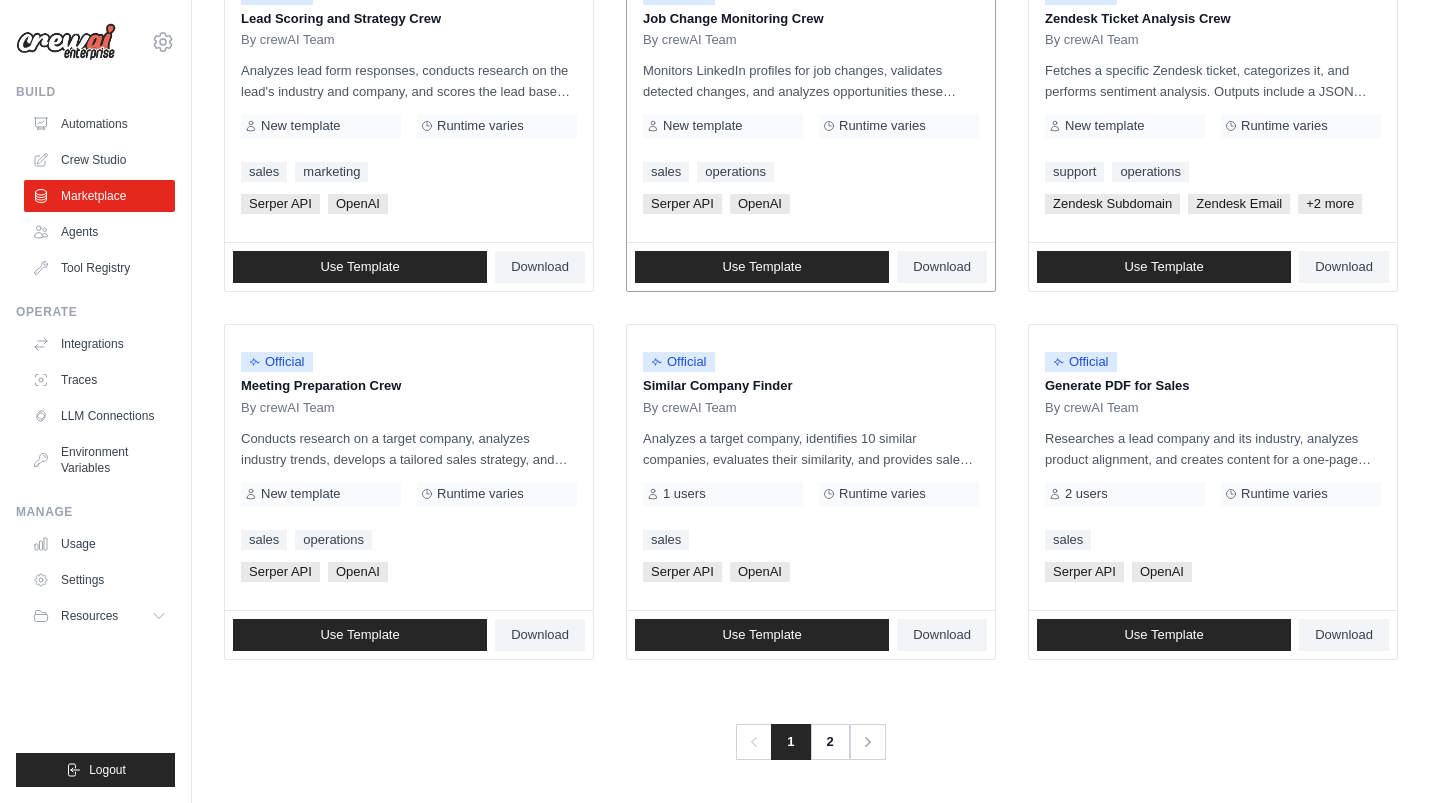 scroll, scrollTop: 1050, scrollLeft: 0, axis: vertical 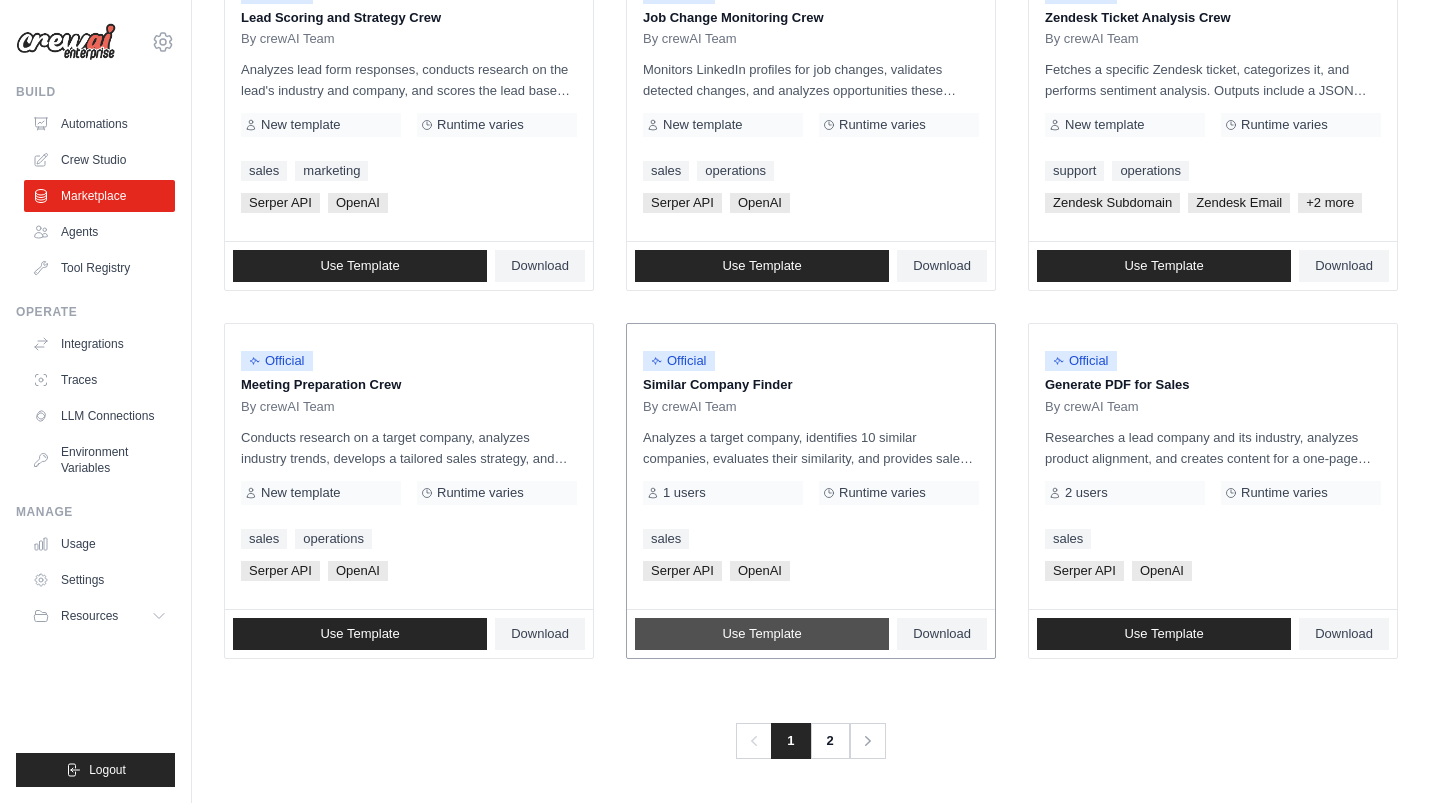 click on "Use Template" at bounding box center (761, 634) 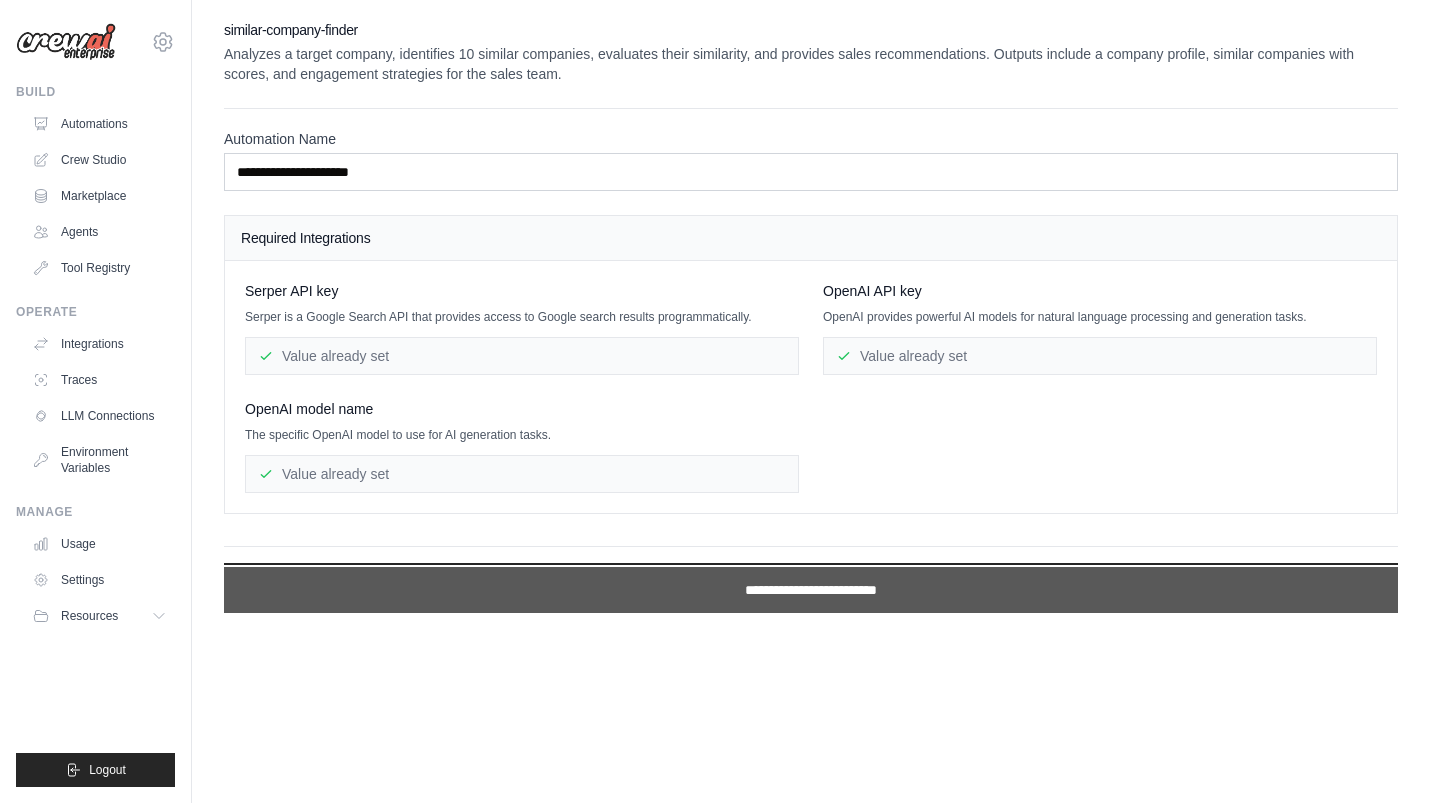 click on "**********" at bounding box center [811, 590] 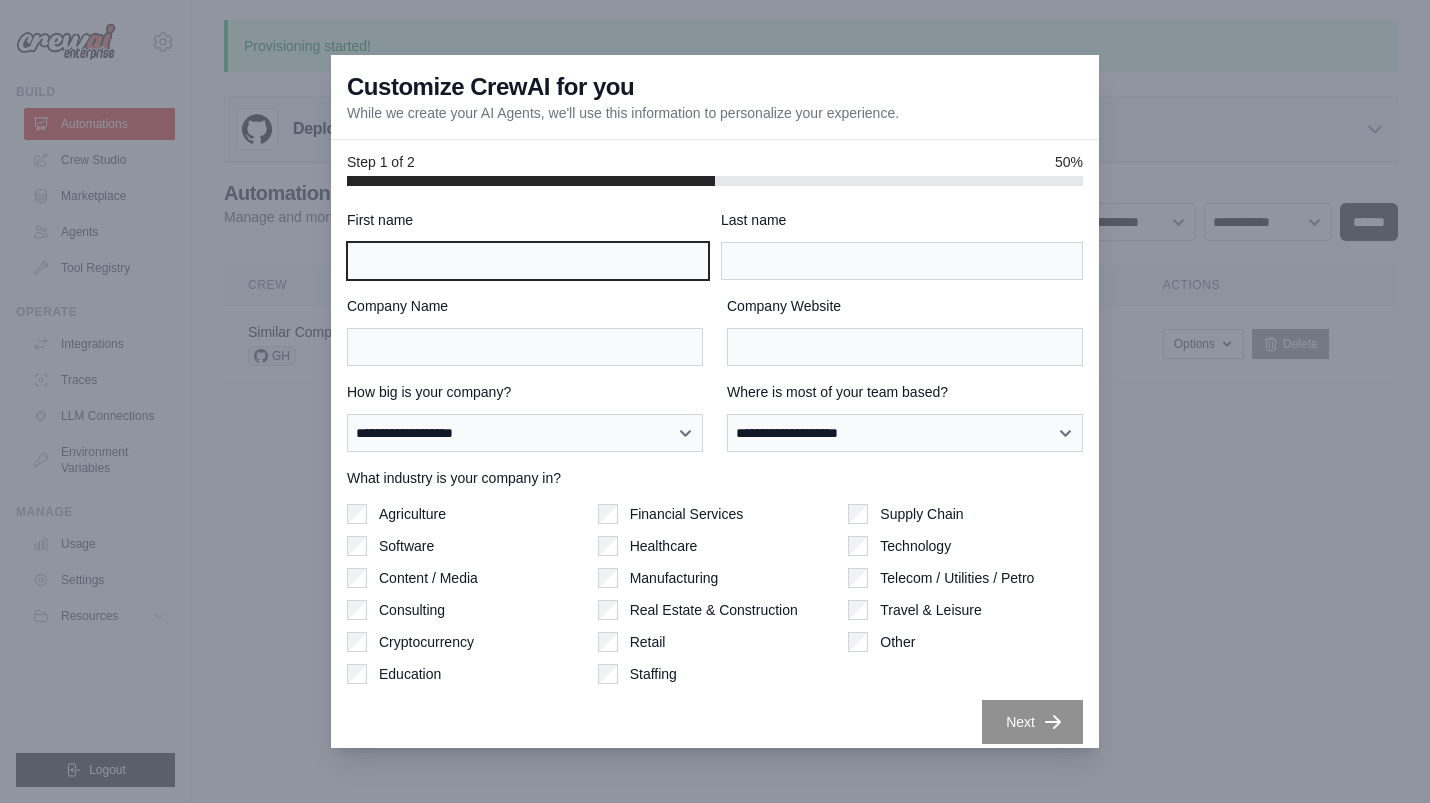 click on "First name" at bounding box center (528, 261) 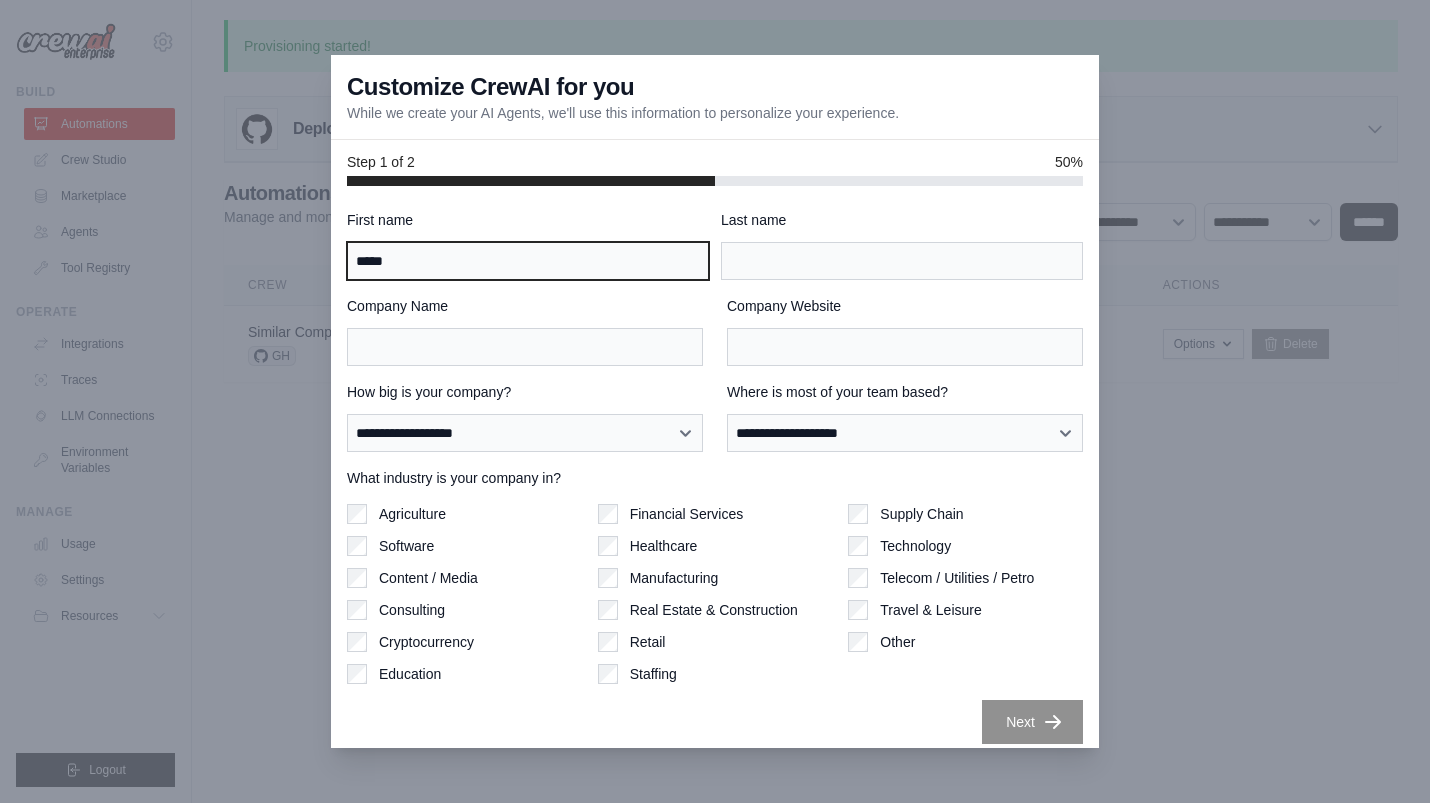 type on "*****" 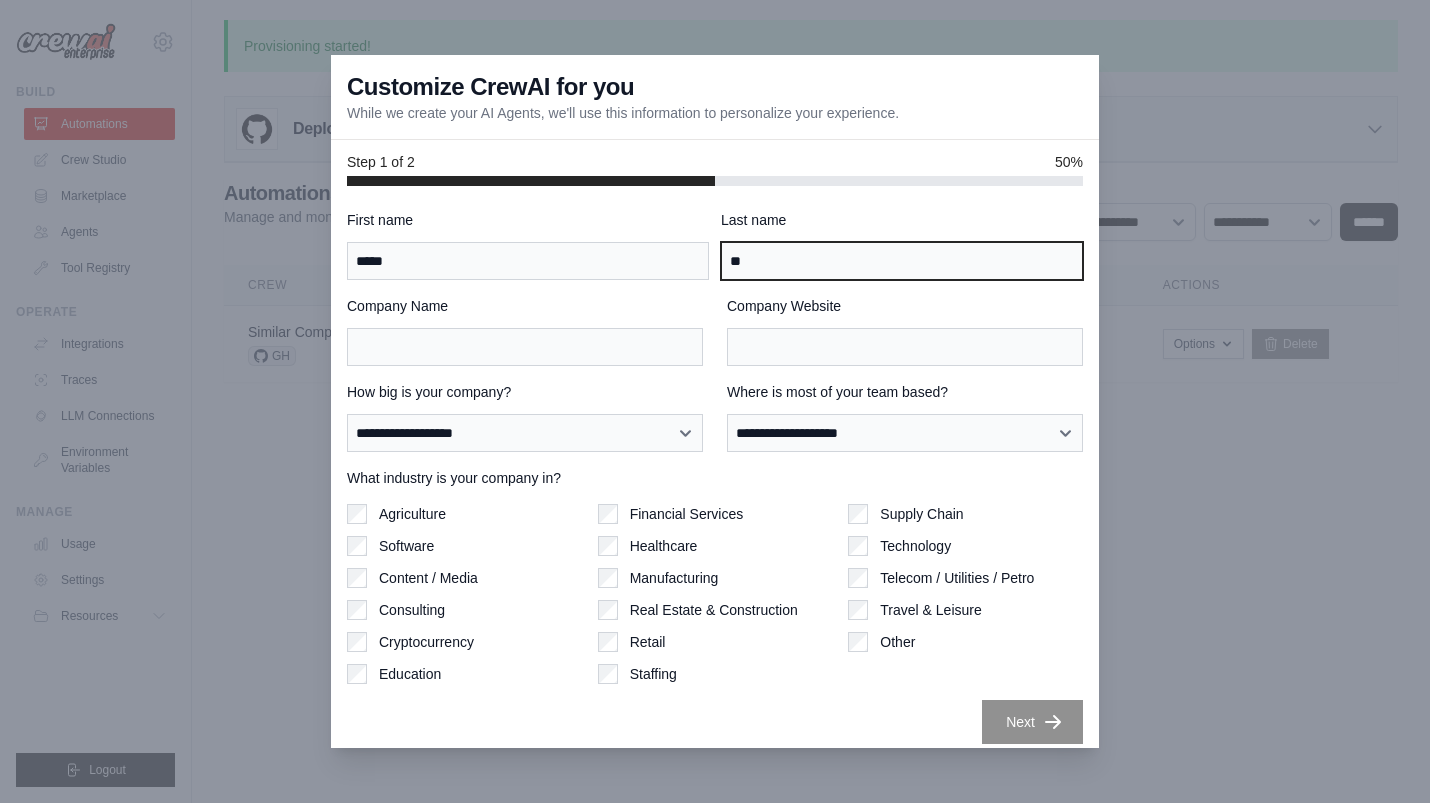 type on "*" 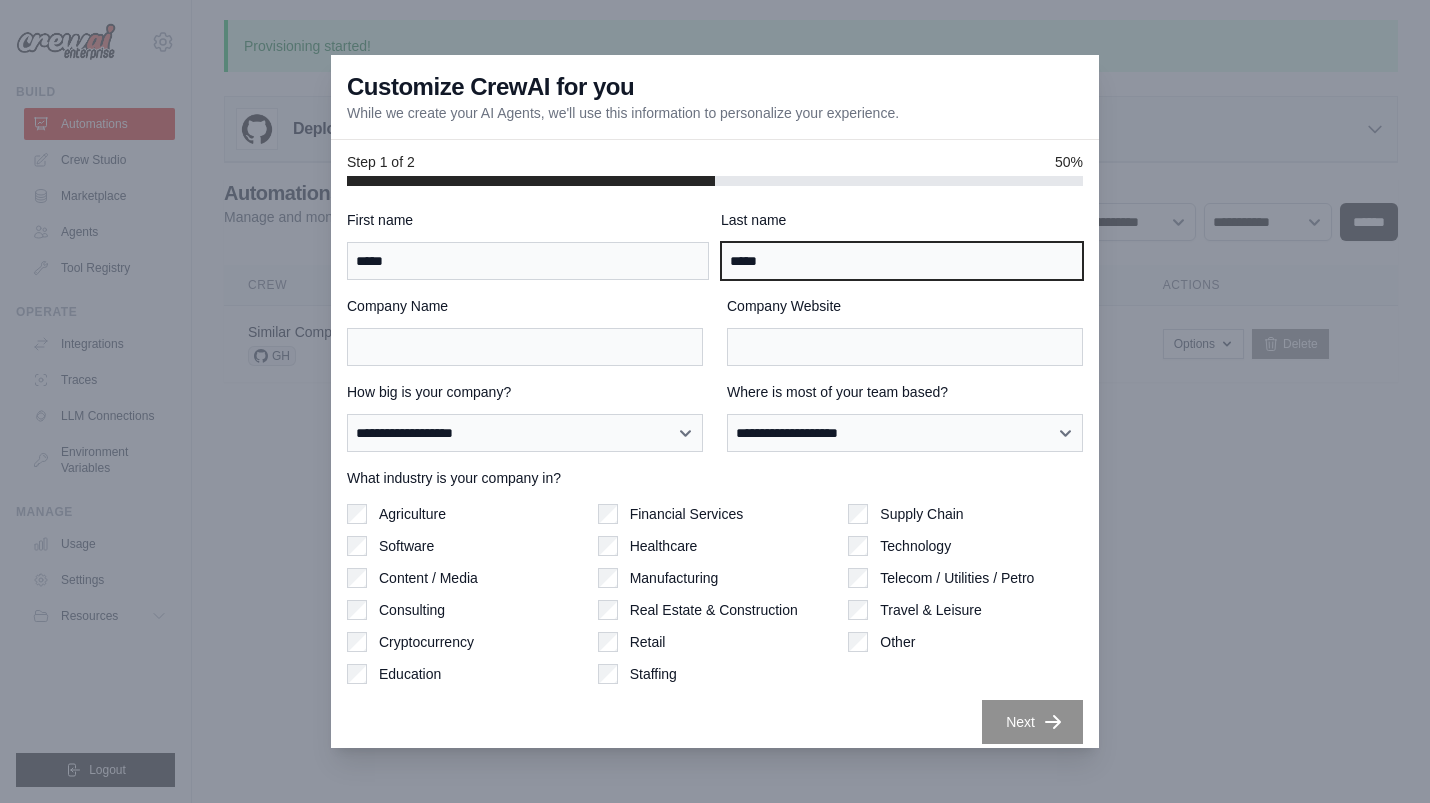 type on "*****" 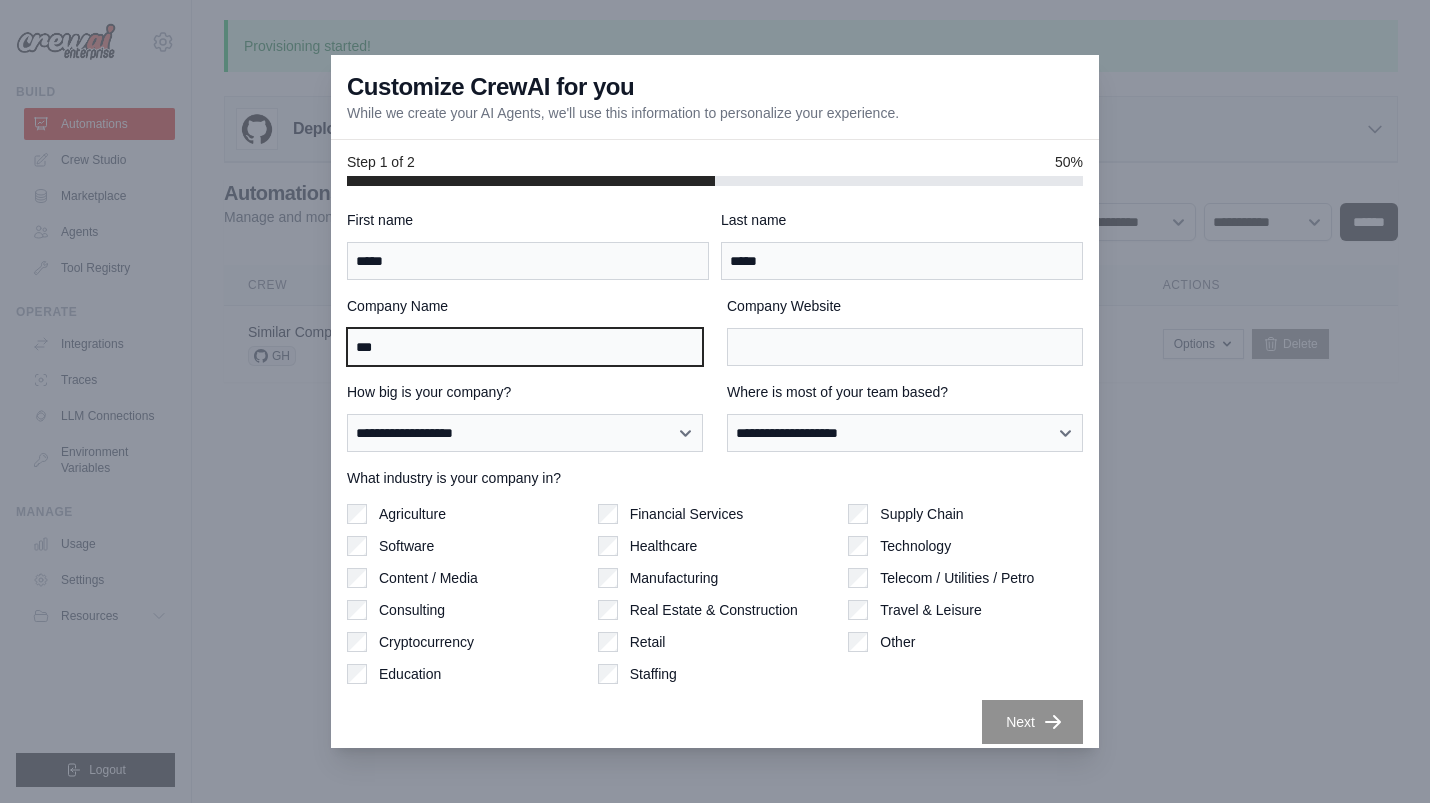 type on "***" 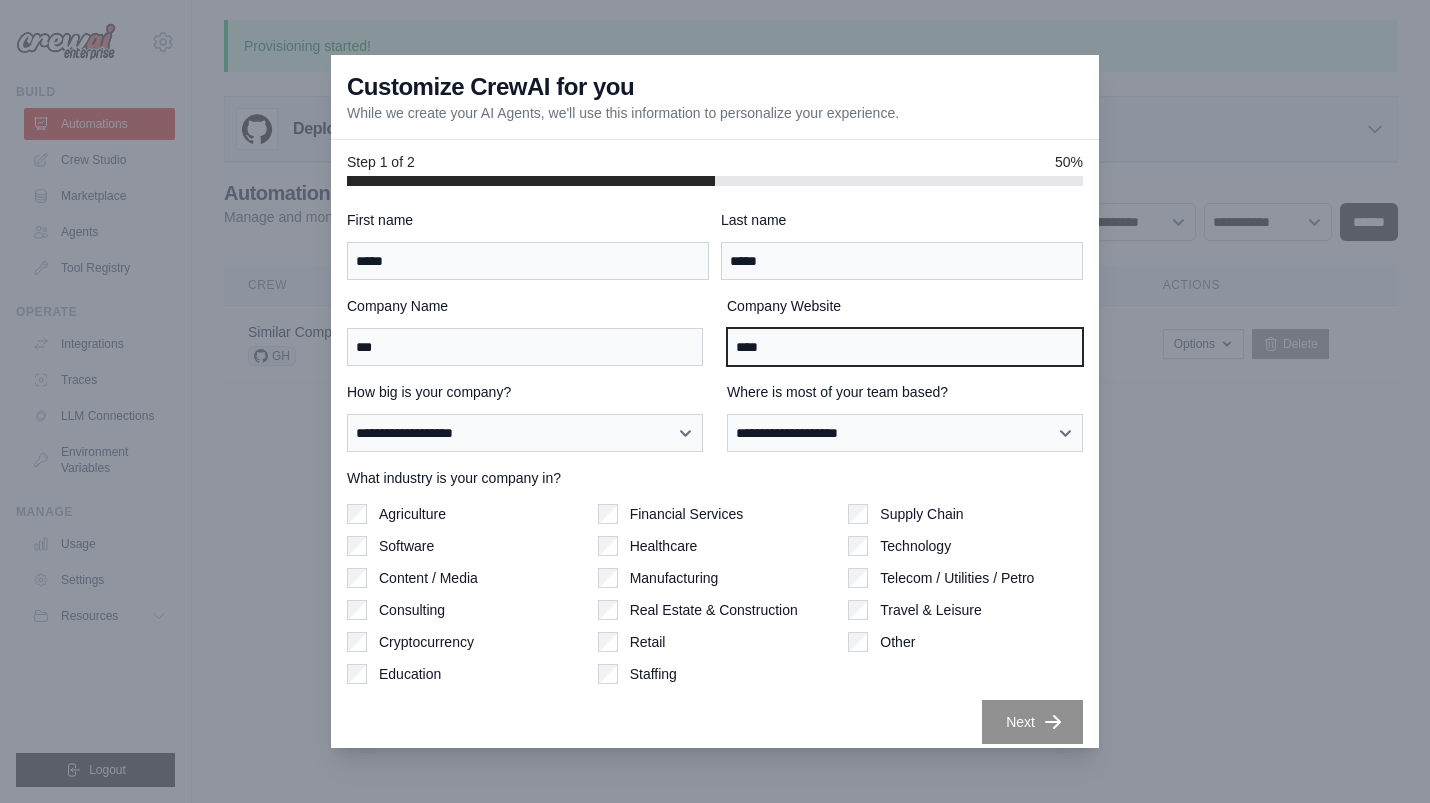 type on "****" 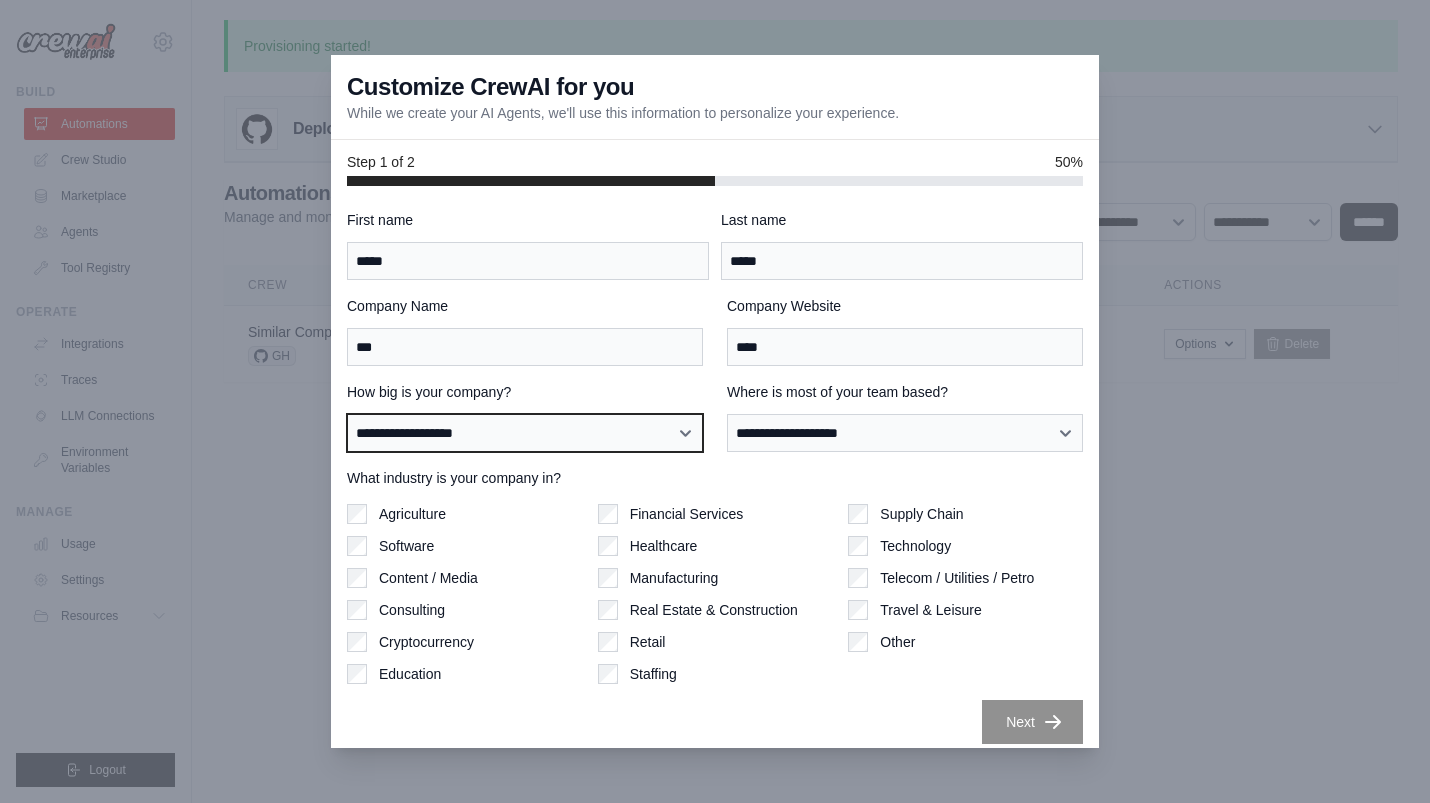 select on "**********" 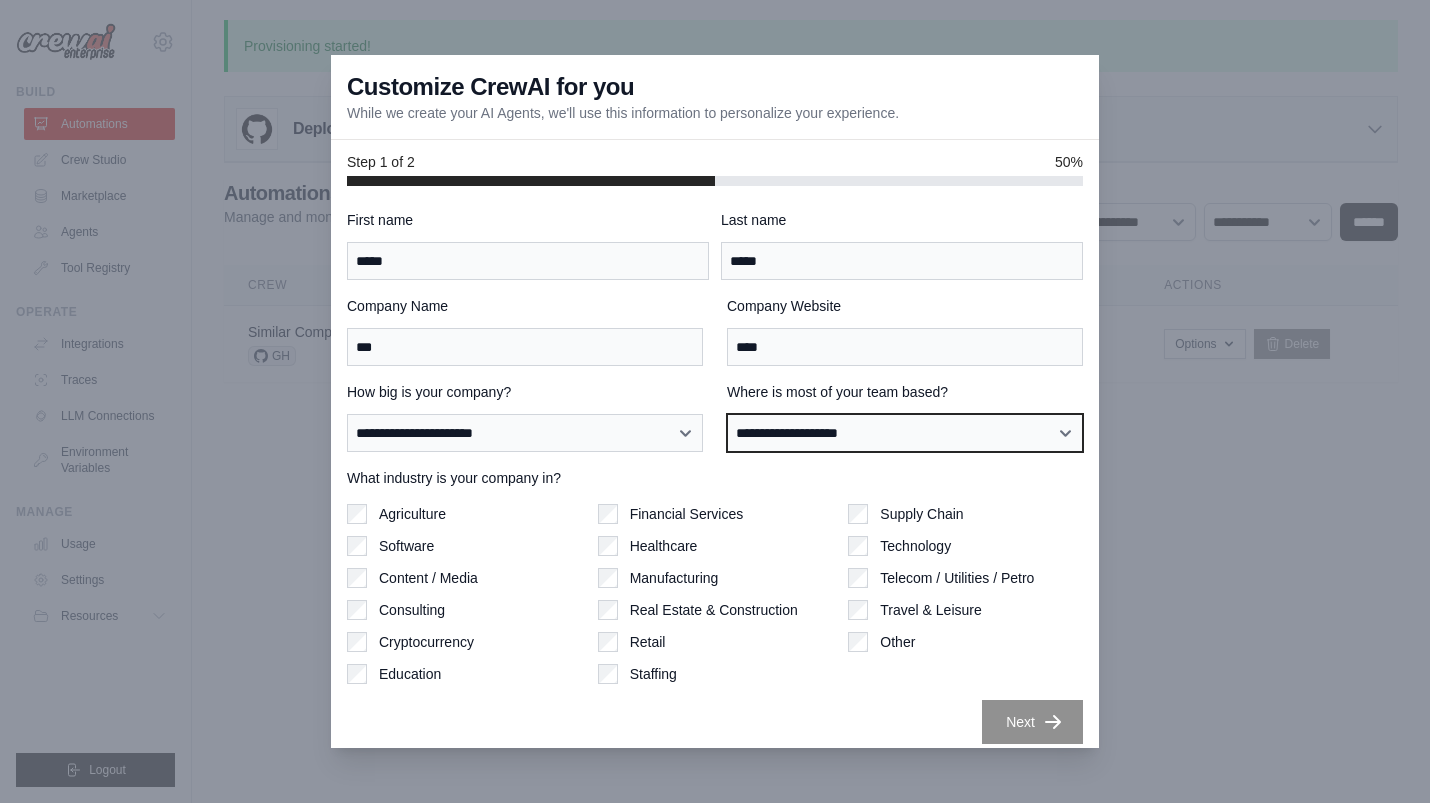 select on "**********" 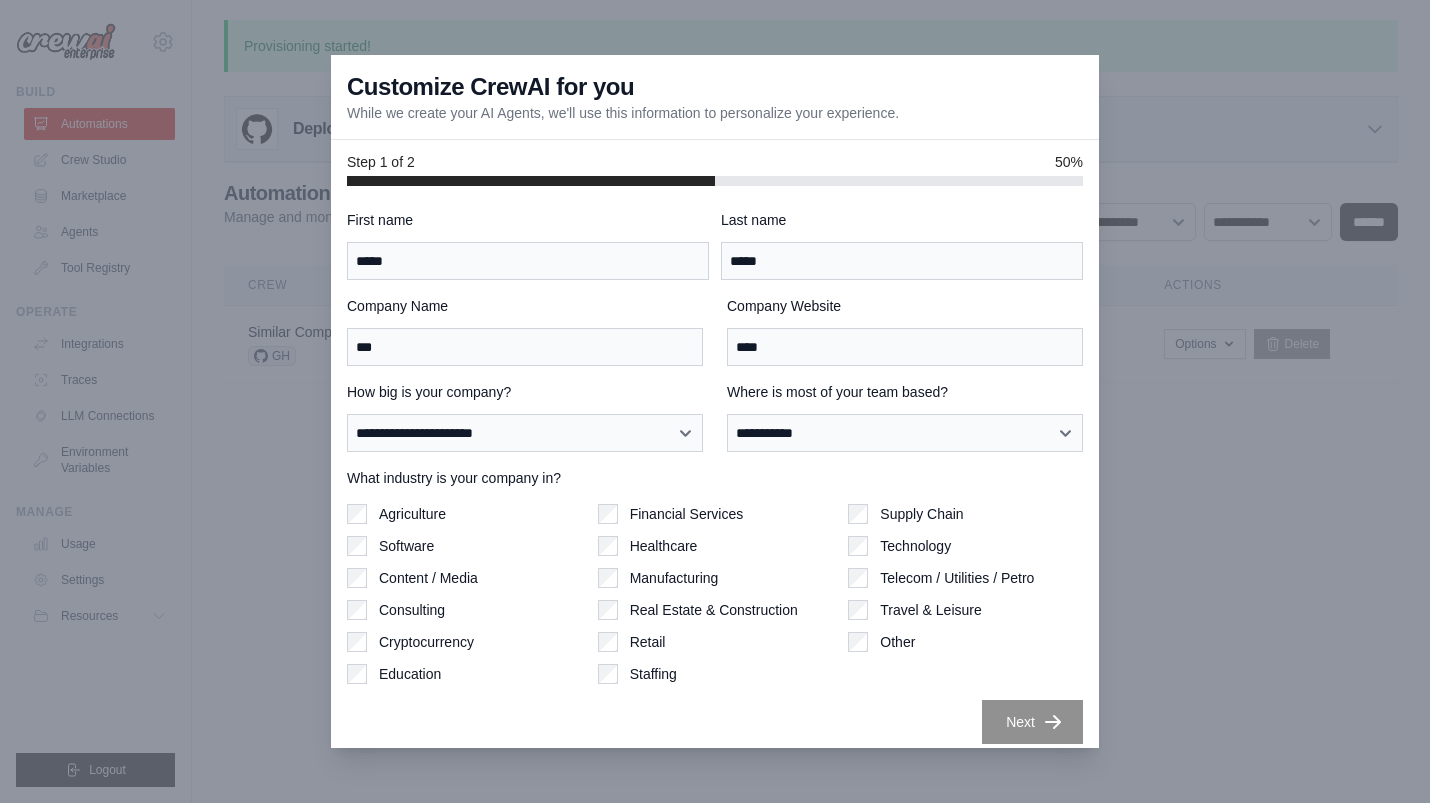 click on "Software" at bounding box center [464, 546] 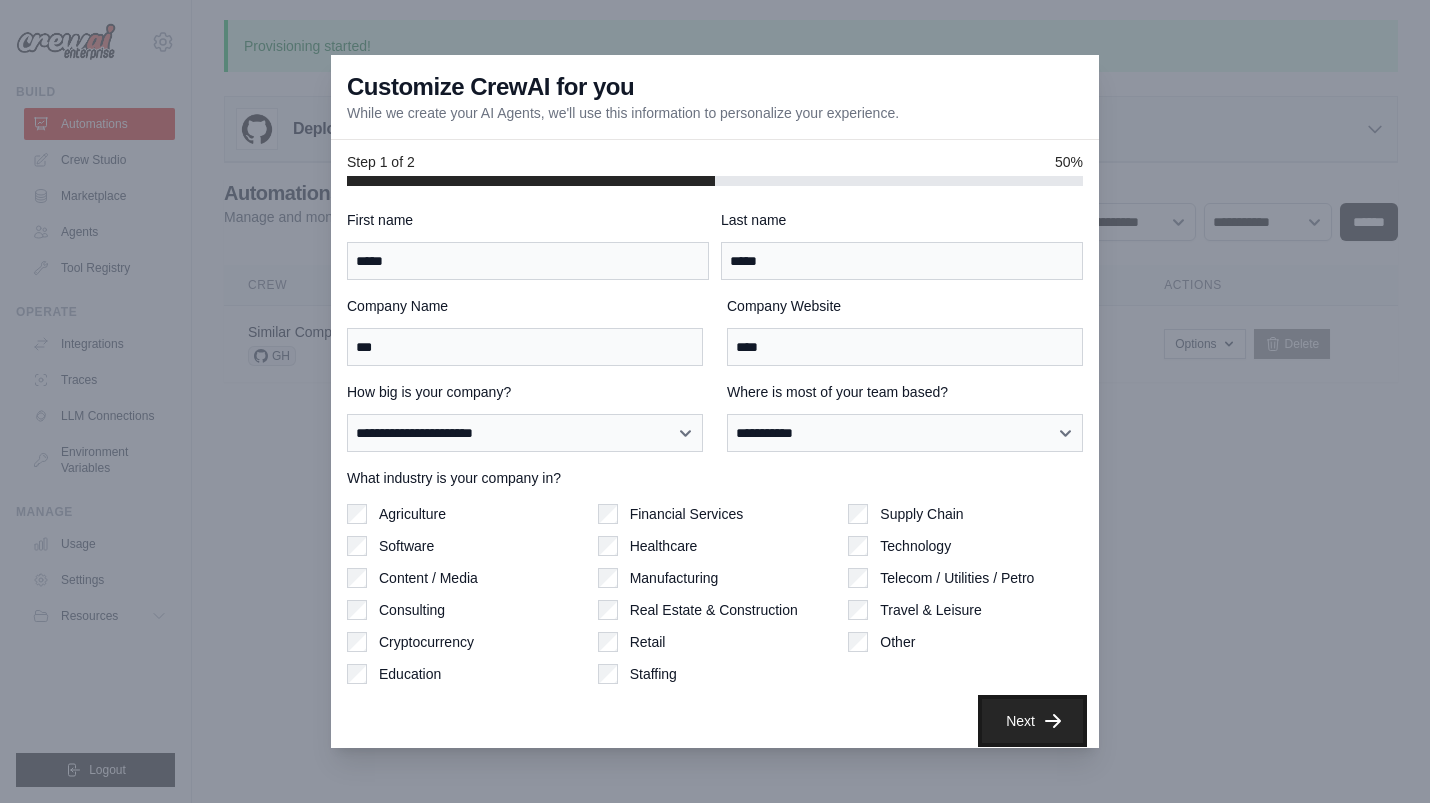 click on "Next" at bounding box center (1032, 721) 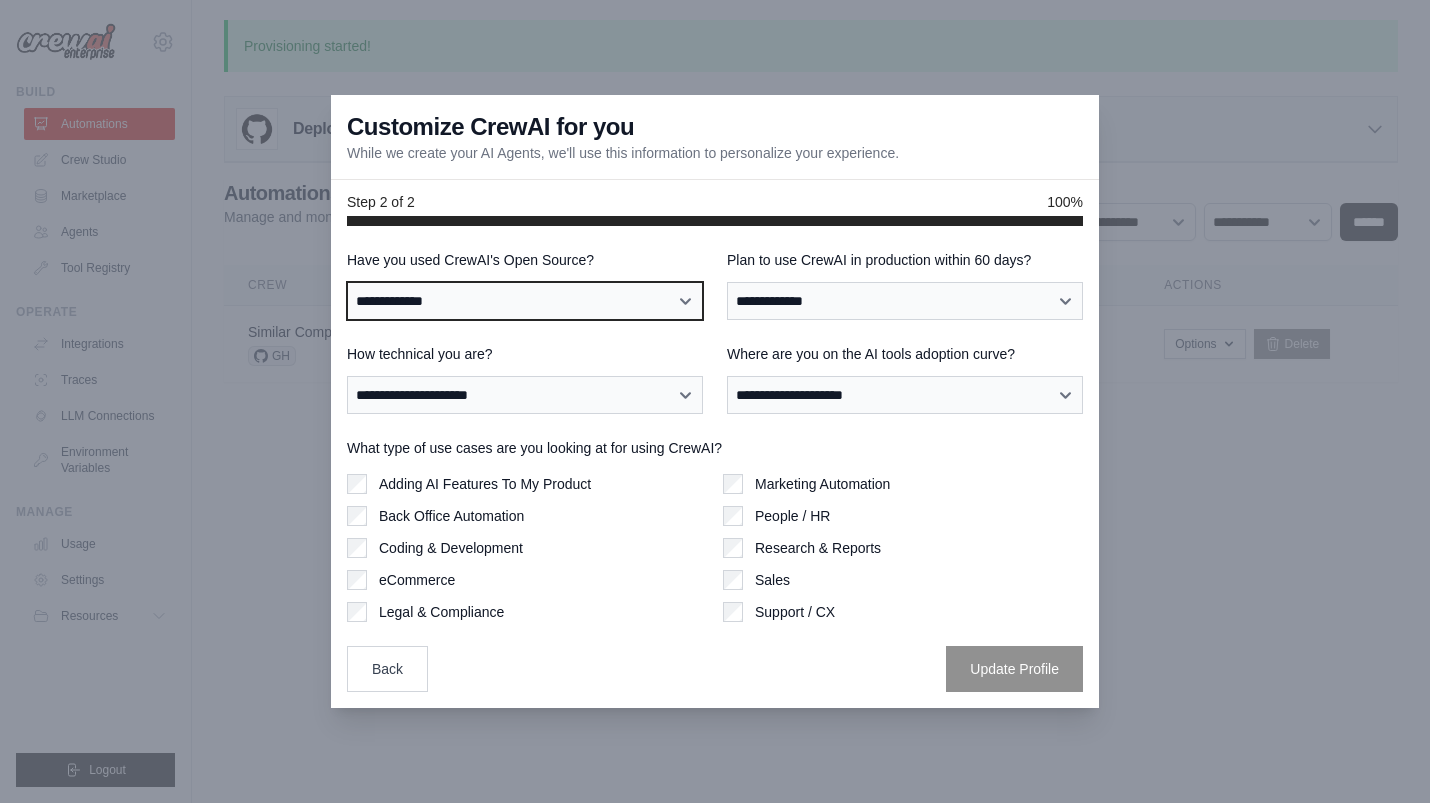 click on "**********" at bounding box center [525, 301] 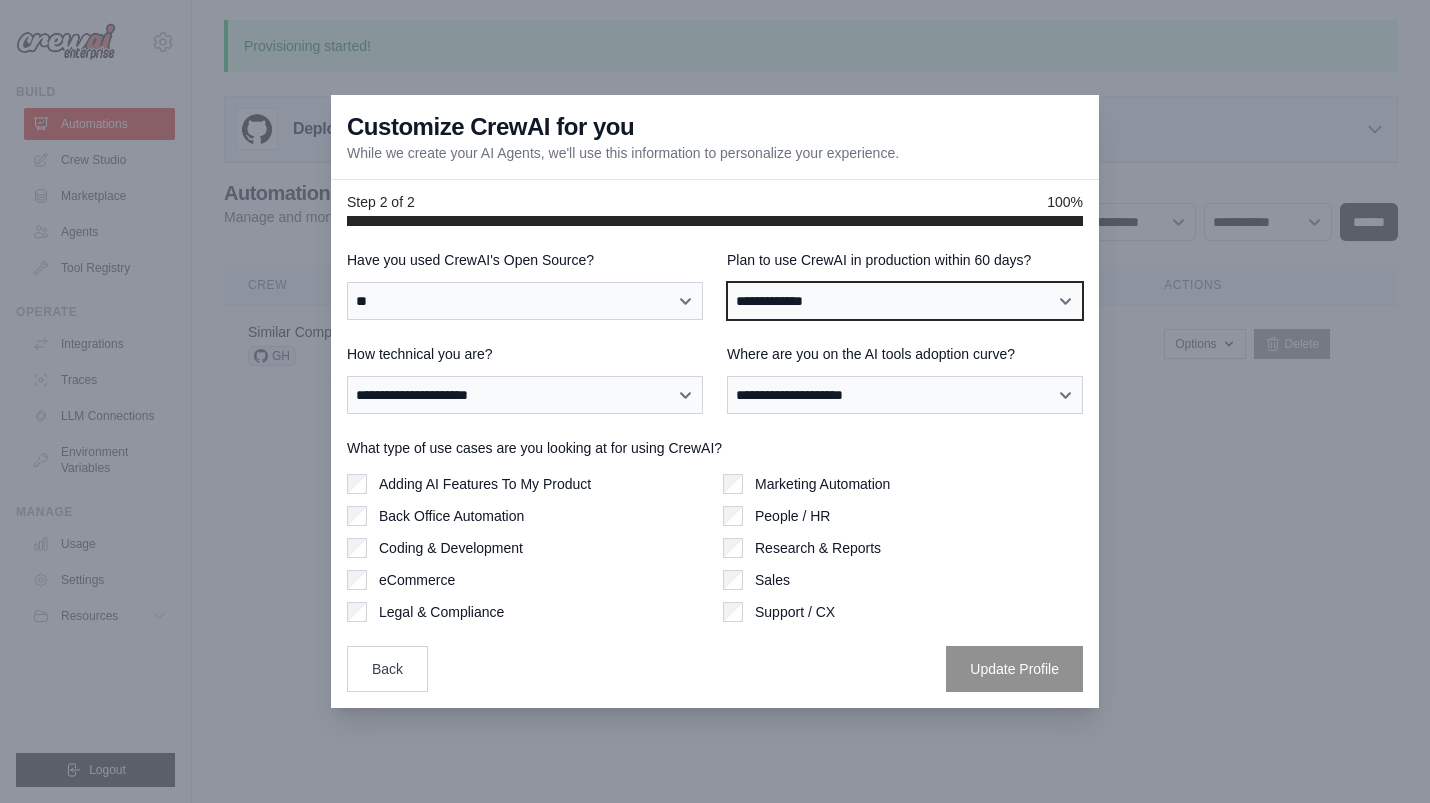 click on "**********" at bounding box center [905, 301] 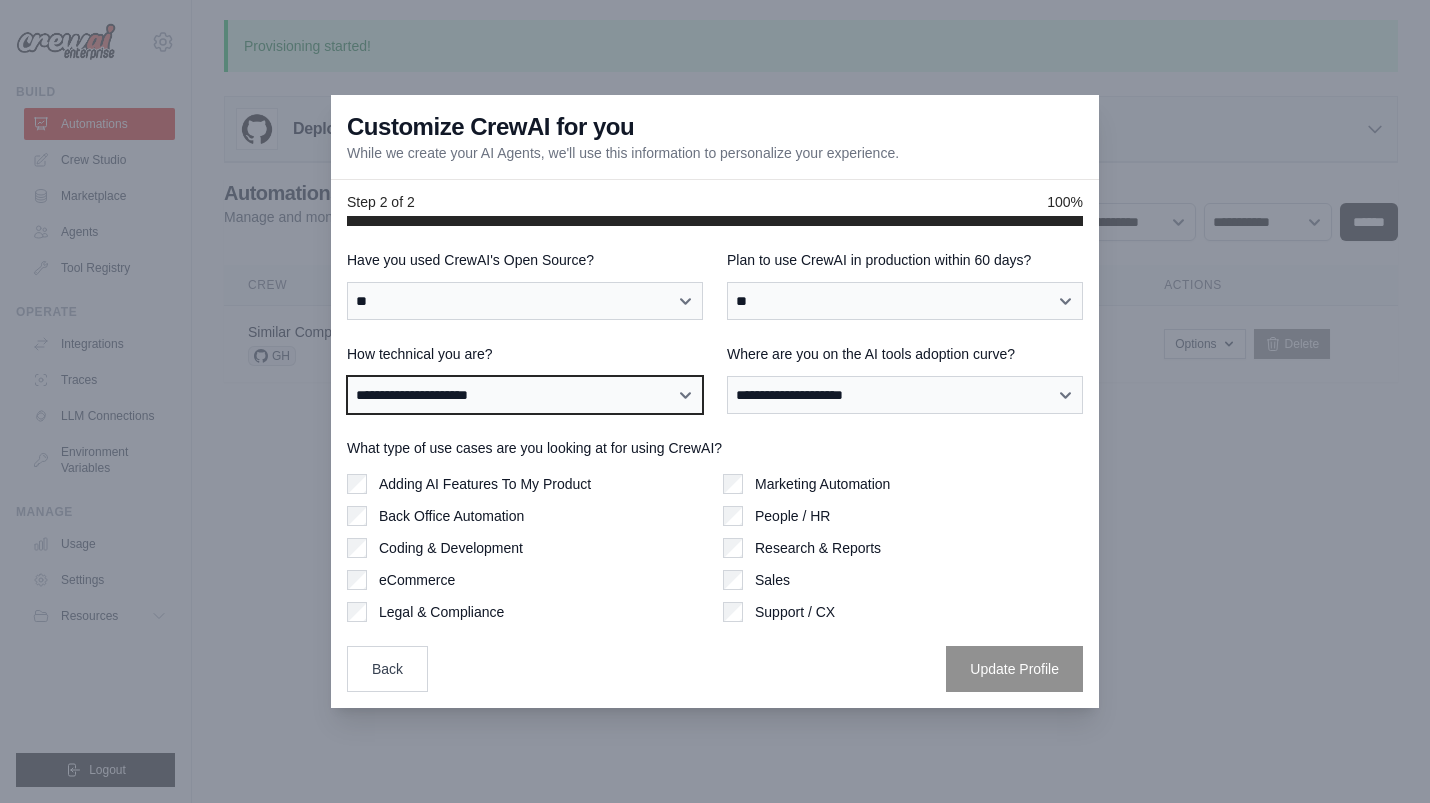 click on "**********" at bounding box center (525, 395) 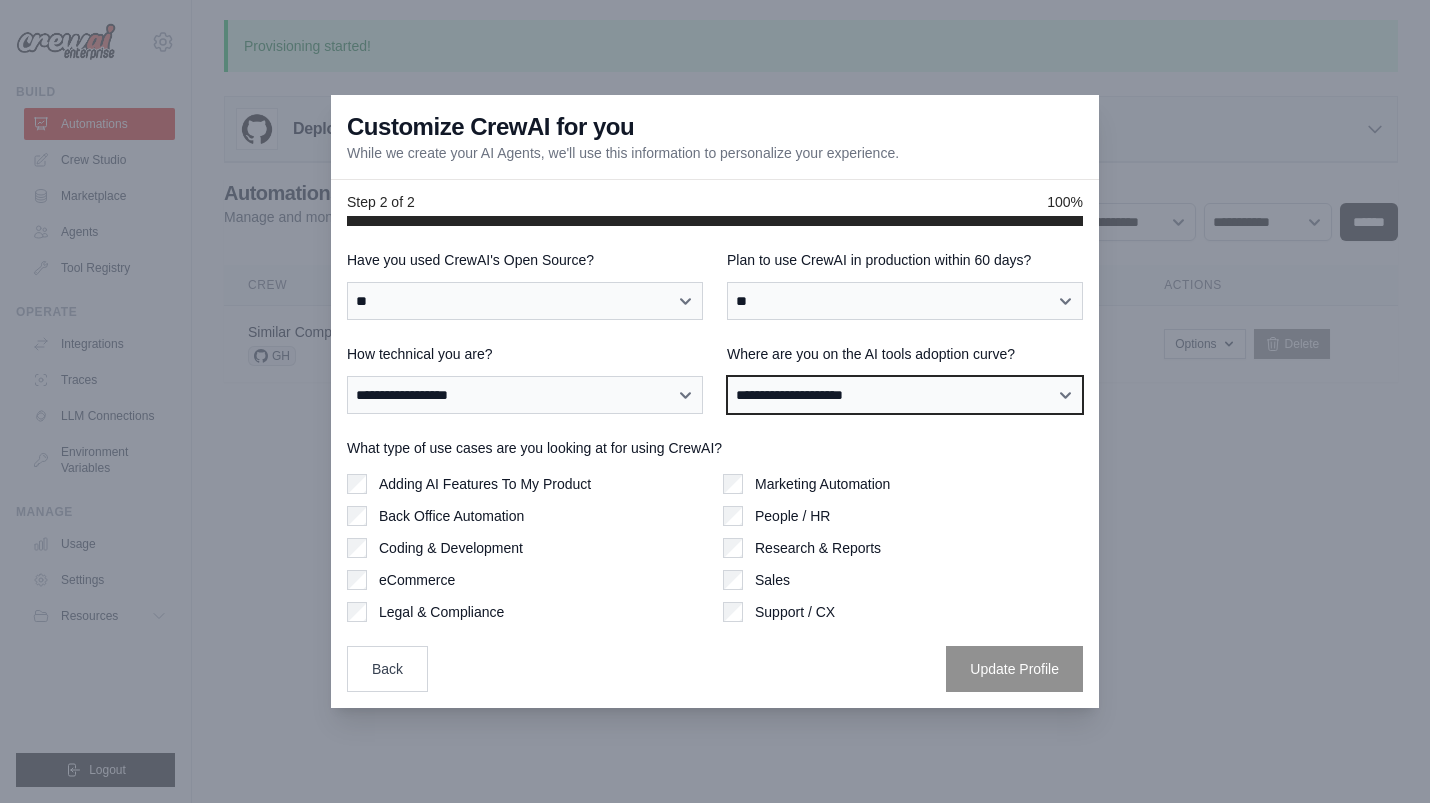 click on "**********" at bounding box center (905, 395) 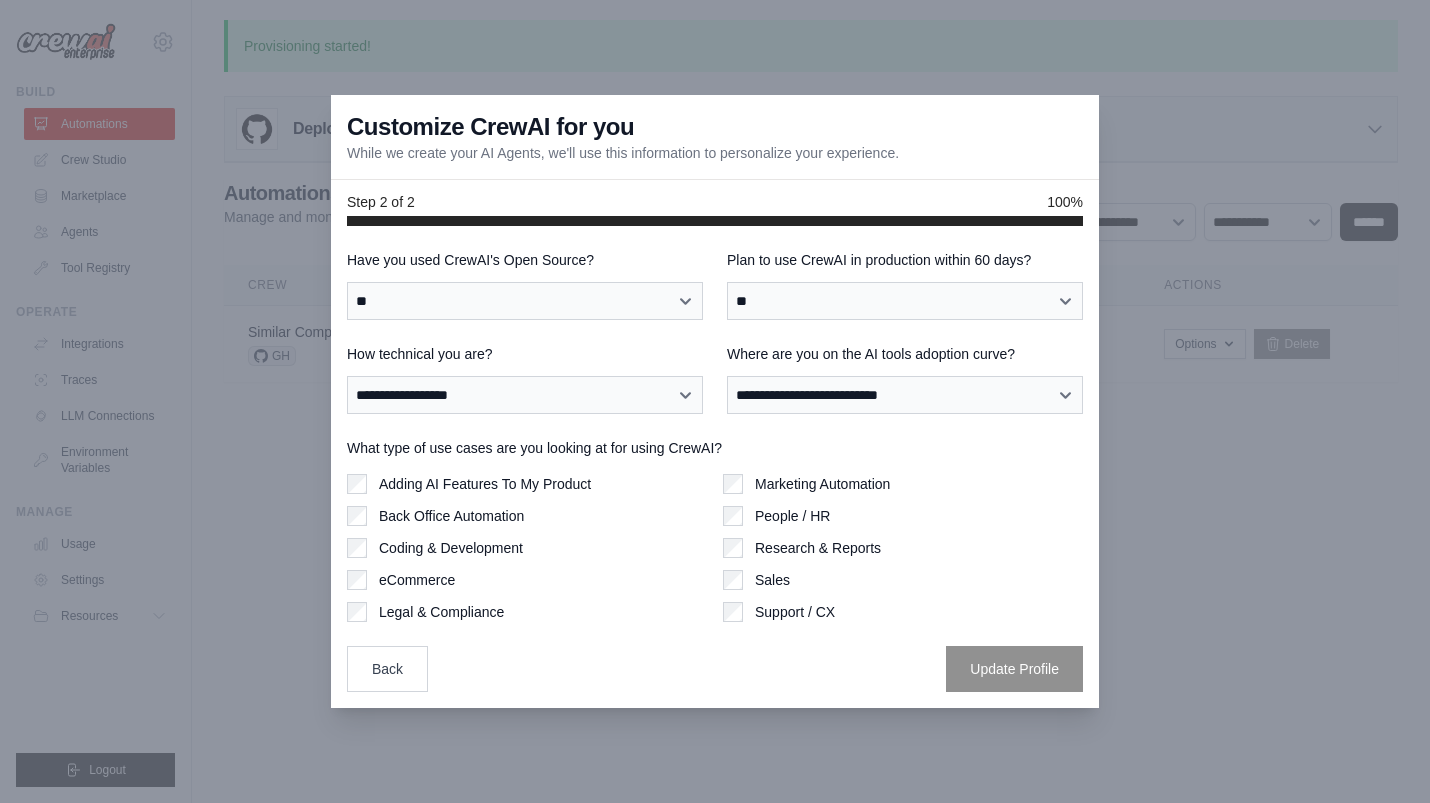 click on "Adding AI Features To My Product" at bounding box center [485, 484] 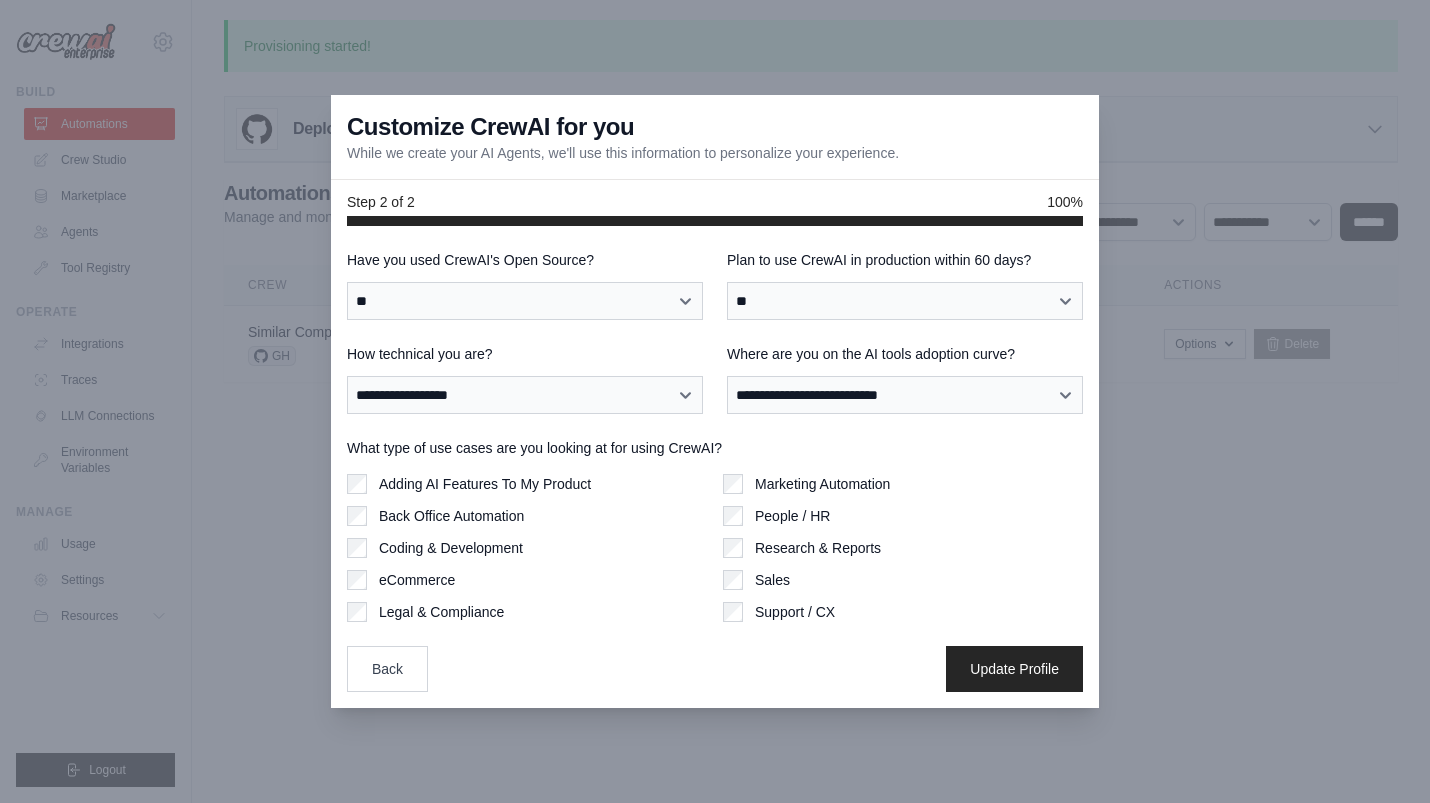 click on "Support / CX" at bounding box center (903, 612) 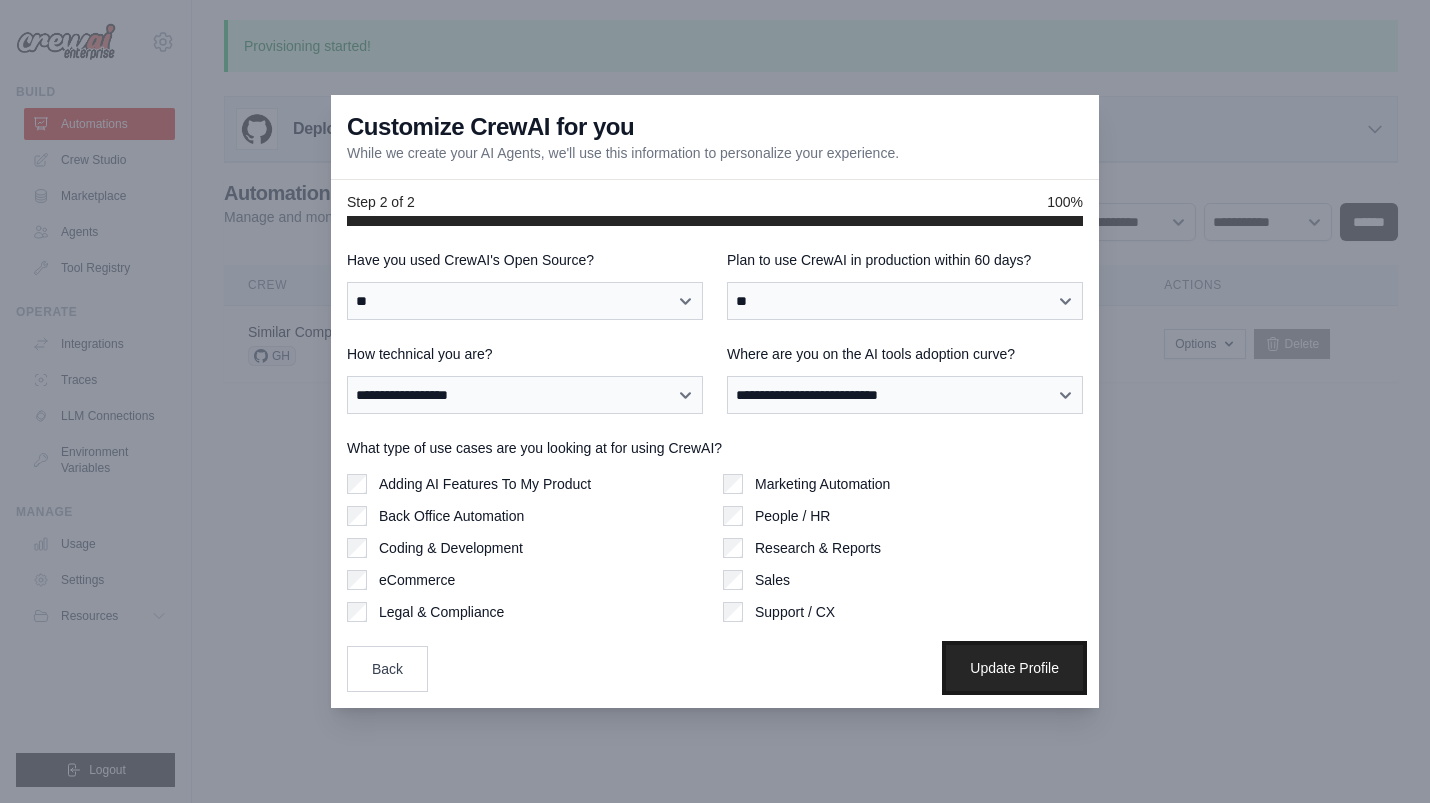click on "Update Profile" at bounding box center (1014, 668) 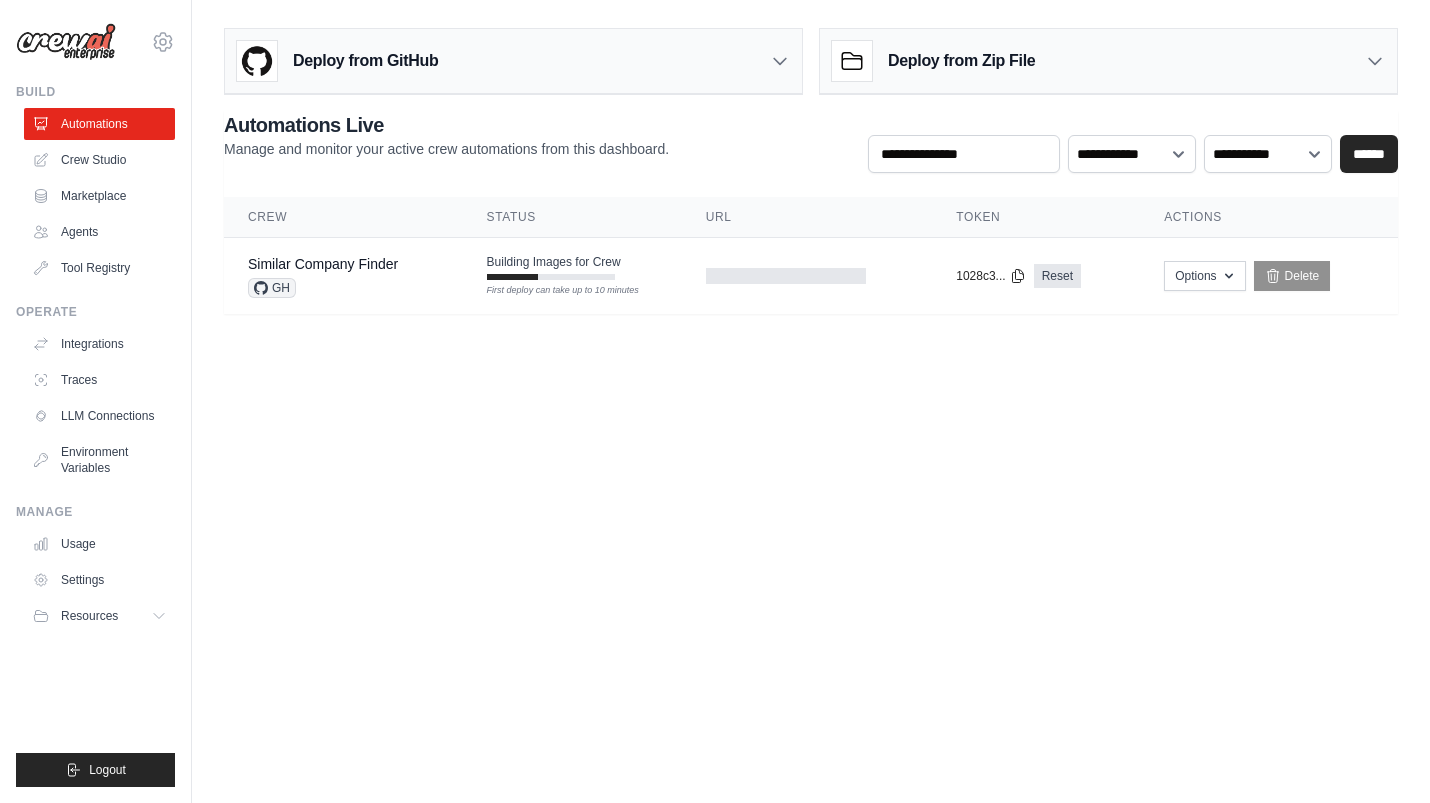 scroll, scrollTop: 0, scrollLeft: 0, axis: both 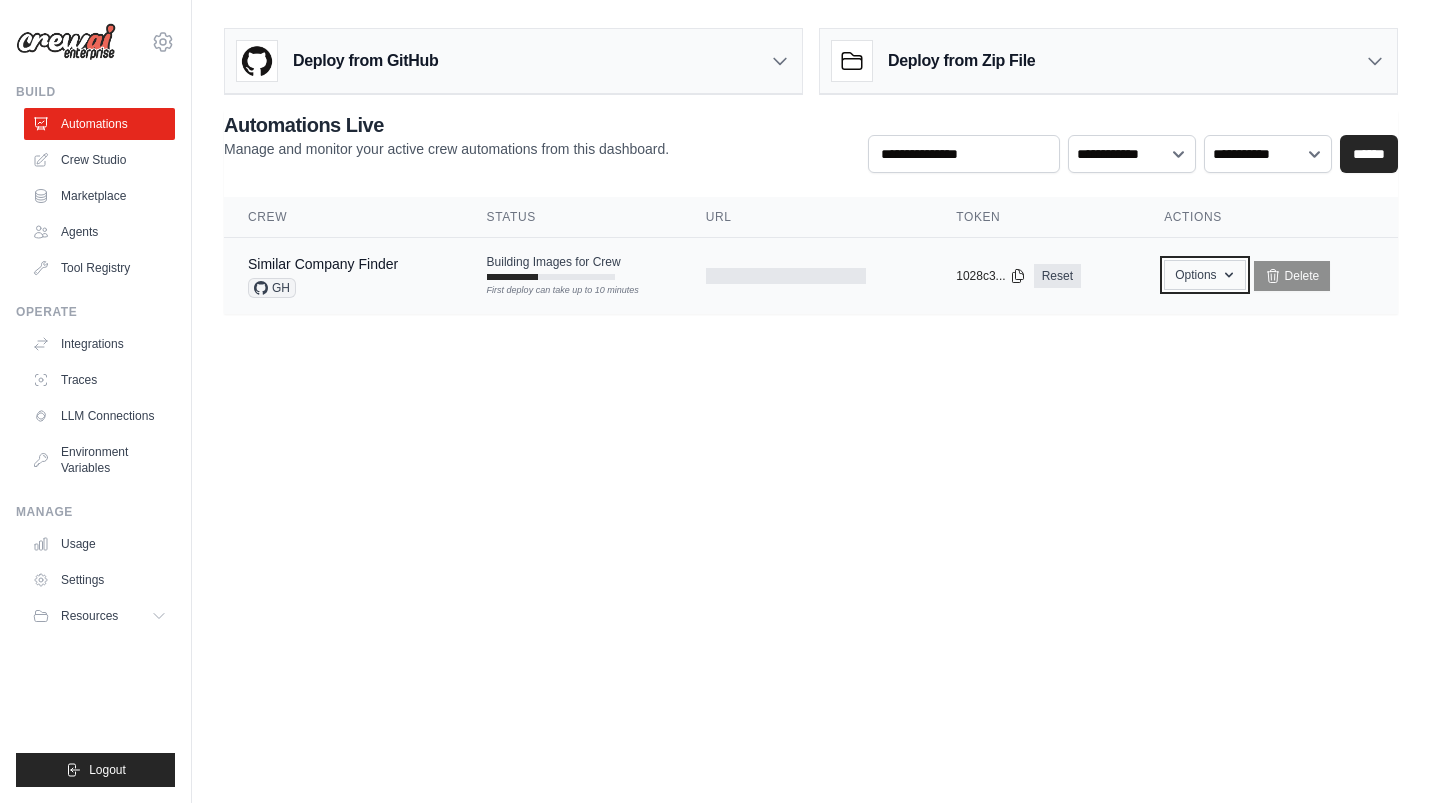 click on "Options" at bounding box center [1204, 275] 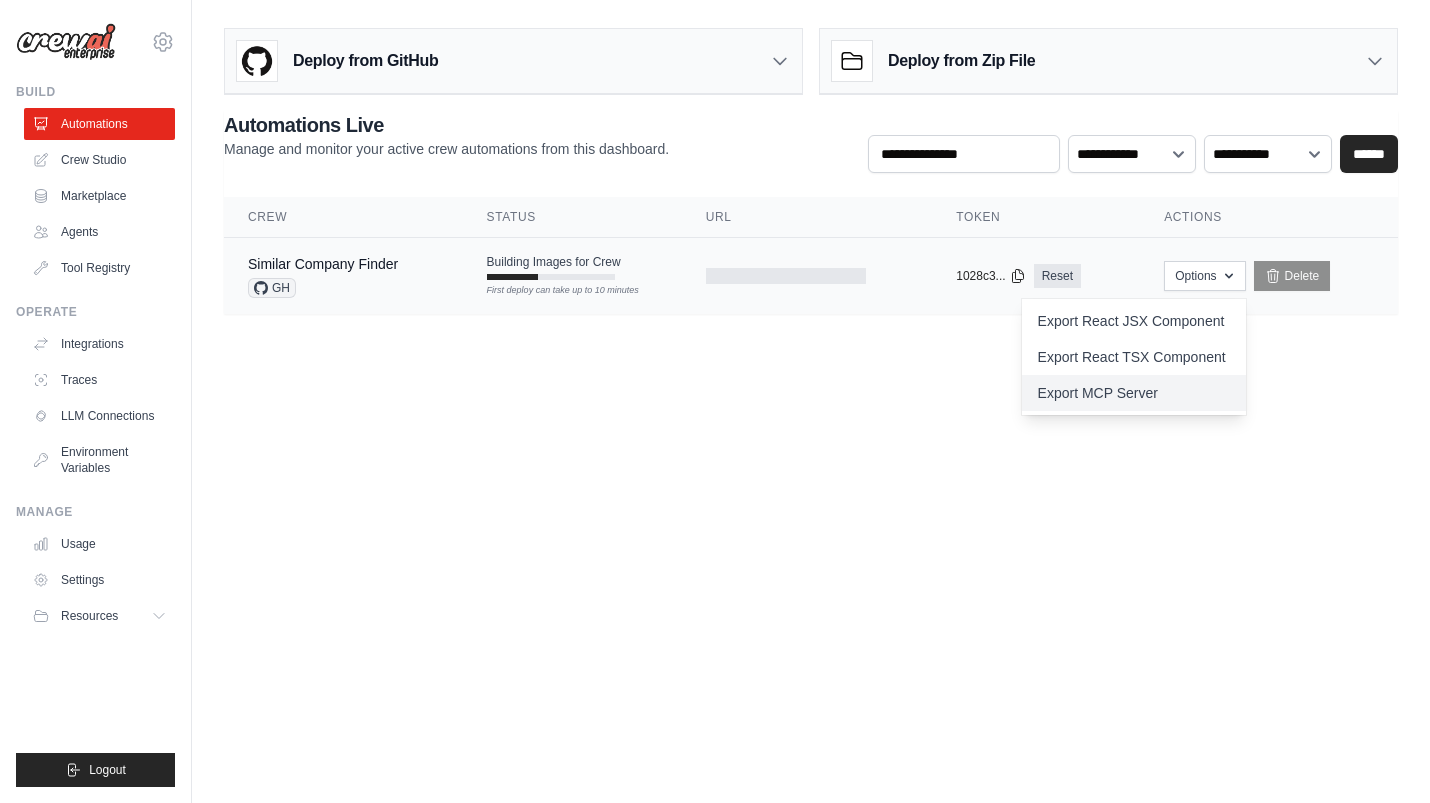 click on "Export MCP Server" at bounding box center (1134, 393) 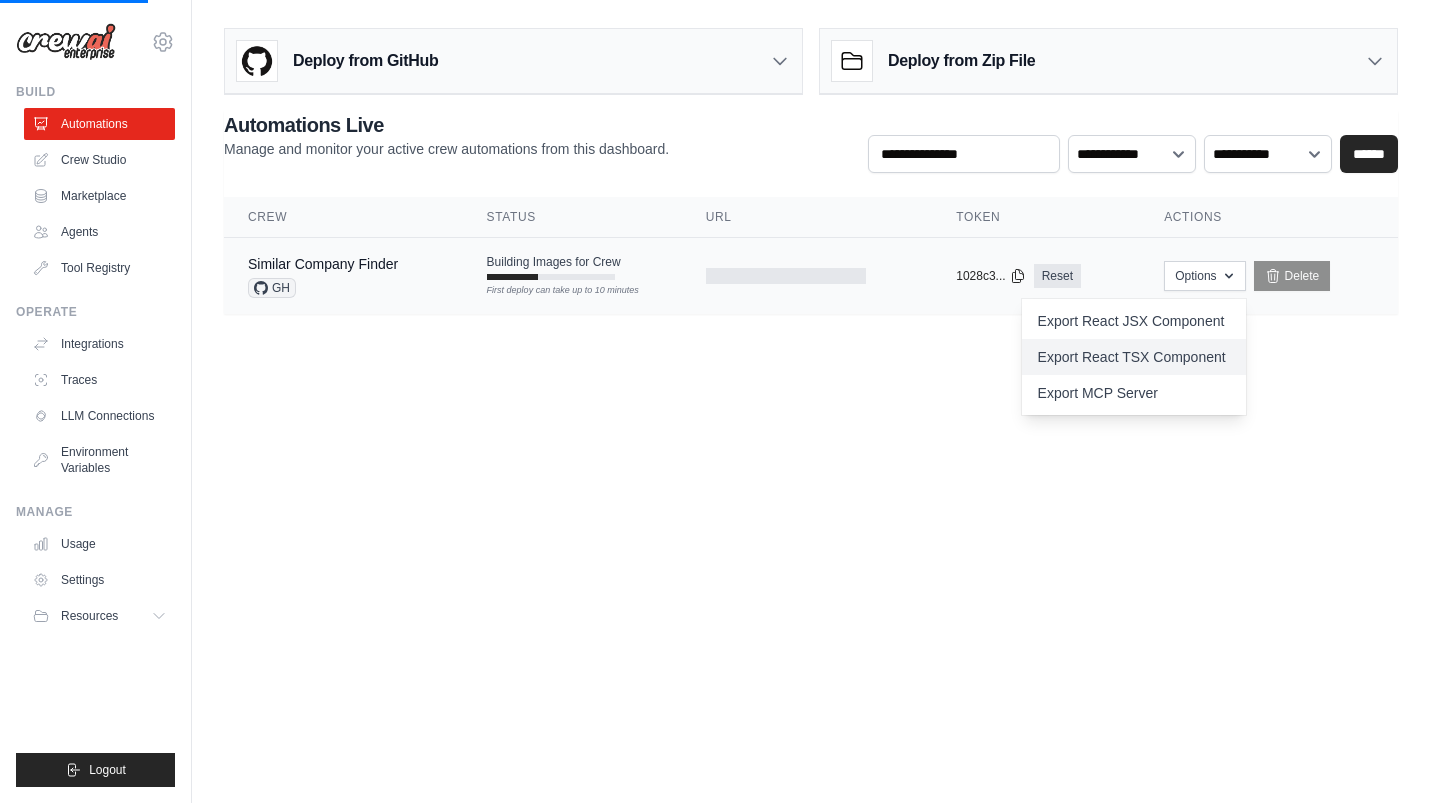 click on "Export React TSX Component" at bounding box center [1134, 357] 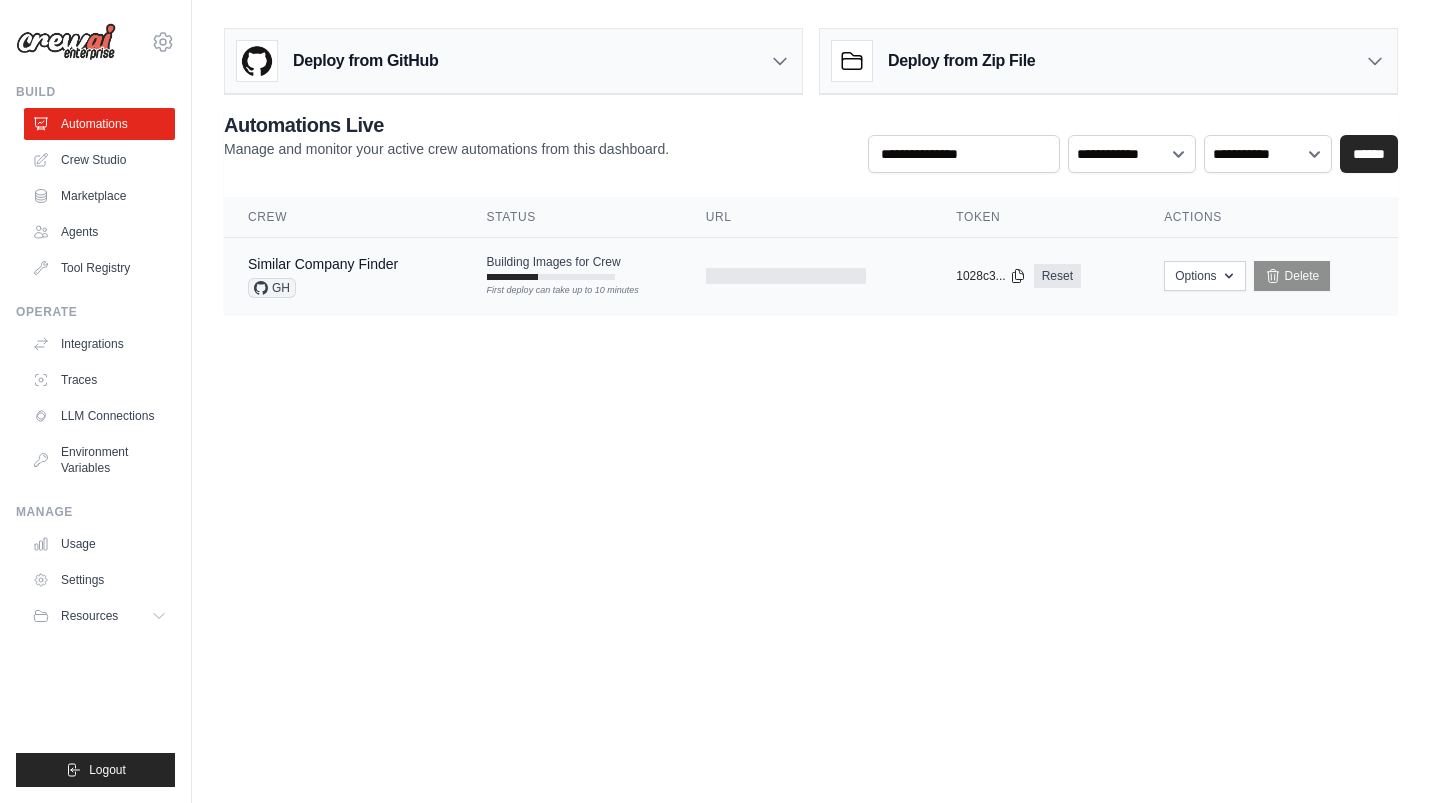 scroll, scrollTop: 0, scrollLeft: 0, axis: both 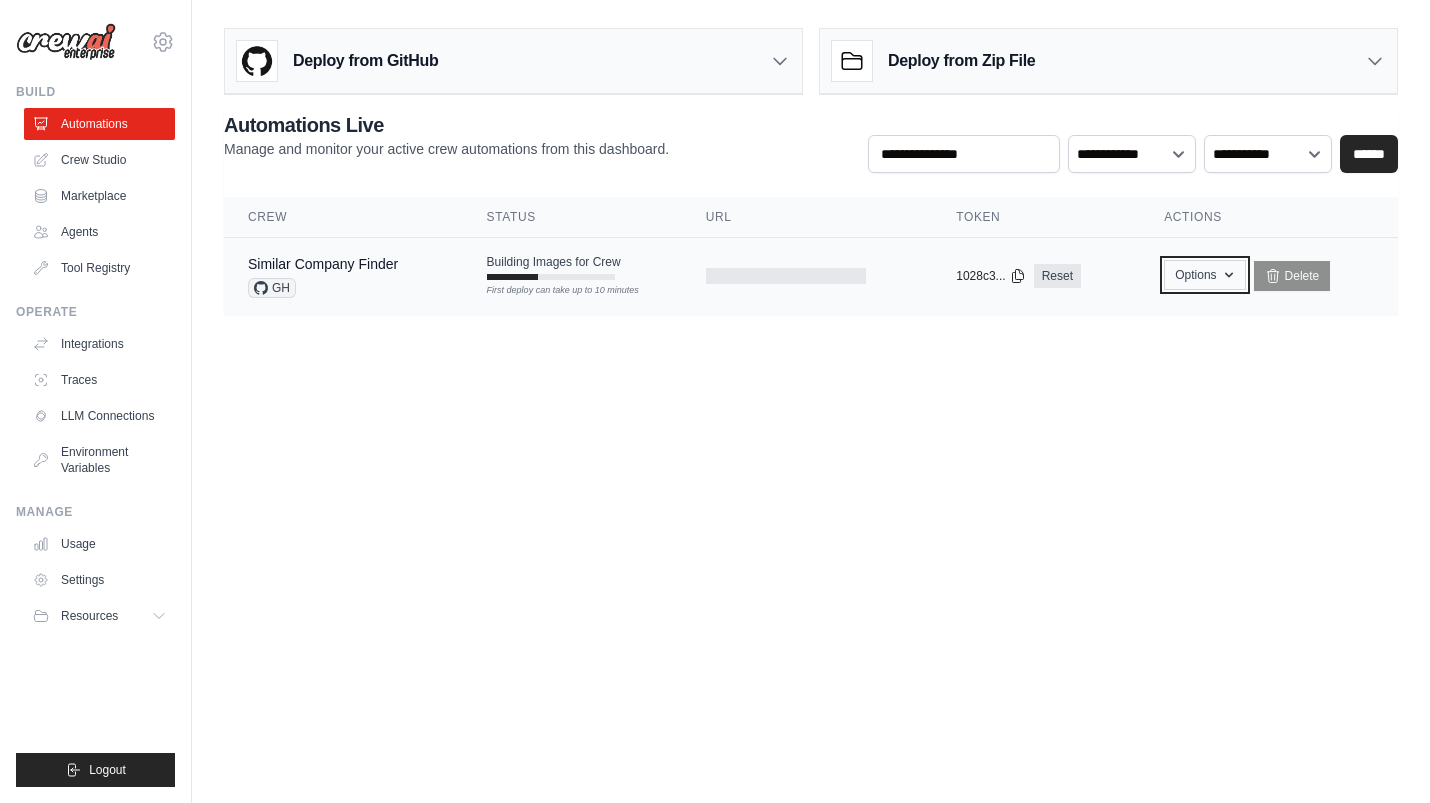 click on "Options" at bounding box center (1204, 275) 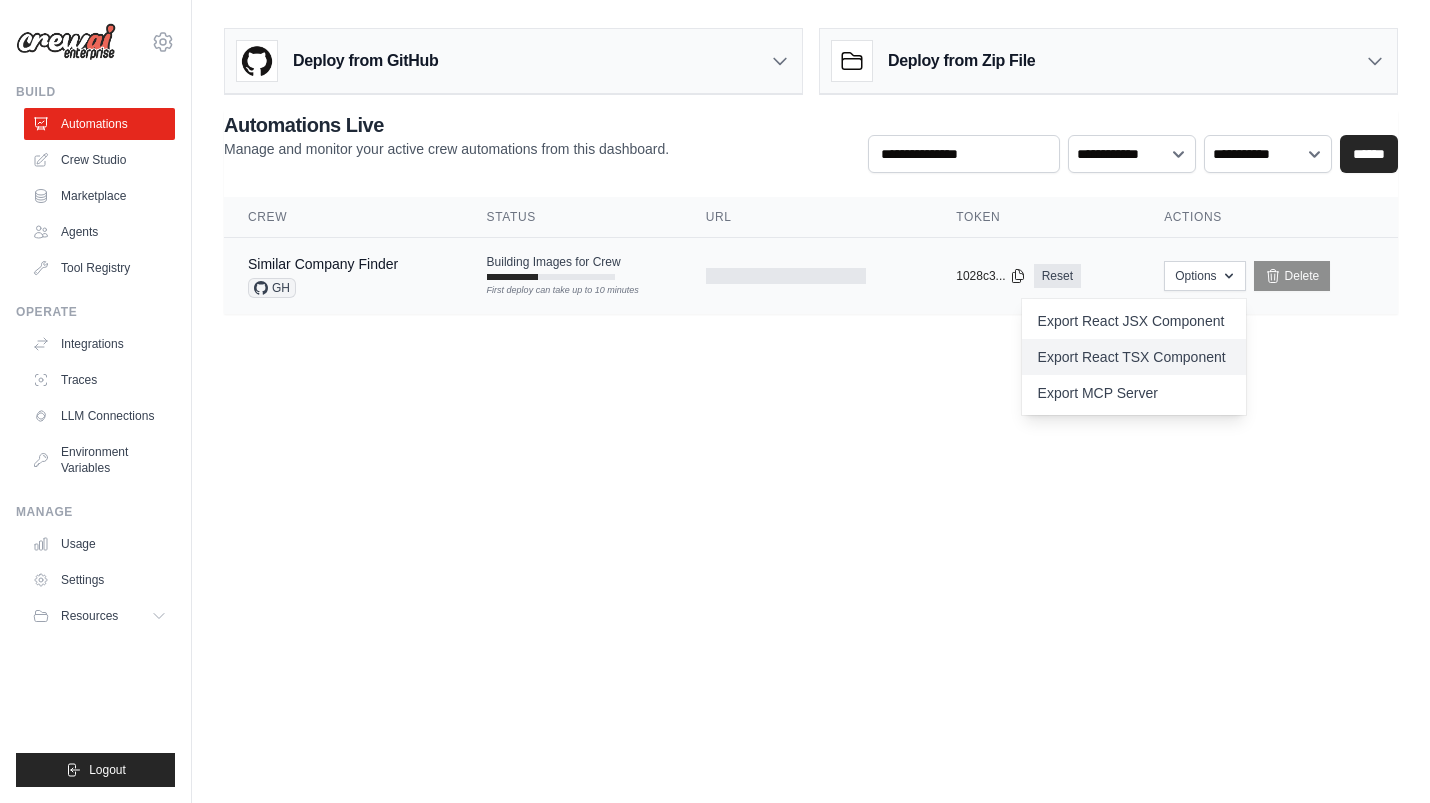 click on "Export React TSX Component" at bounding box center [1134, 357] 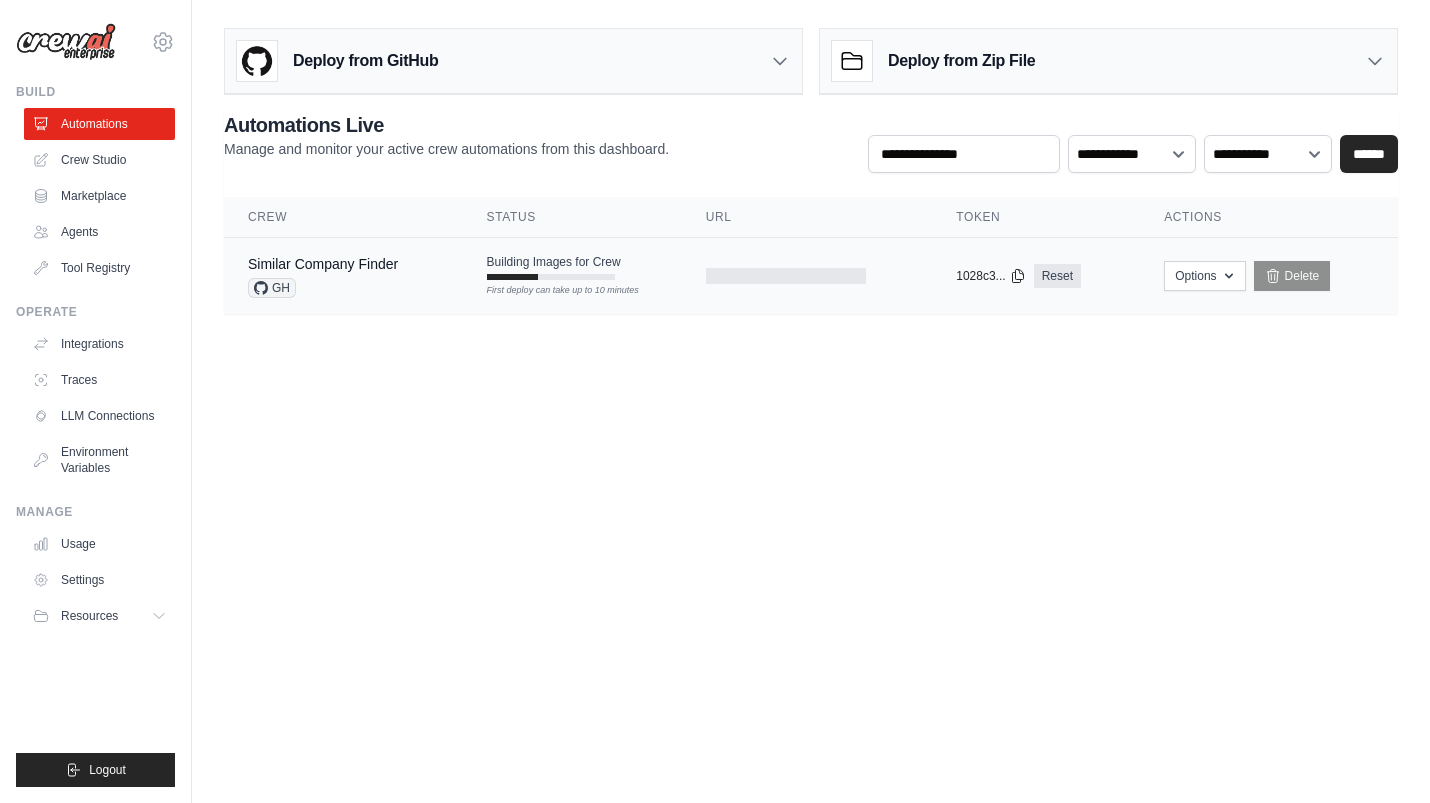 scroll, scrollTop: 0, scrollLeft: 0, axis: both 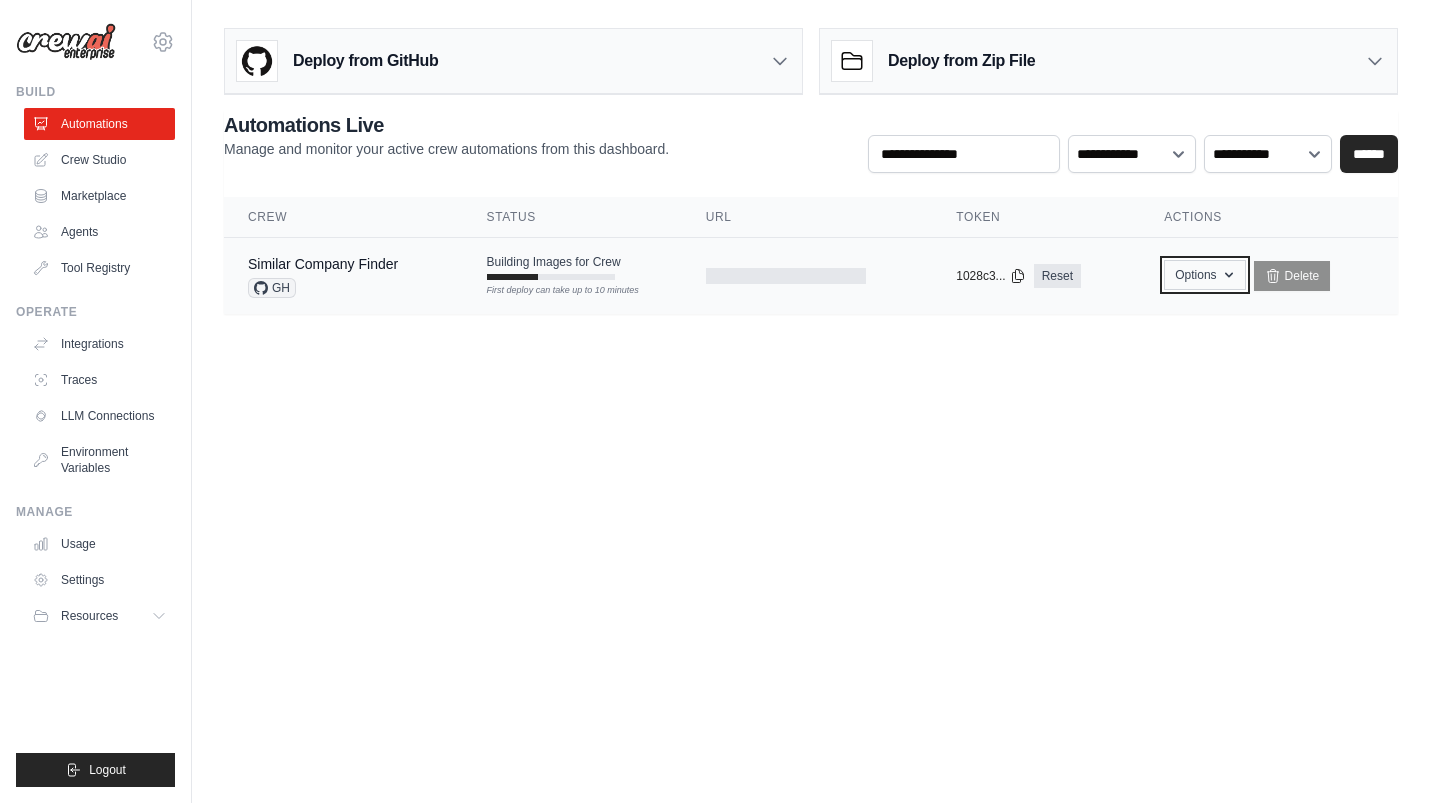 click on "Options" at bounding box center (1204, 275) 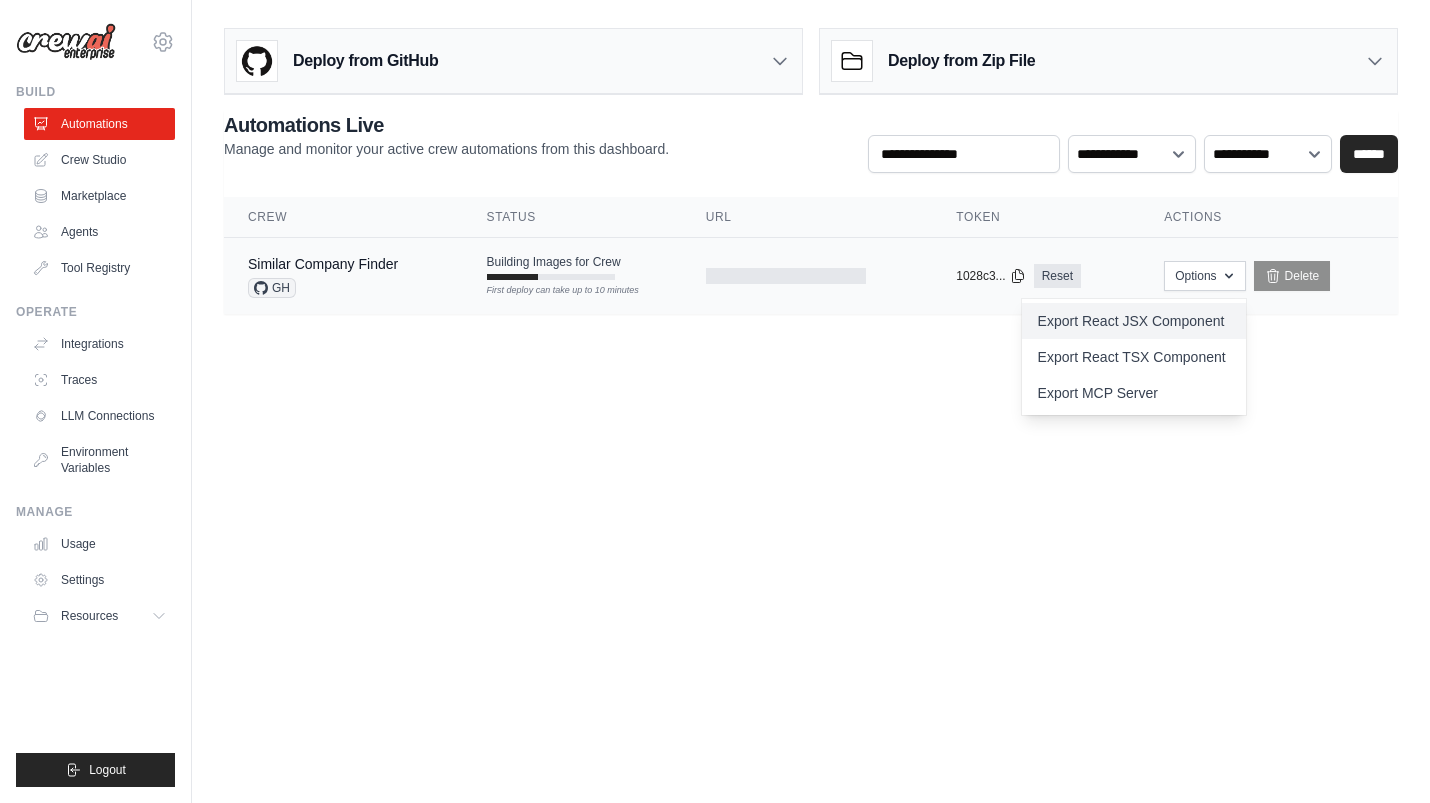 click on "Export React JSX Component" at bounding box center (1134, 321) 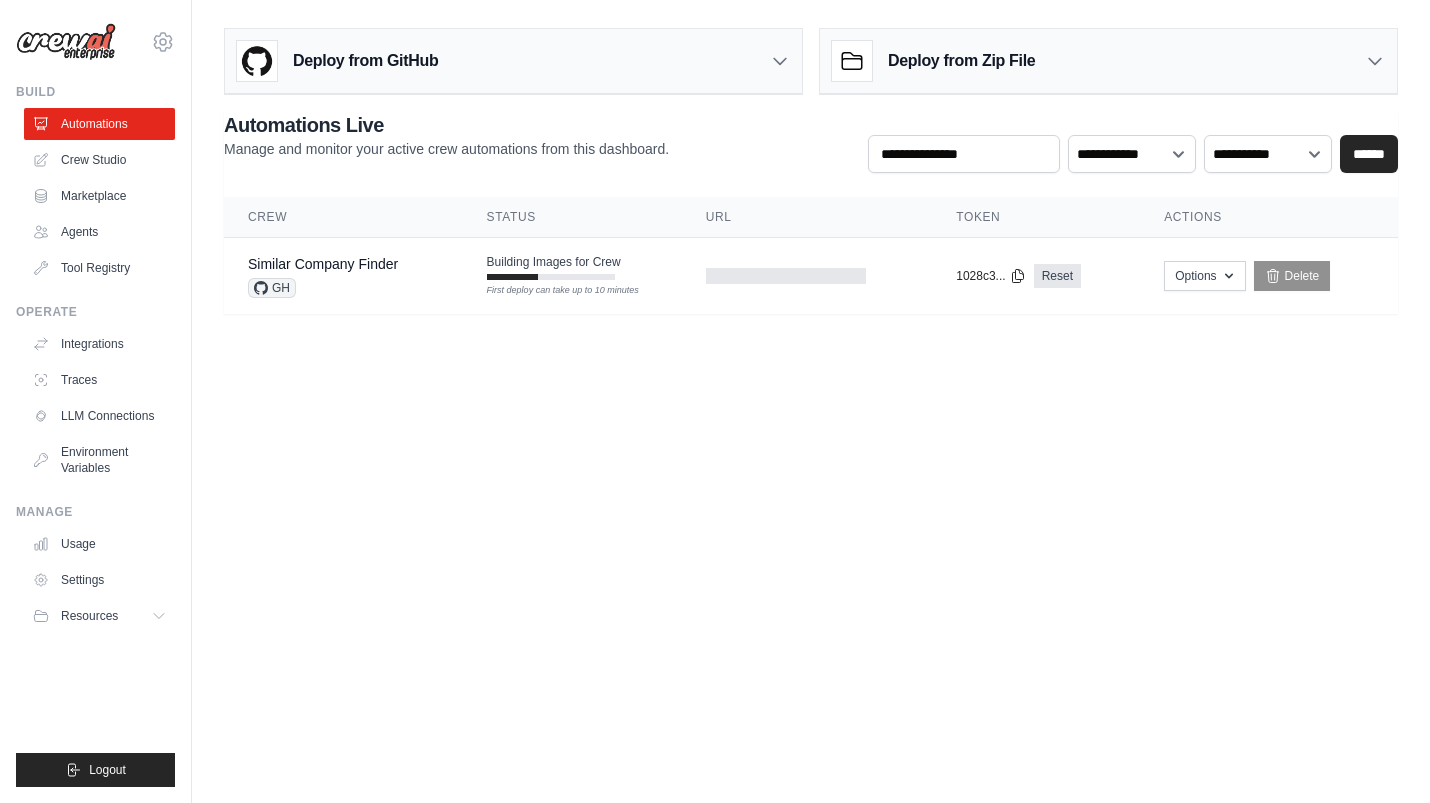 scroll, scrollTop: 0, scrollLeft: 0, axis: both 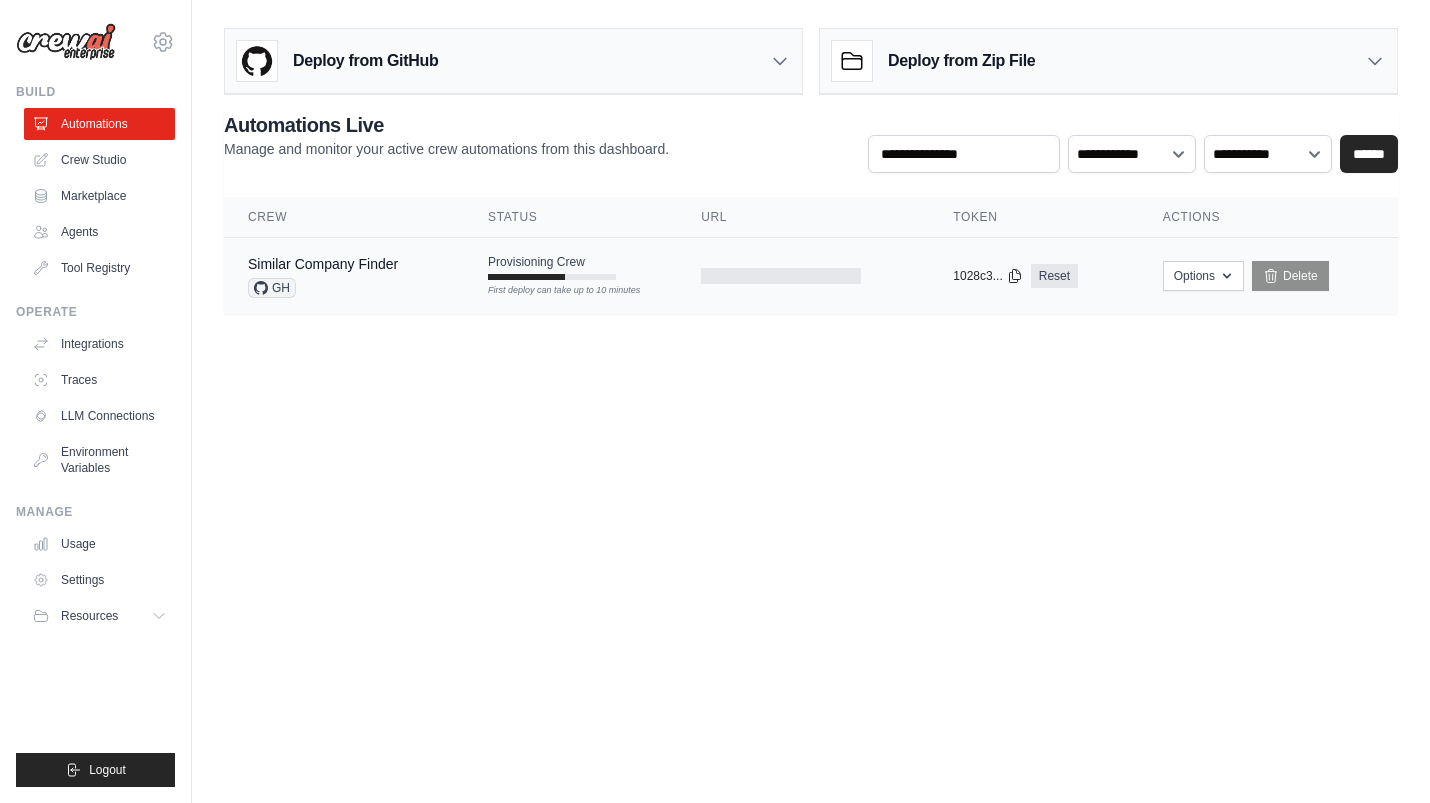 click on "First deploy can take up to 10 minutes" at bounding box center (552, 291) 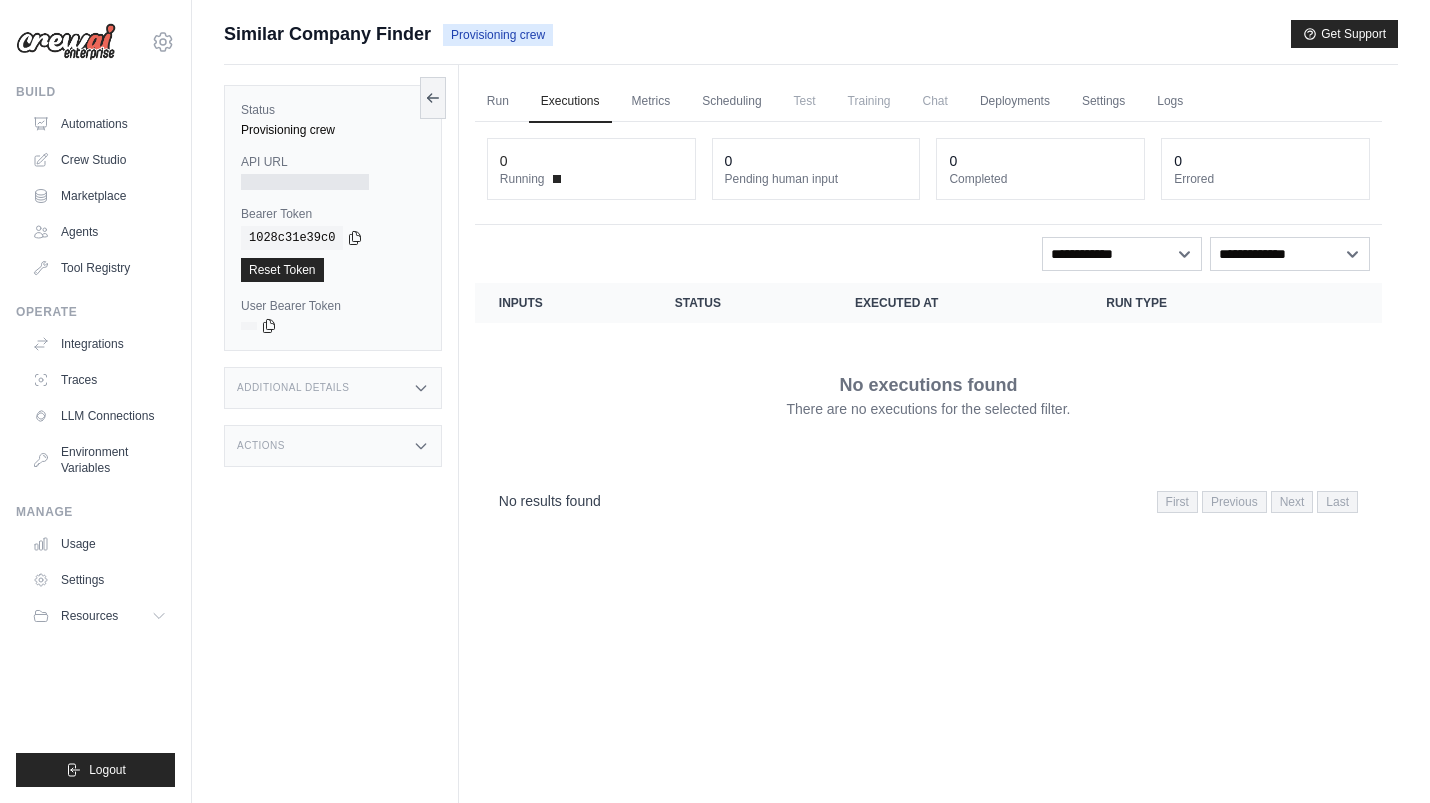 scroll, scrollTop: 0, scrollLeft: 0, axis: both 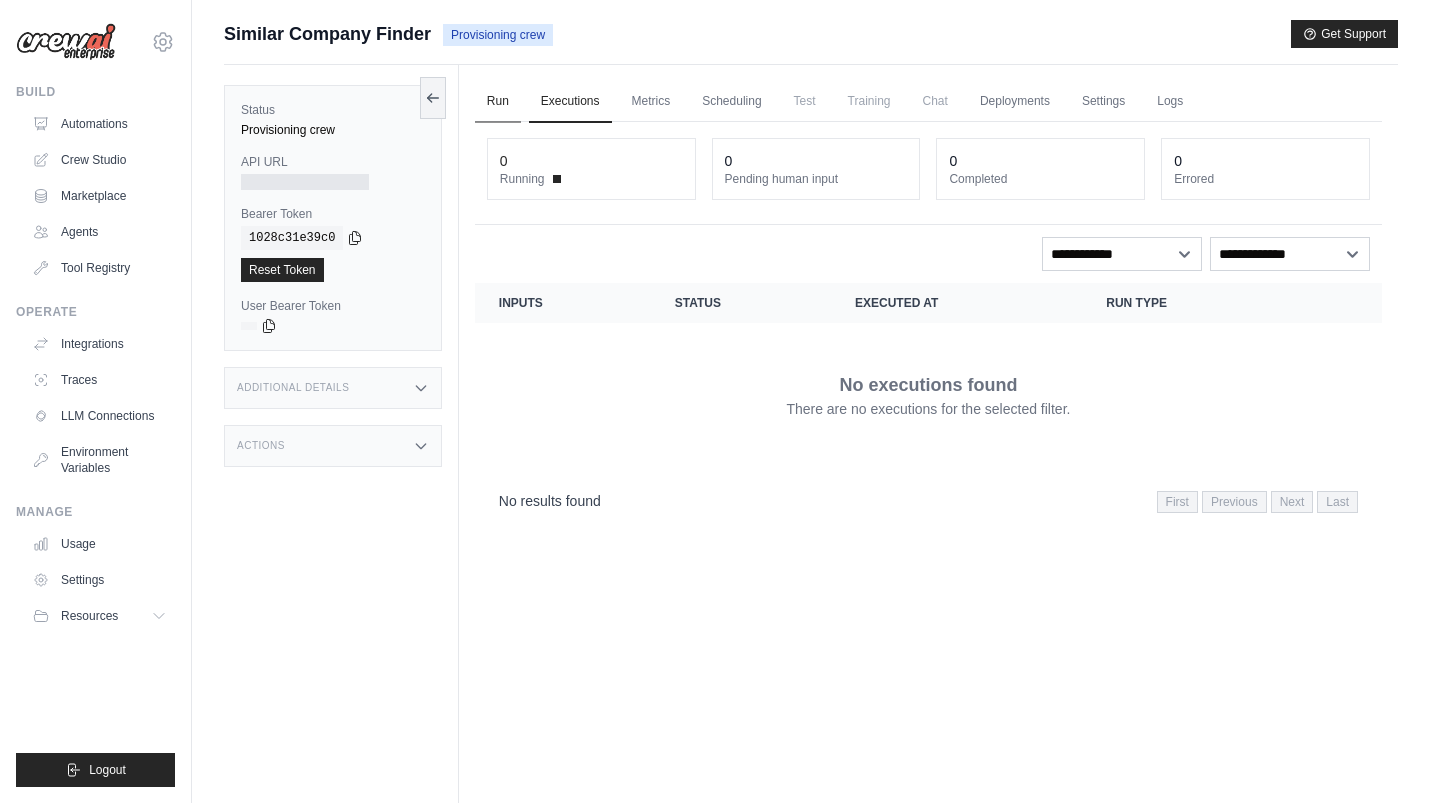 click on "Run" at bounding box center [498, 102] 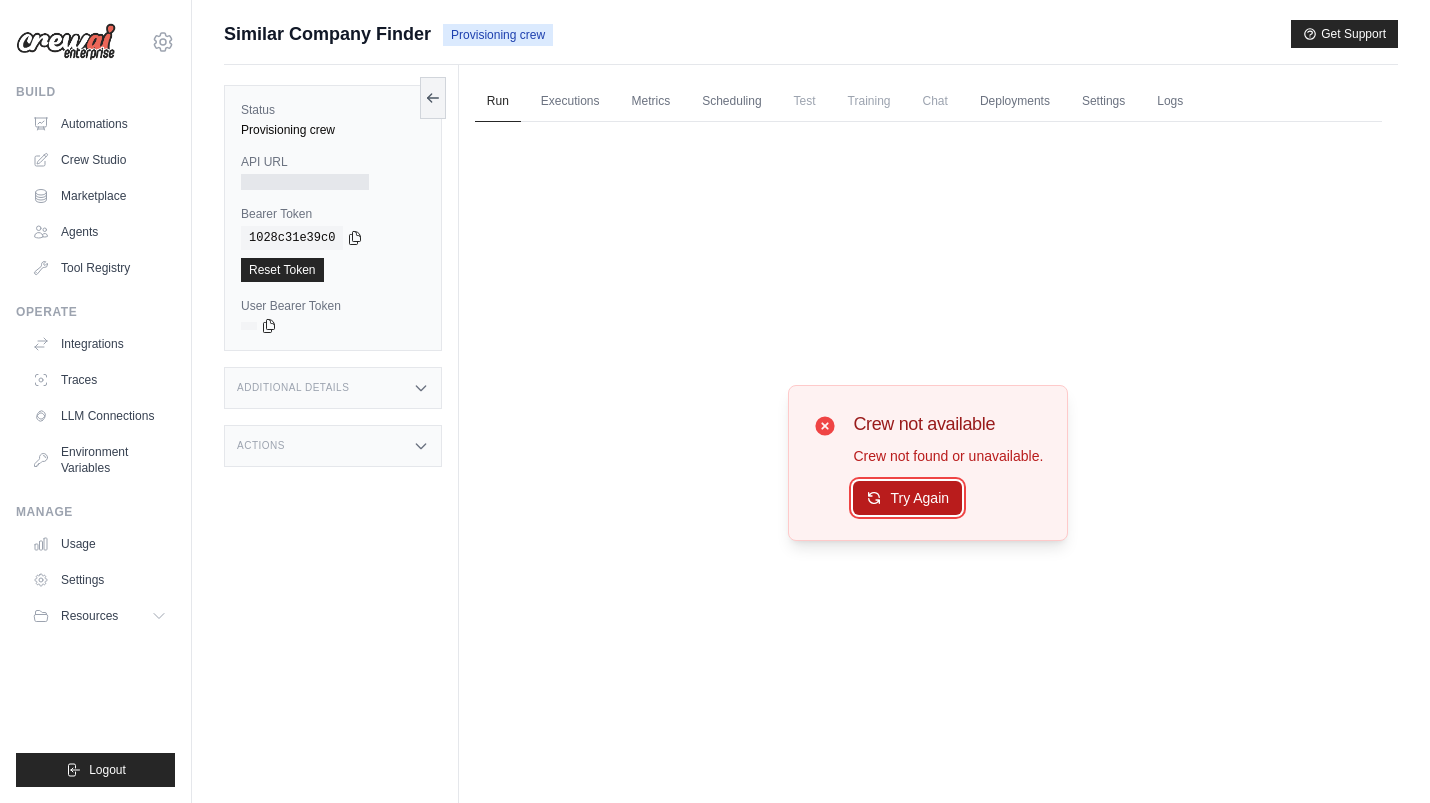click on "Try Again" at bounding box center [907, 498] 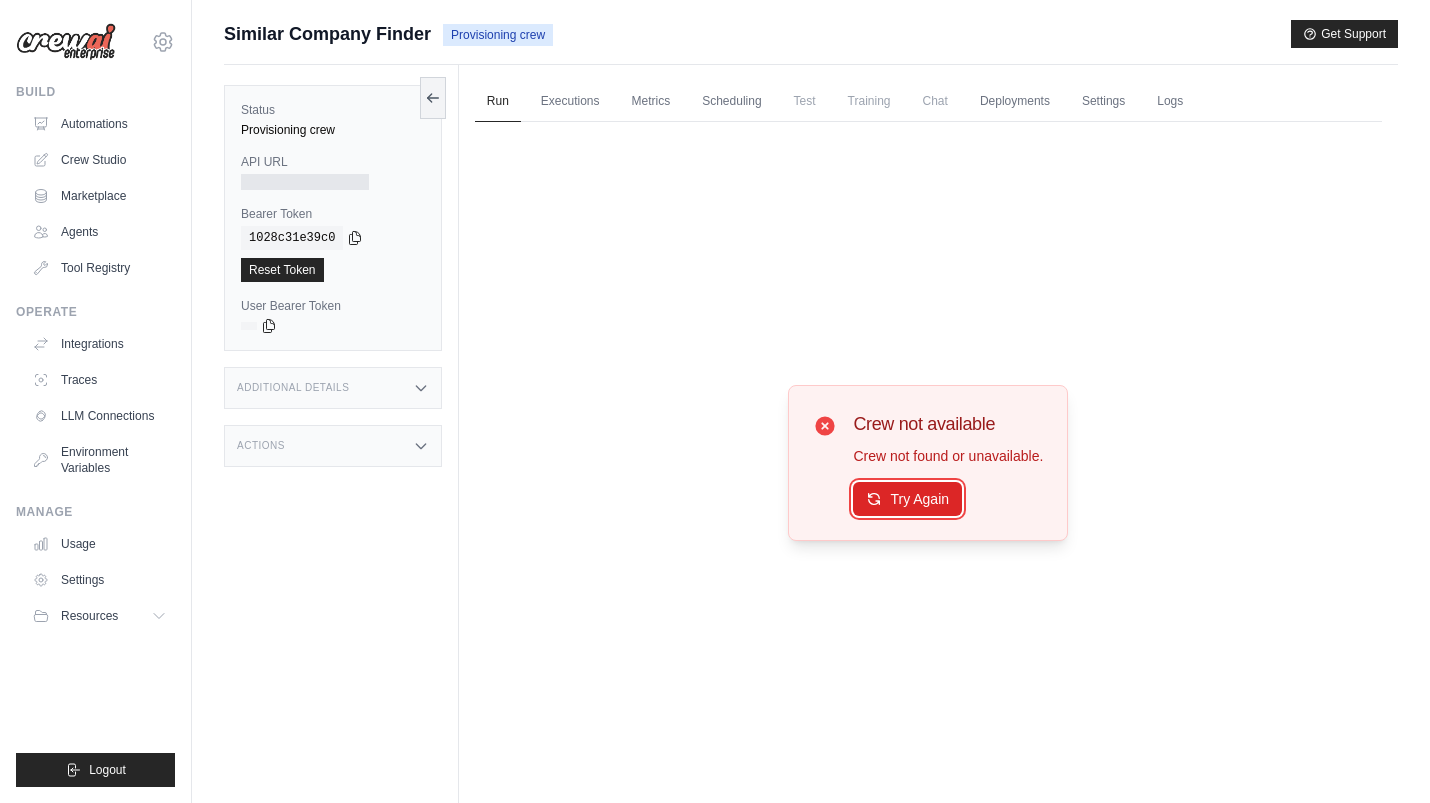click on "Try Again" at bounding box center [907, 499] 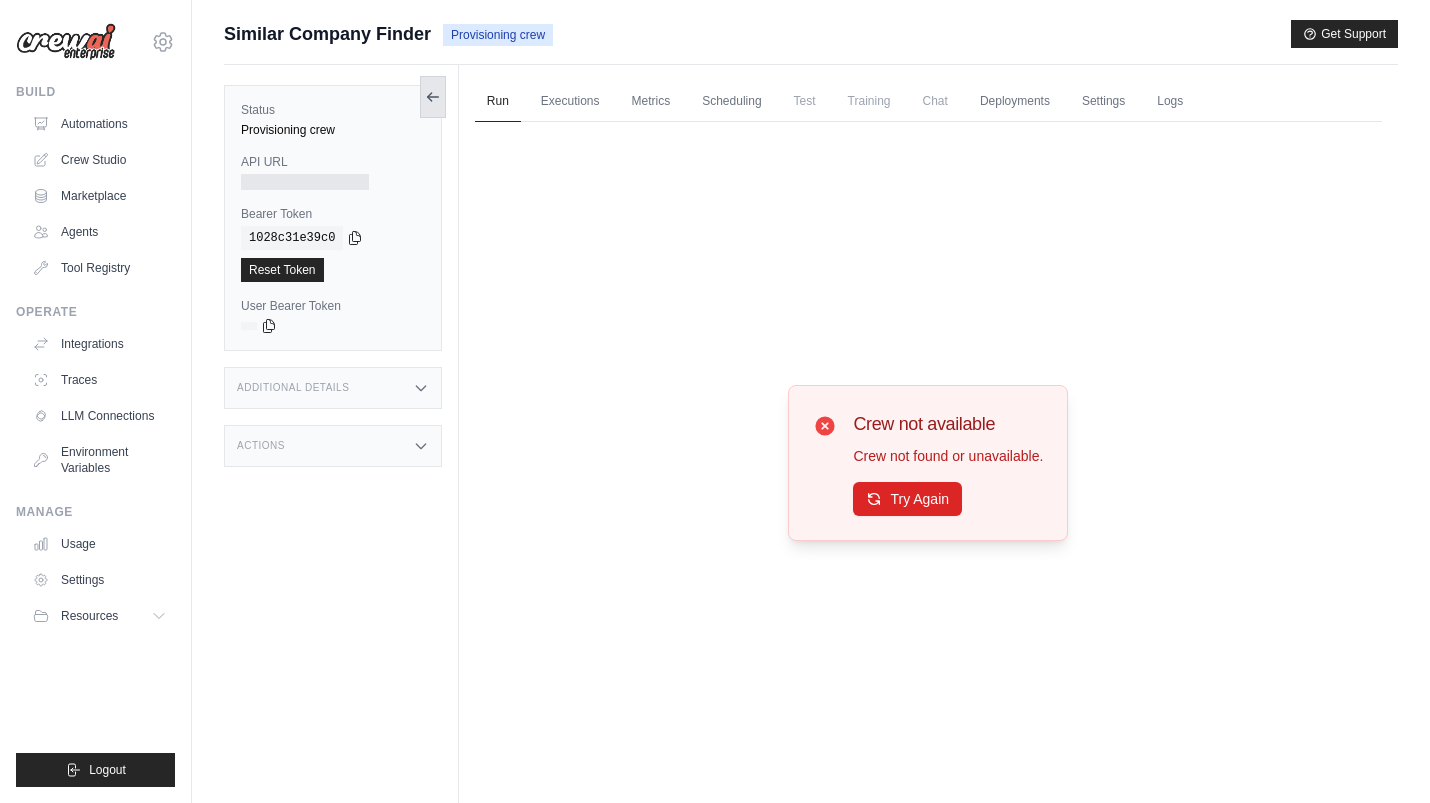 click at bounding box center (433, 97) 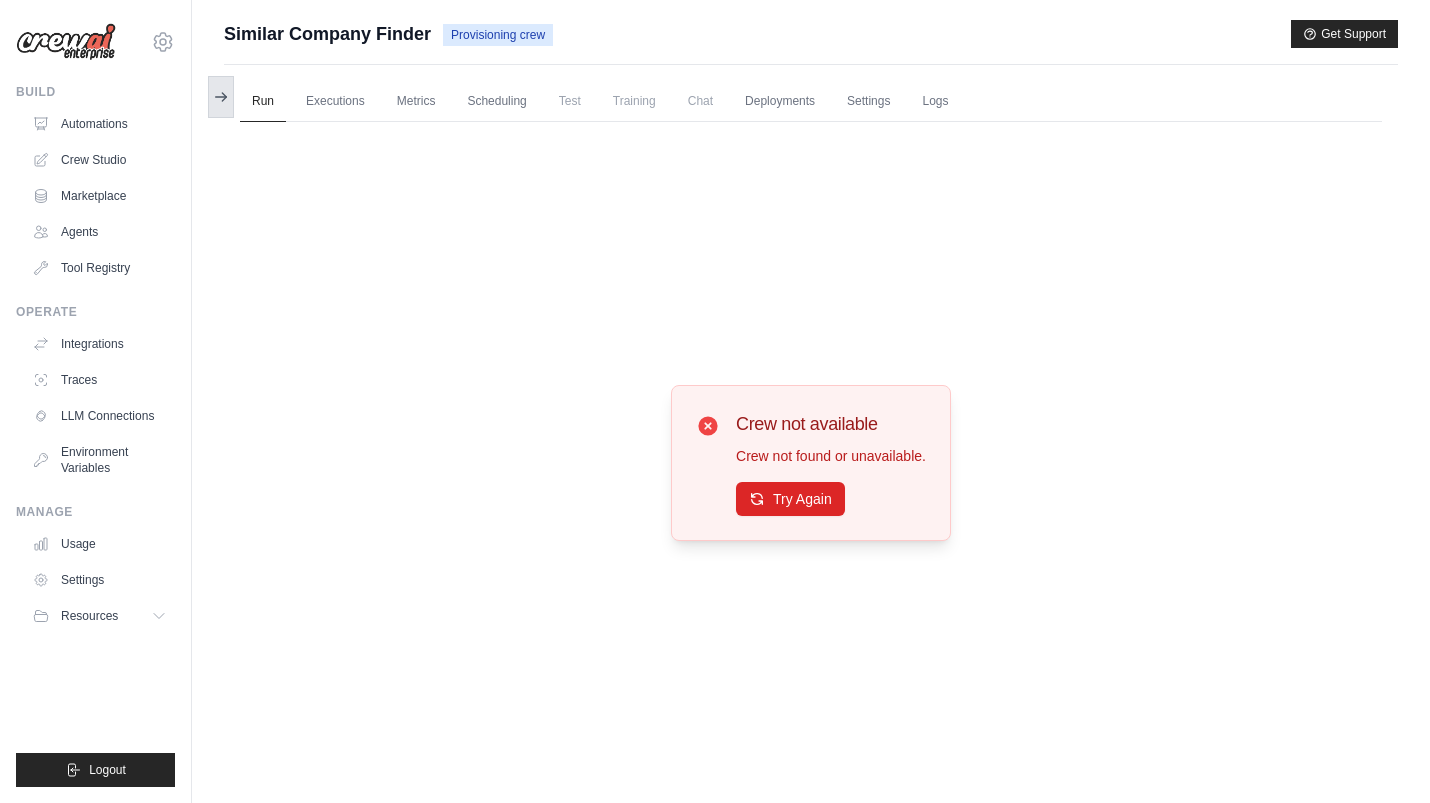 click 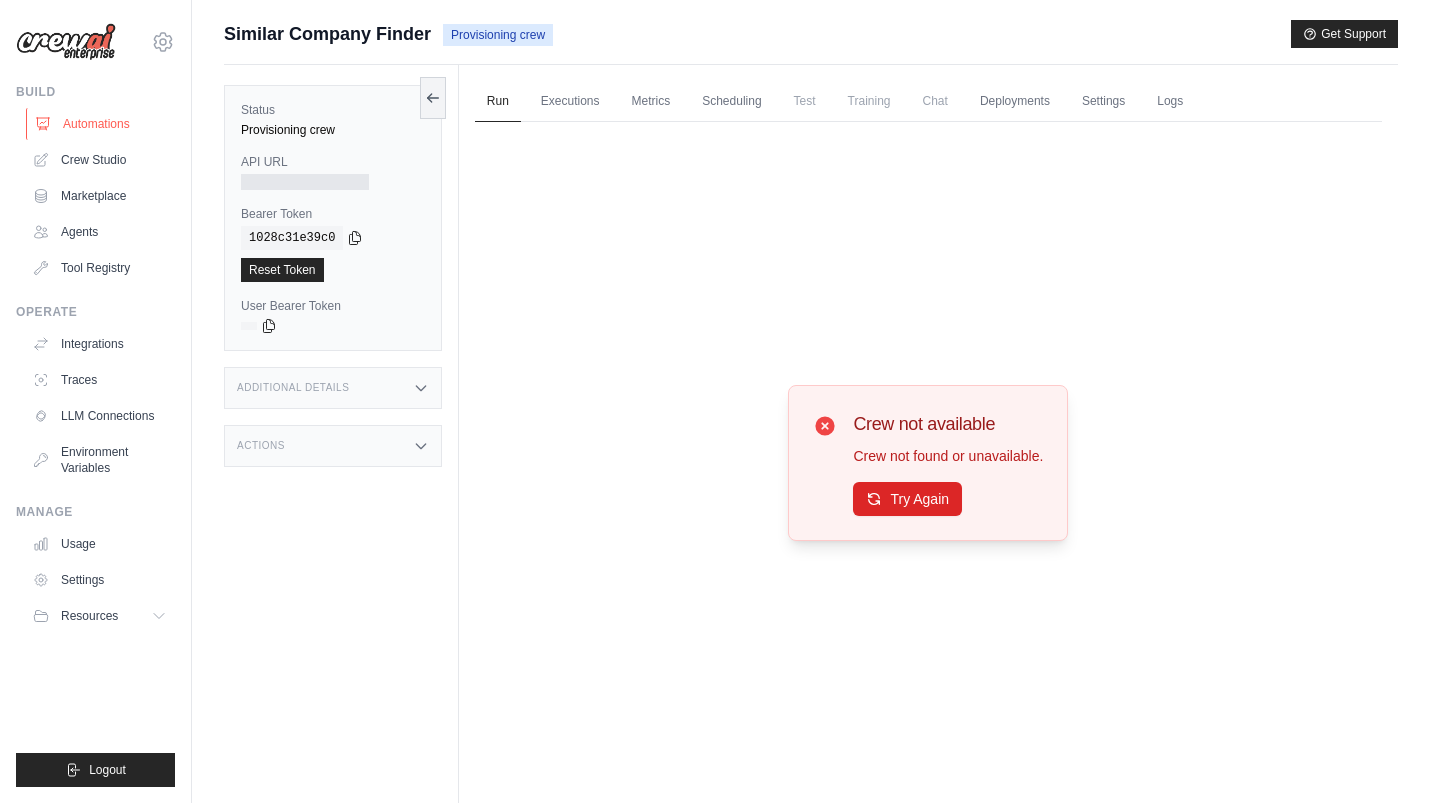 click on "Automations" at bounding box center (101, 124) 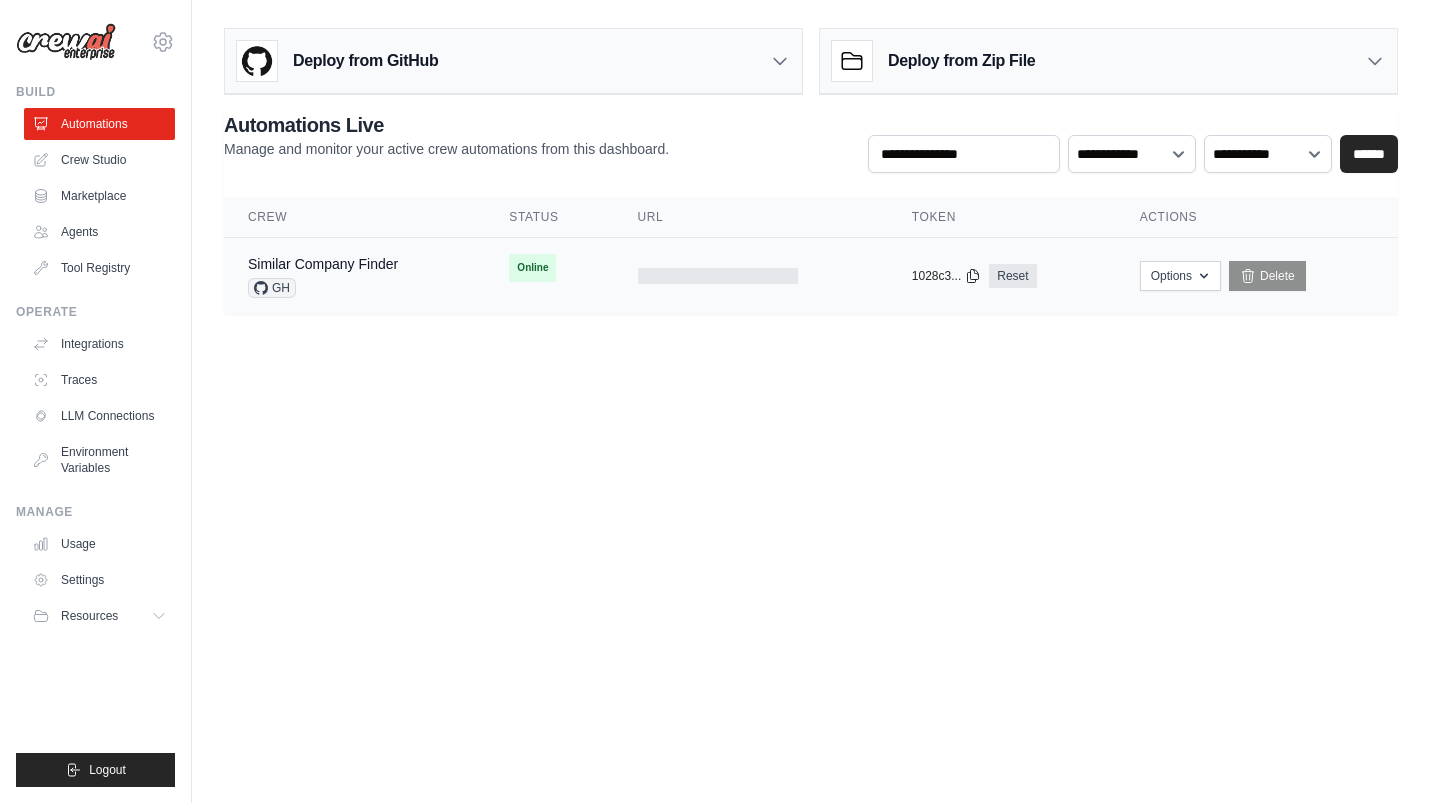 click on "Similar Company Finder
GH" at bounding box center [354, 276] 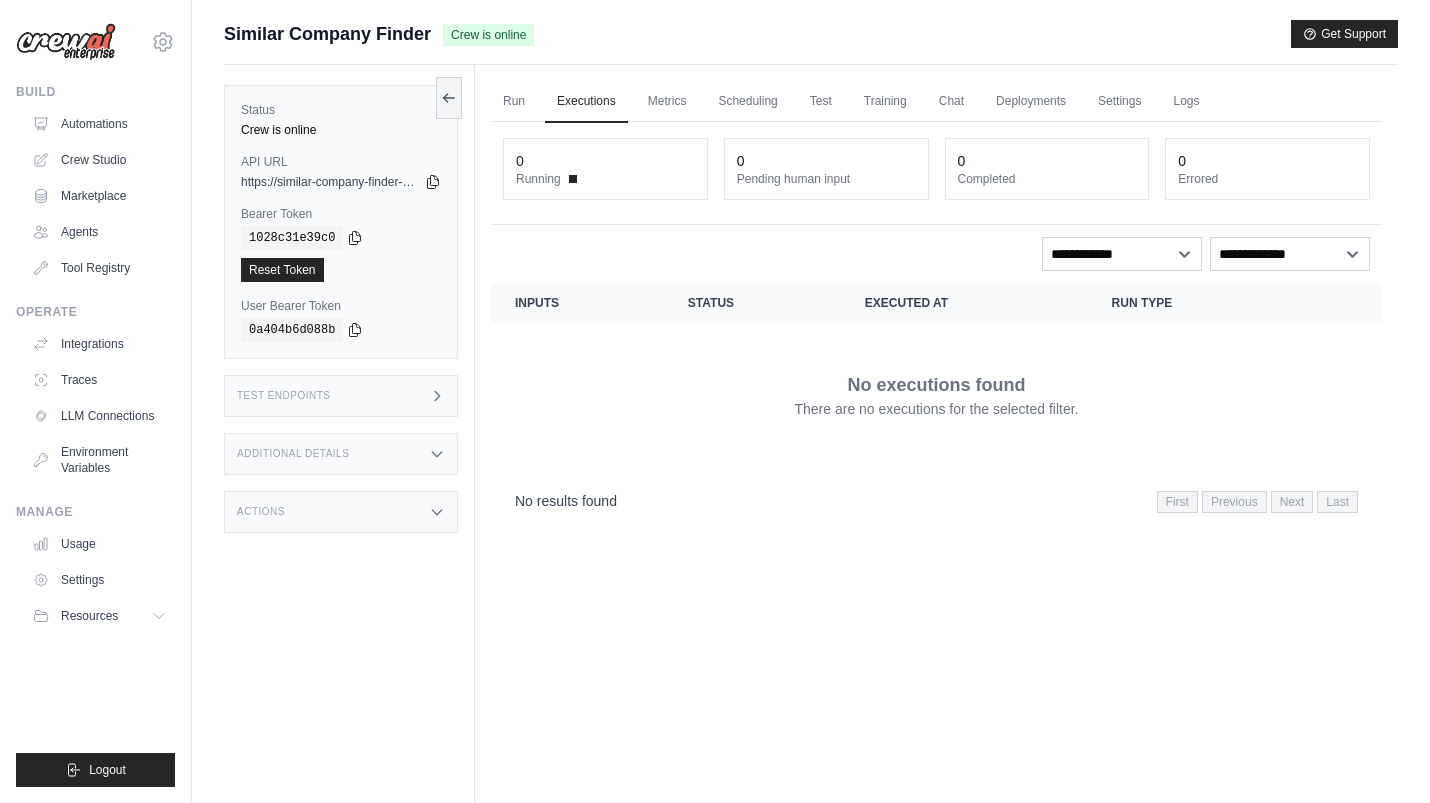 scroll, scrollTop: 0, scrollLeft: 0, axis: both 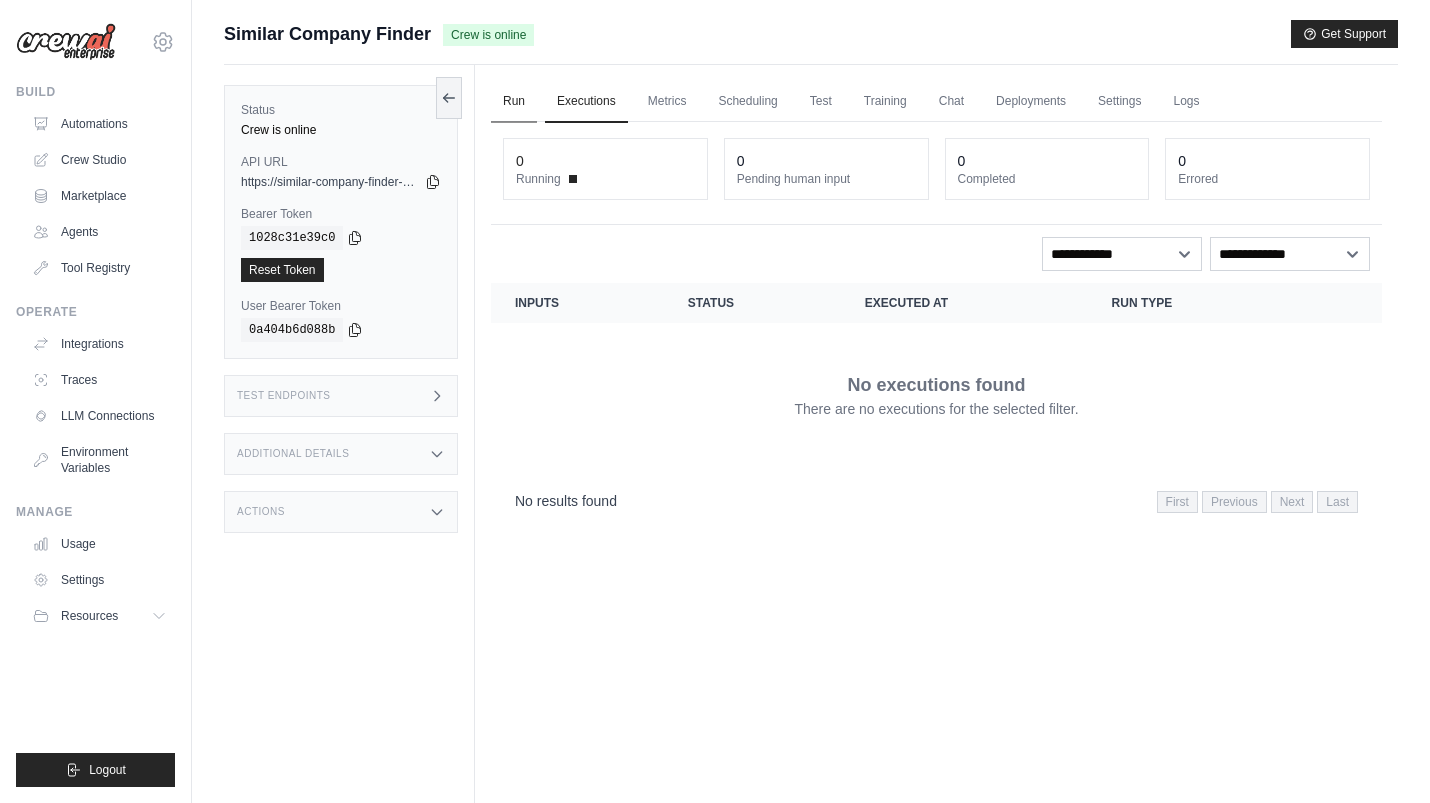 click on "Run" at bounding box center [514, 102] 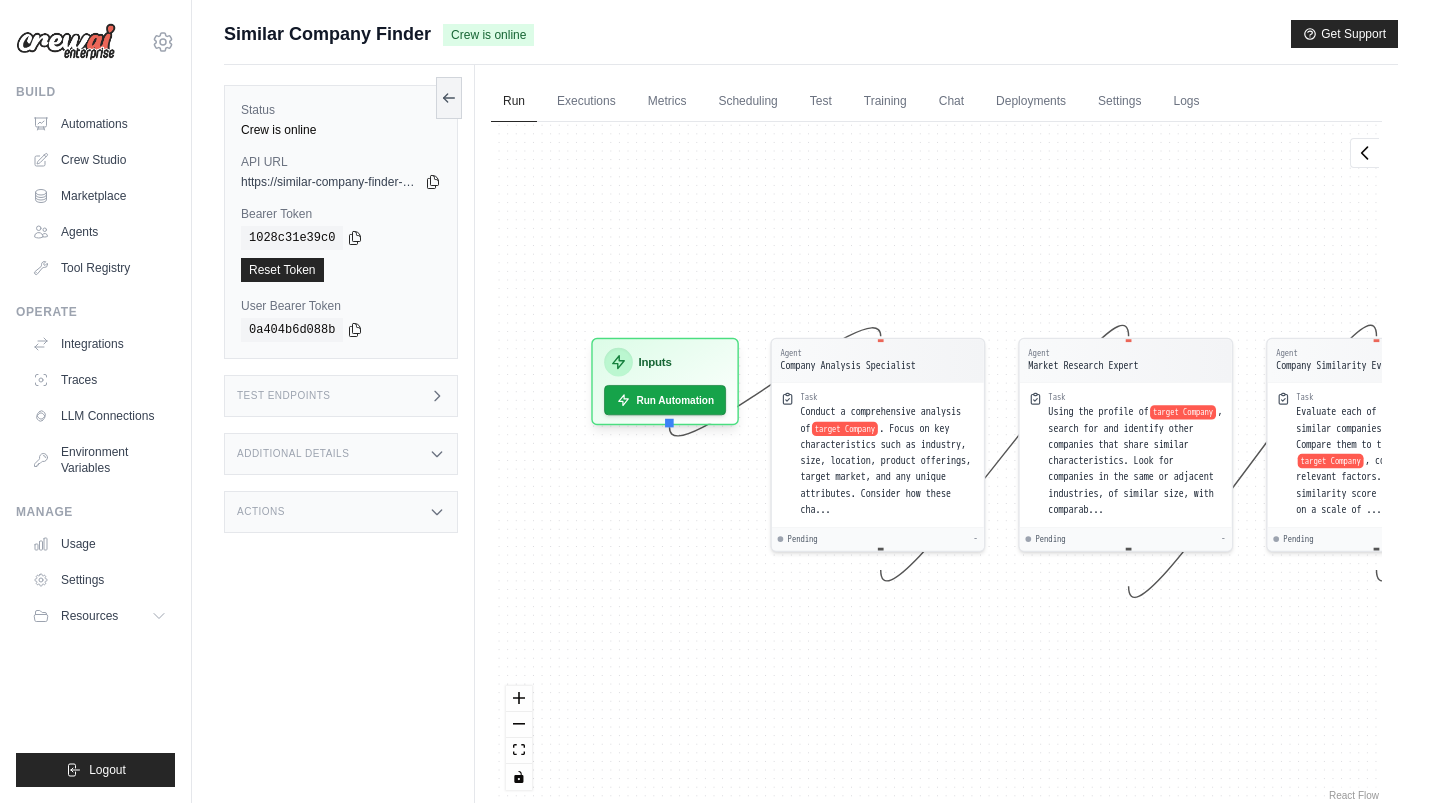 drag, startPoint x: 720, startPoint y: 258, endPoint x: 941, endPoint y: 231, distance: 222.64322 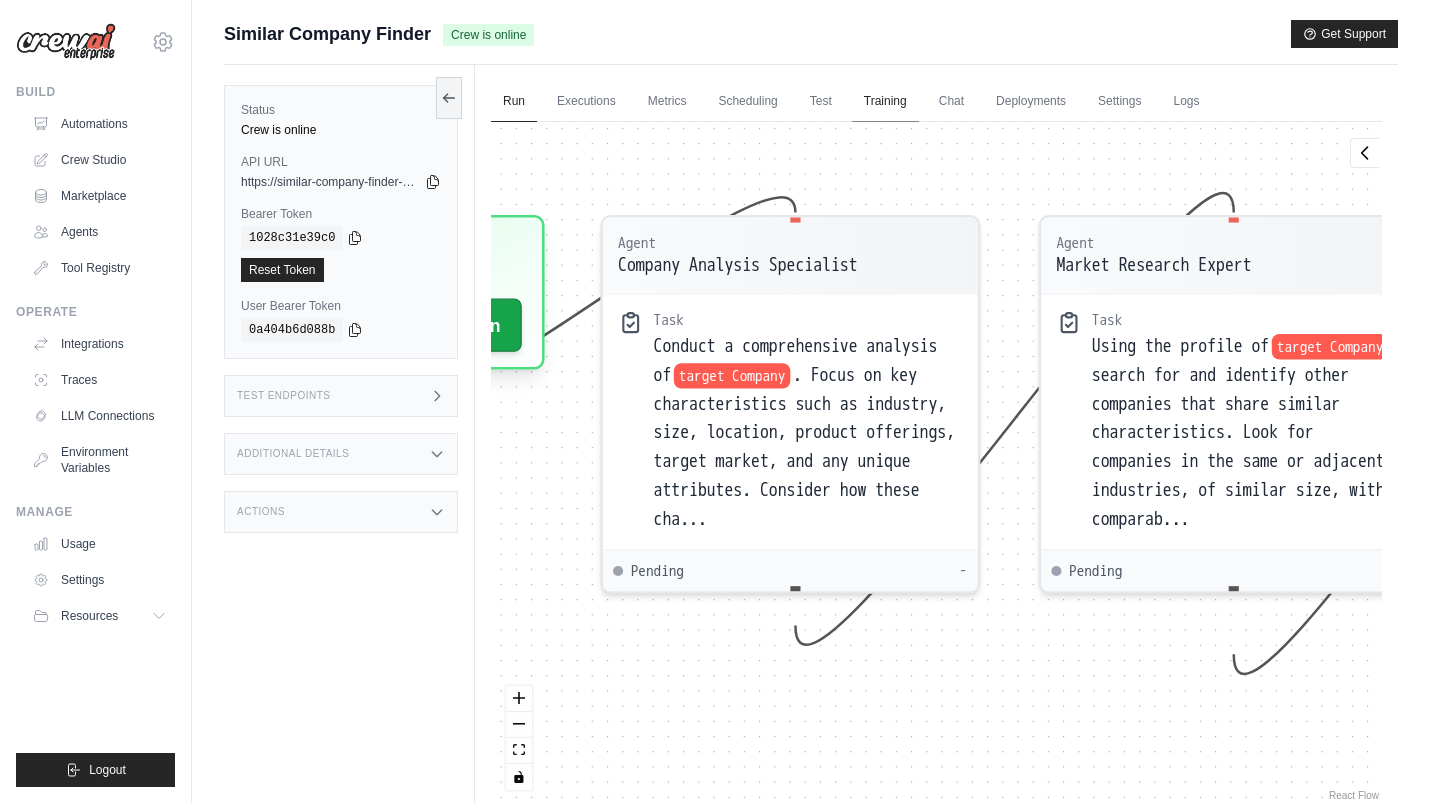 drag, startPoint x: 944, startPoint y: 218, endPoint x: 862, endPoint y: 103, distance: 141.24094 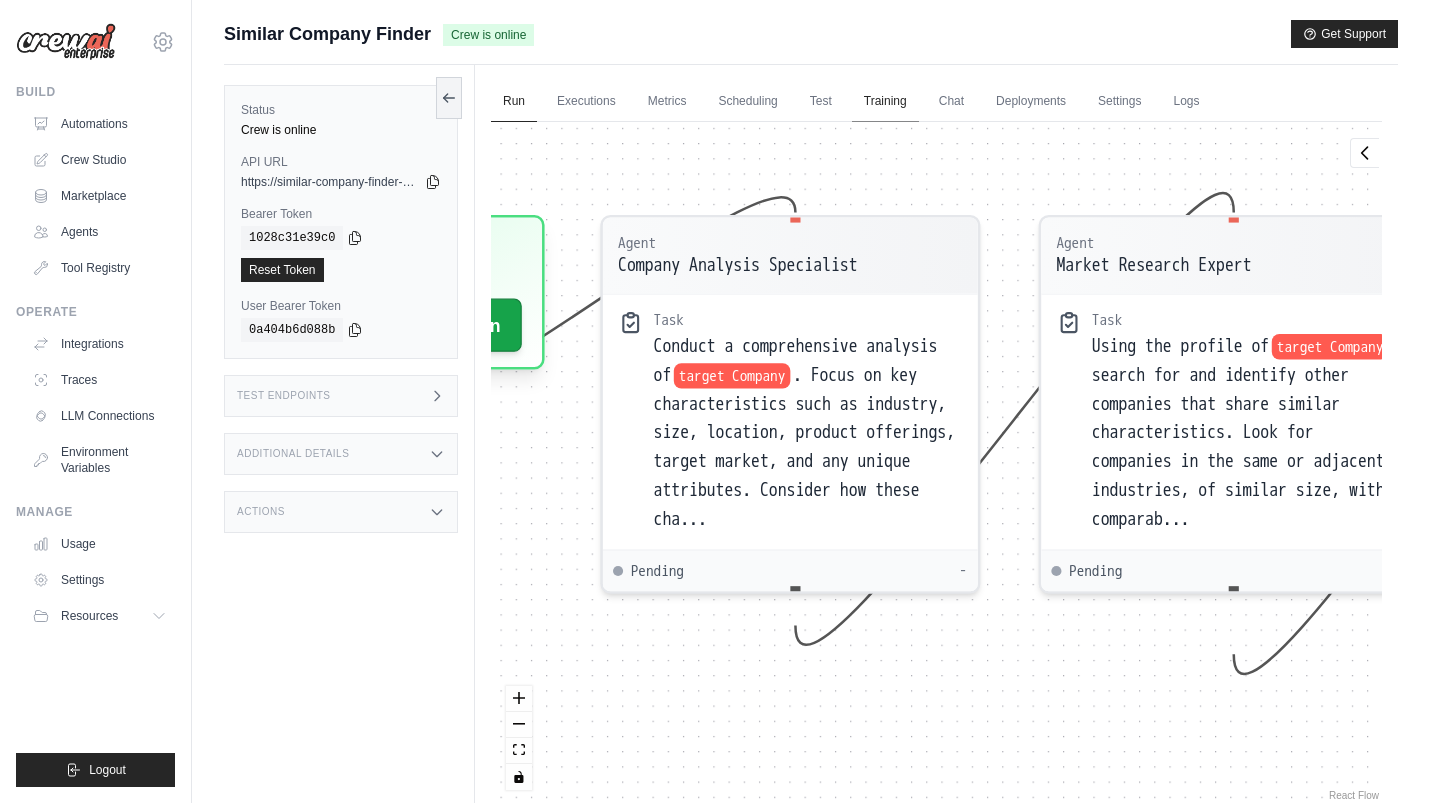 click on "Run
Executions
Metrics
Scheduling
Test
Training
Chat
Deployments
Settings
Logs
0
Running
0
Pending human input
0" at bounding box center (936, 466) 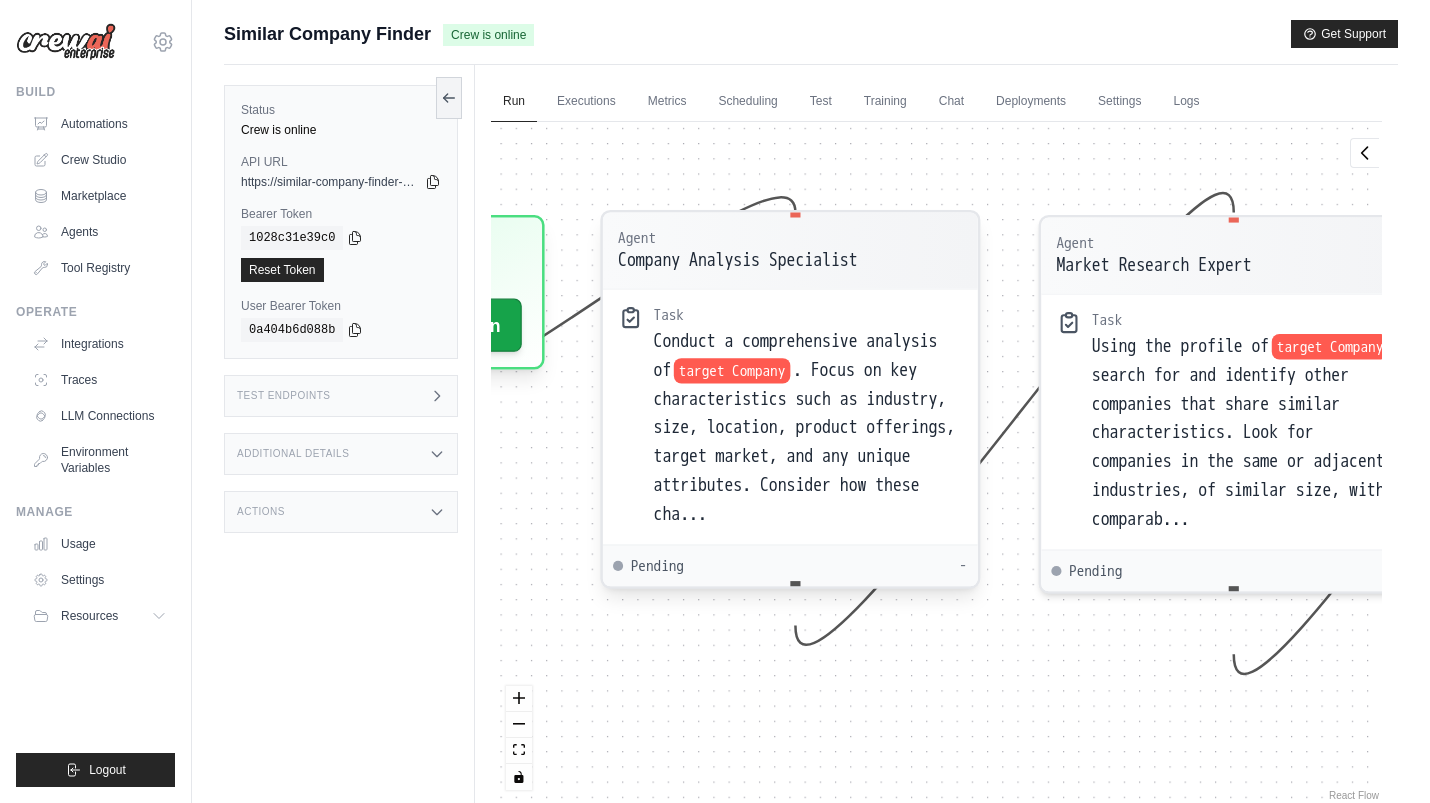 click on ". Focus on key characteristics such as industry, size, location, product offerings, target market, and any unique attributes. Consider how these cha..." at bounding box center (805, 442) 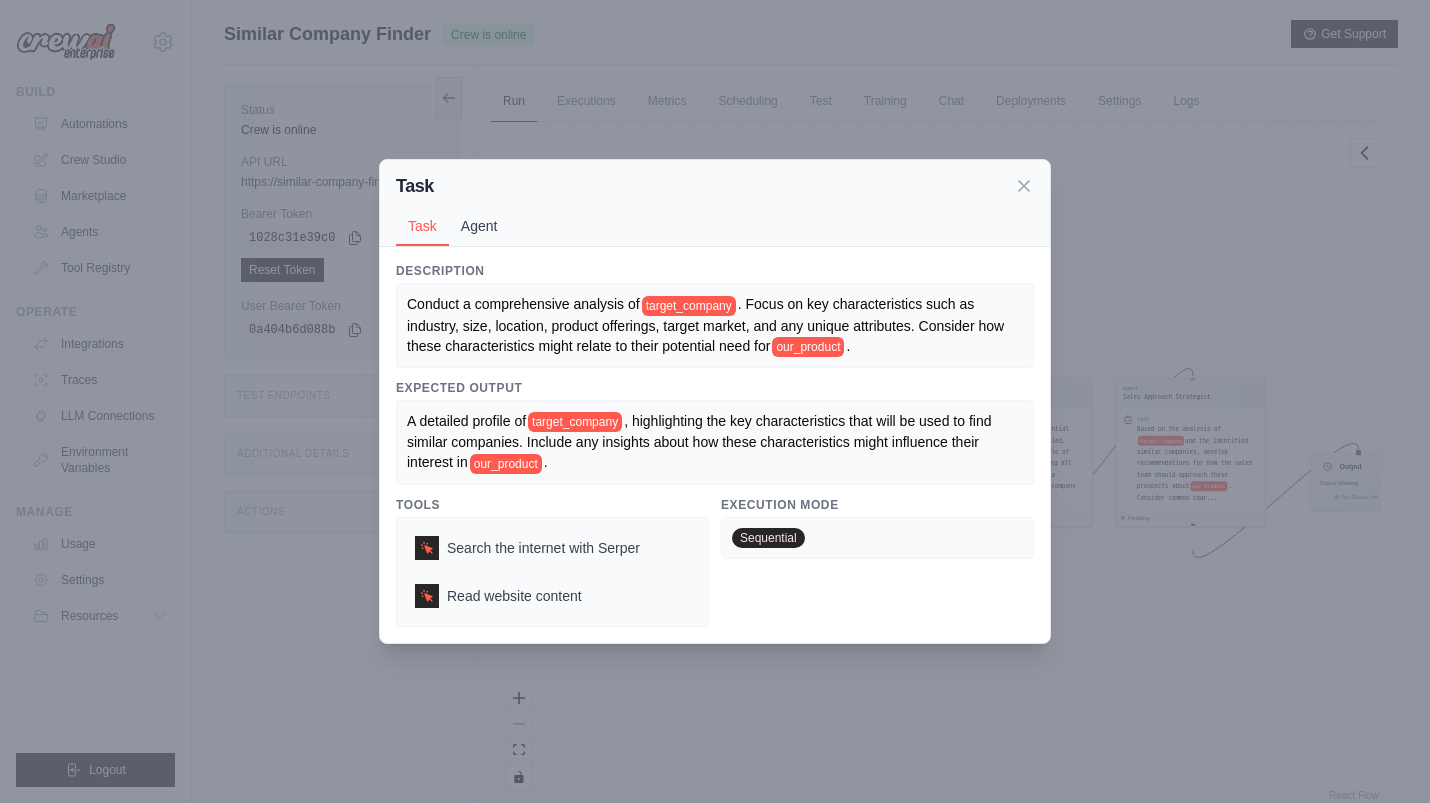 click on "Agent" at bounding box center [479, 226] 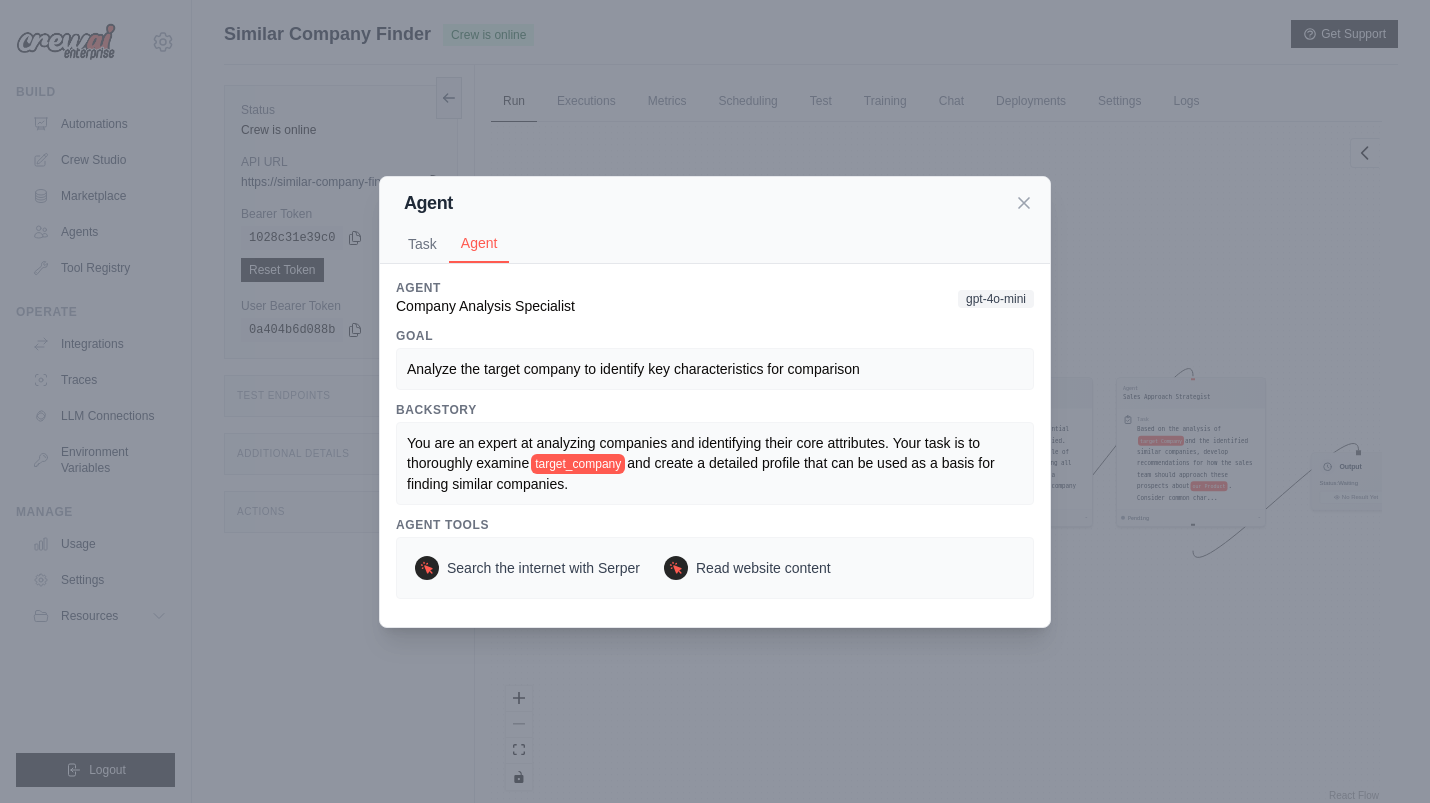 click on "Company Analysis Specialist" at bounding box center [485, 306] 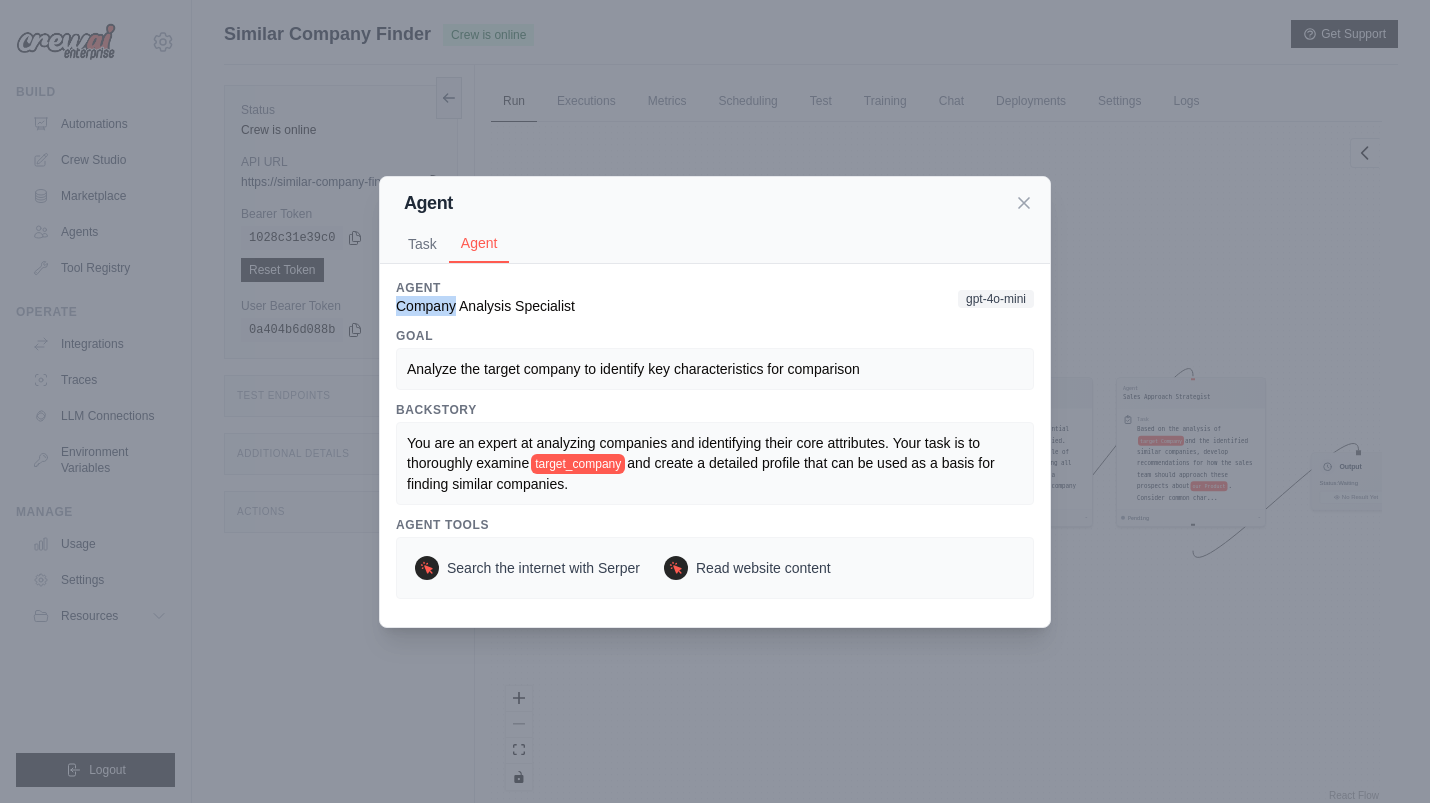 click on "Company Analysis Specialist" at bounding box center (485, 306) 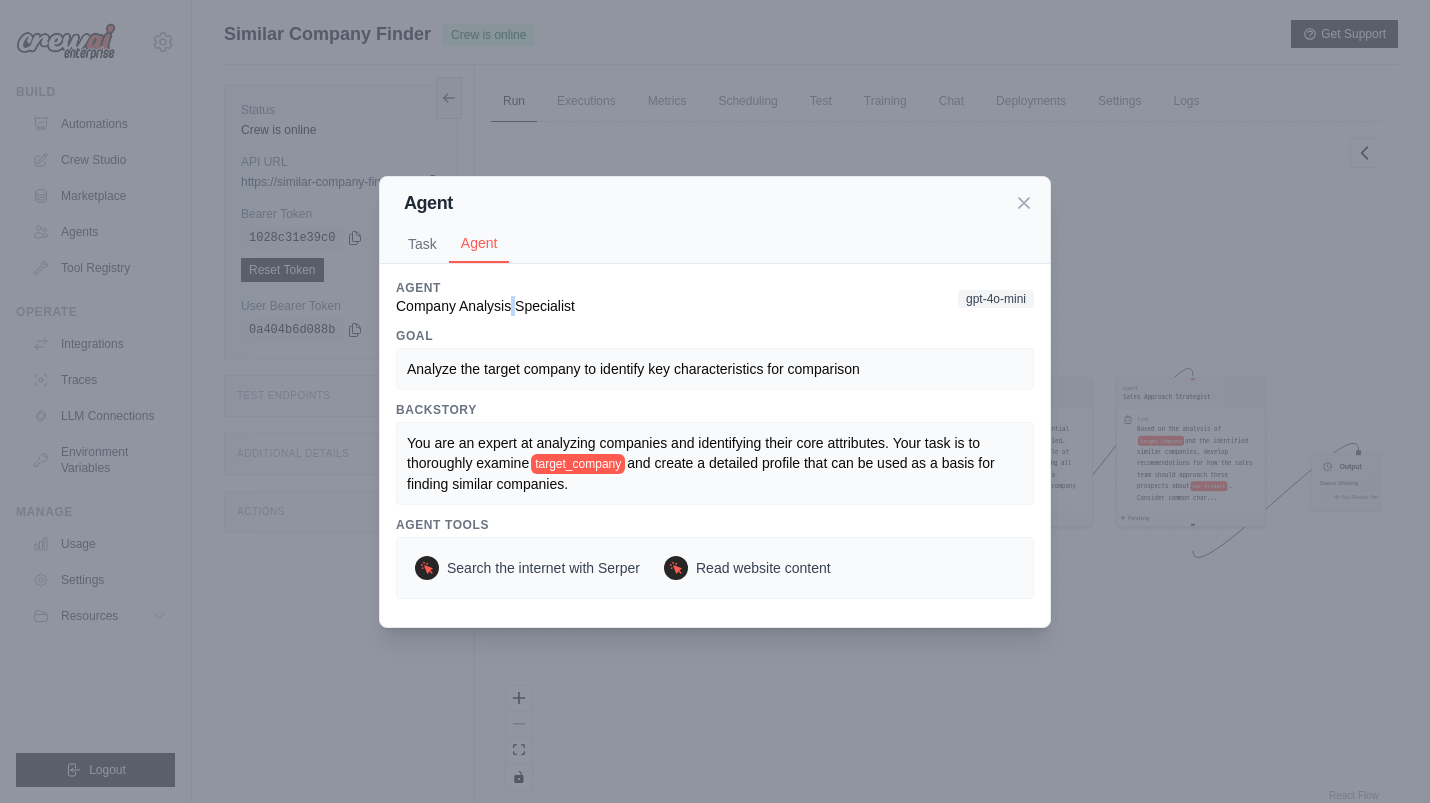 click on "Company Analysis Specialist" at bounding box center [485, 306] 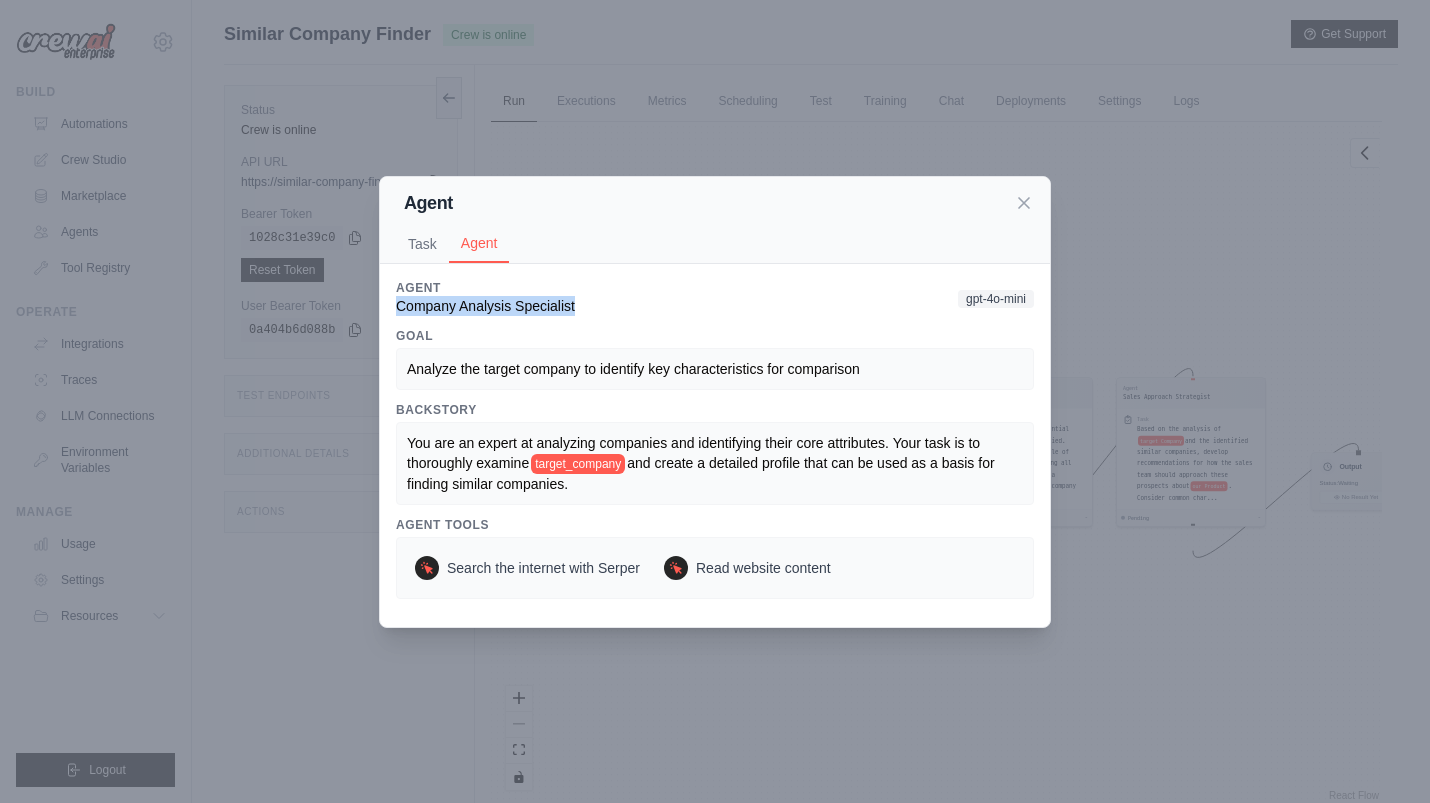 click on "Analyze the target company to identify key characteristics for comparison" at bounding box center [715, 369] 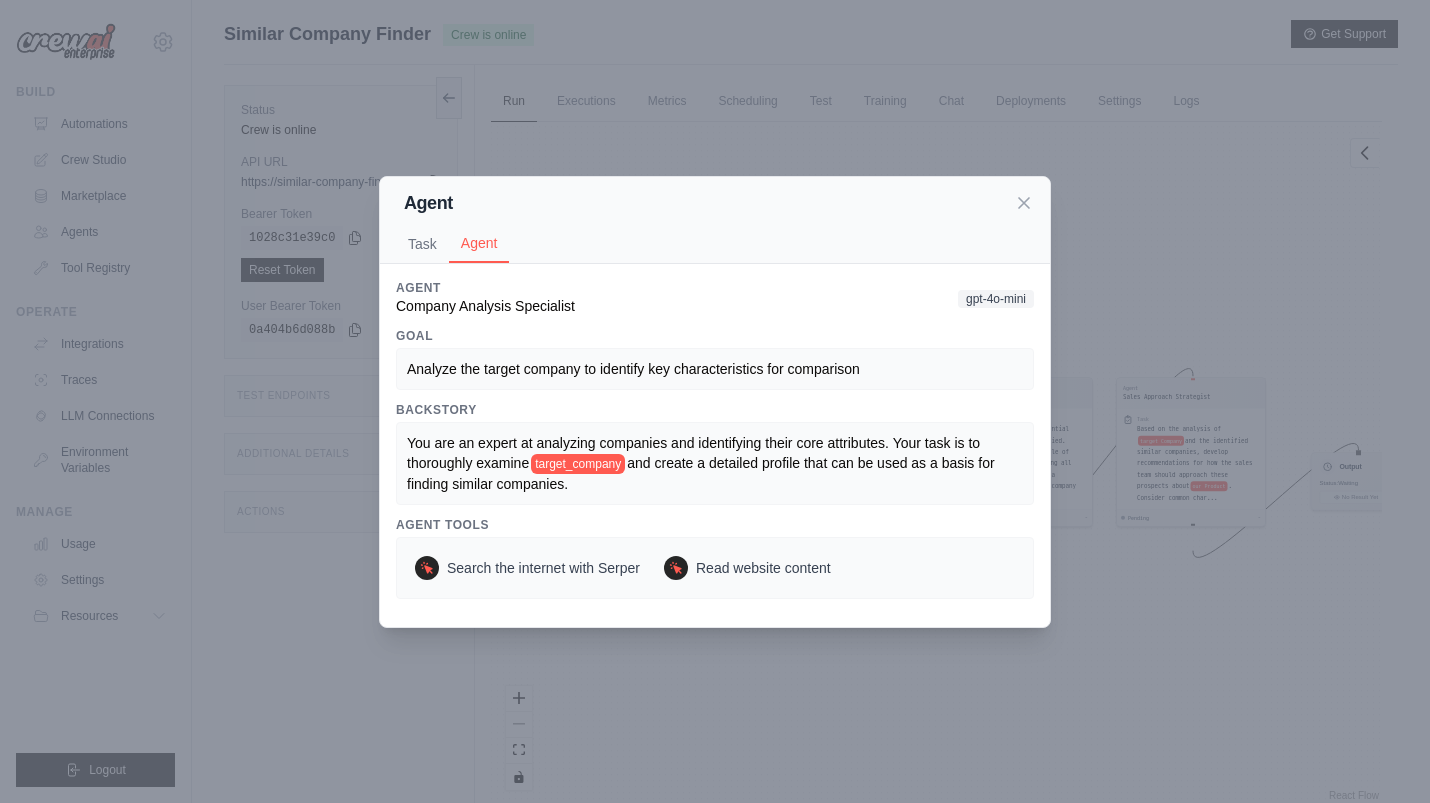 click on "gpt-4o-mini" at bounding box center (996, 299) 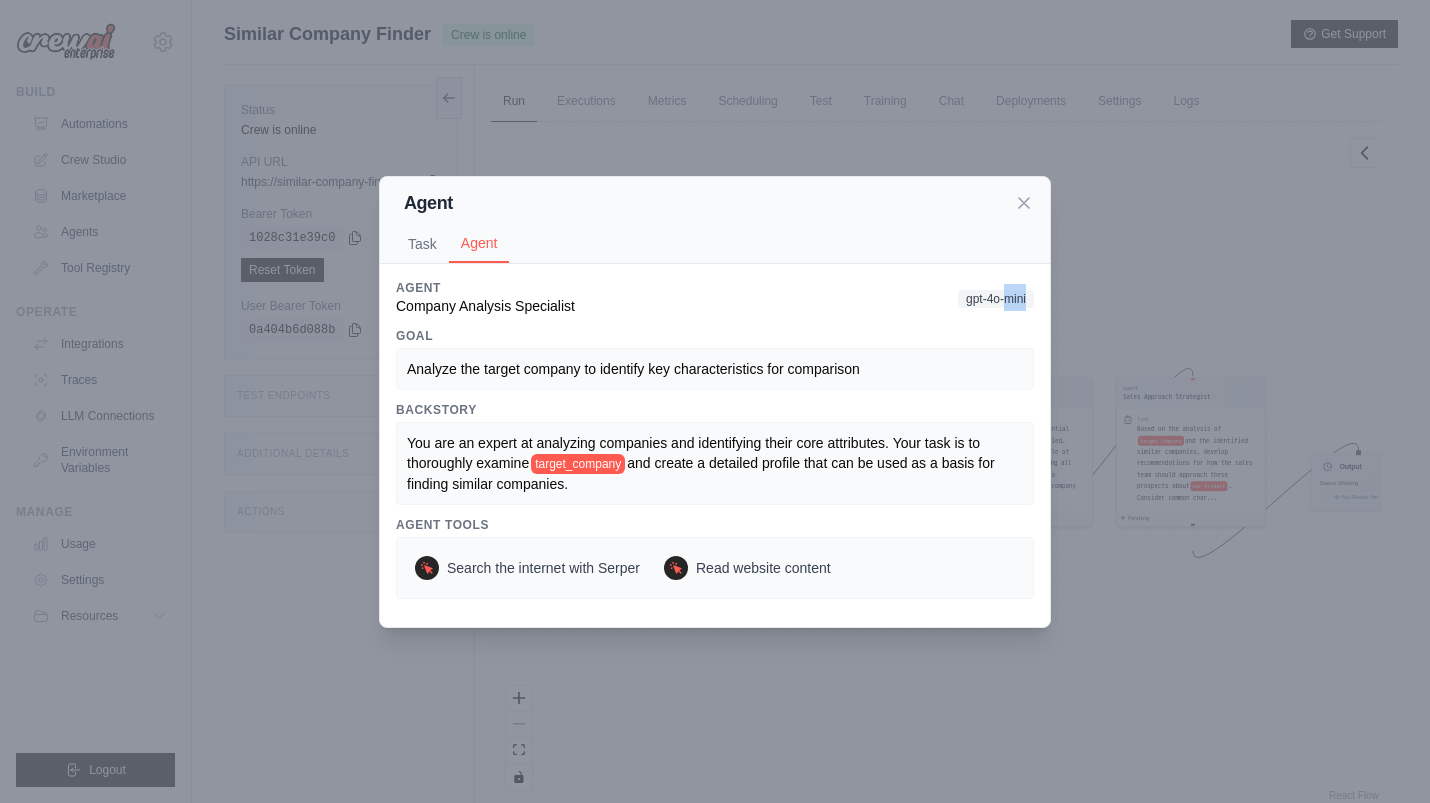 click on "gpt-4o-mini" at bounding box center [996, 299] 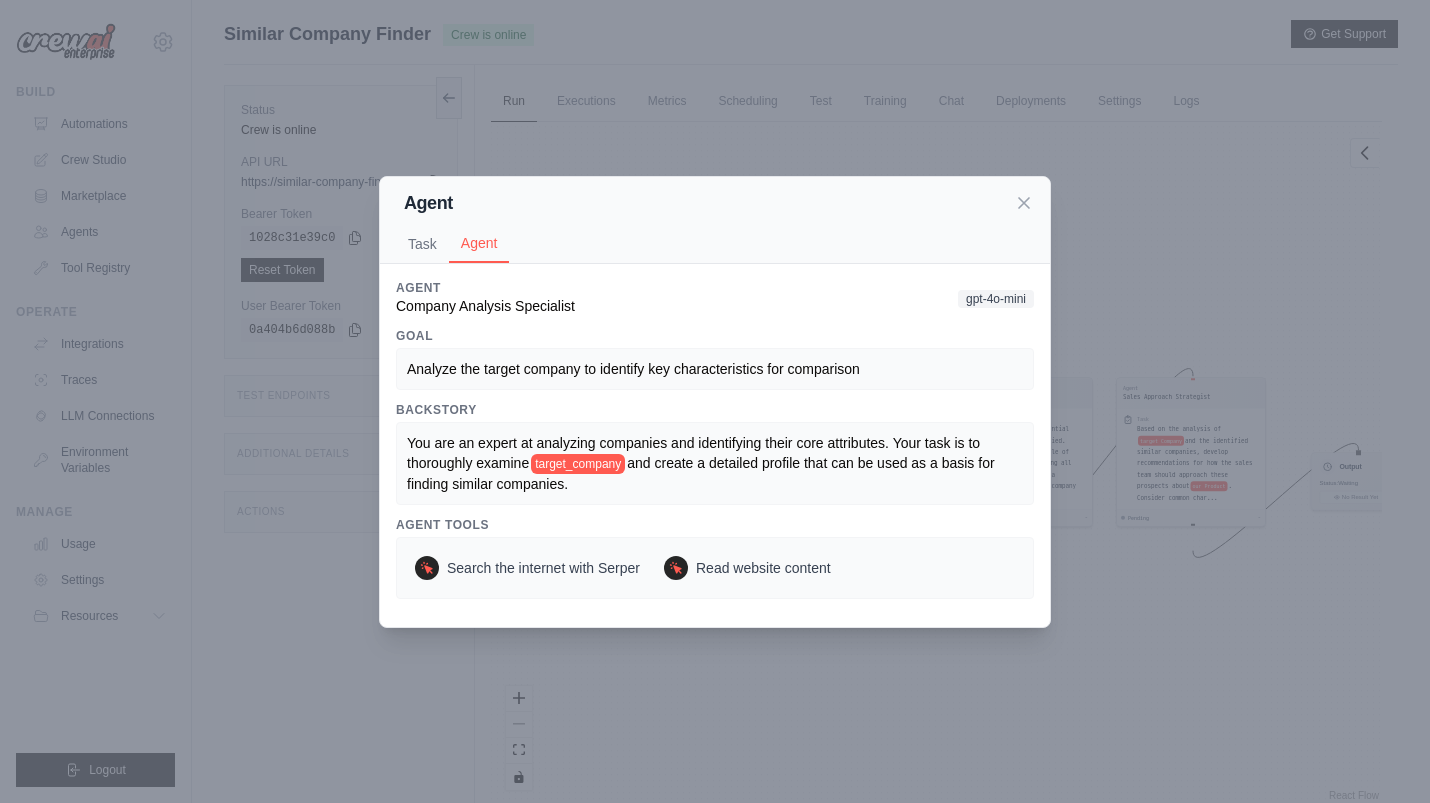 click on "gpt-4o-mini" at bounding box center (996, 299) 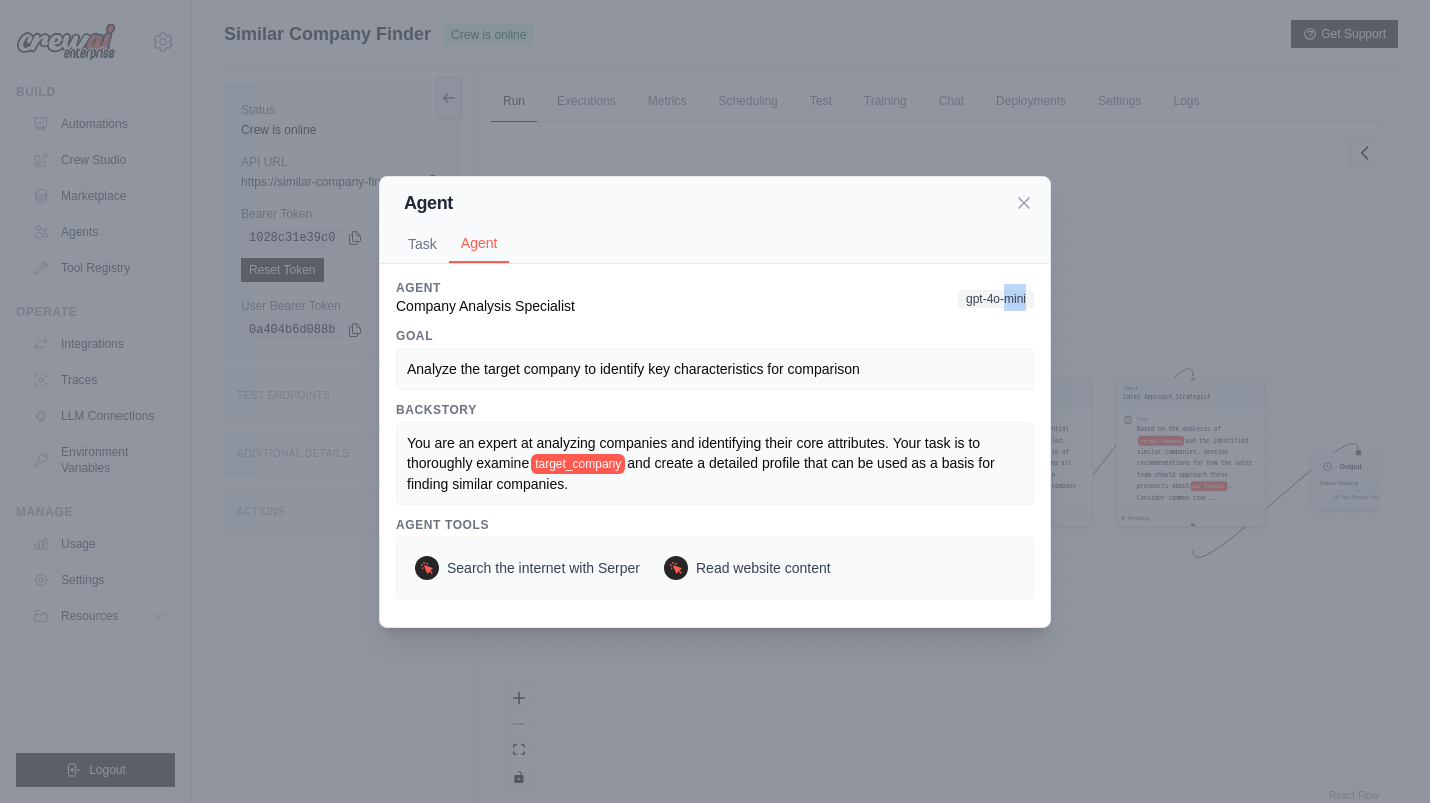 click on "gpt-4o-mini" at bounding box center (996, 299) 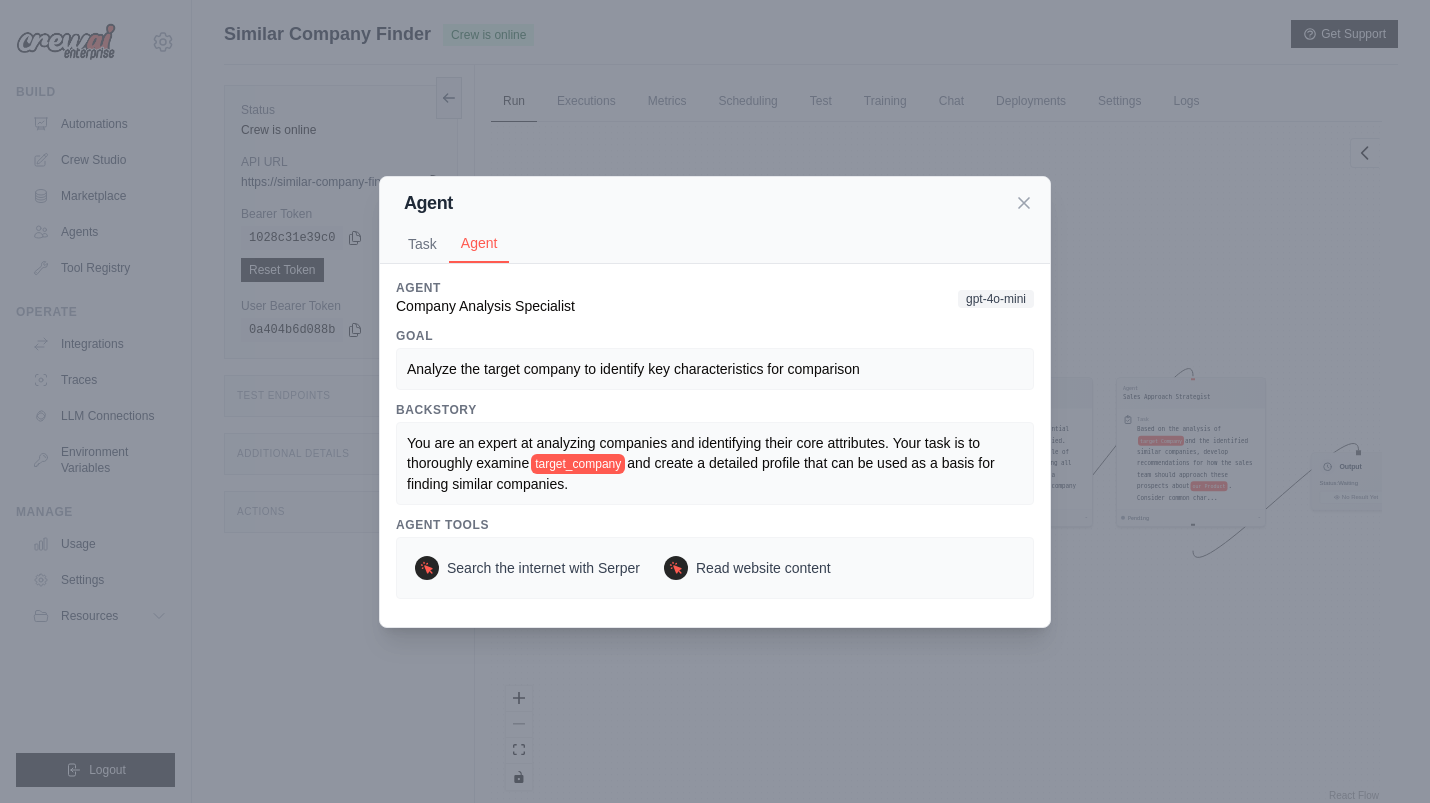 click on "gpt-4o-mini" at bounding box center (996, 299) 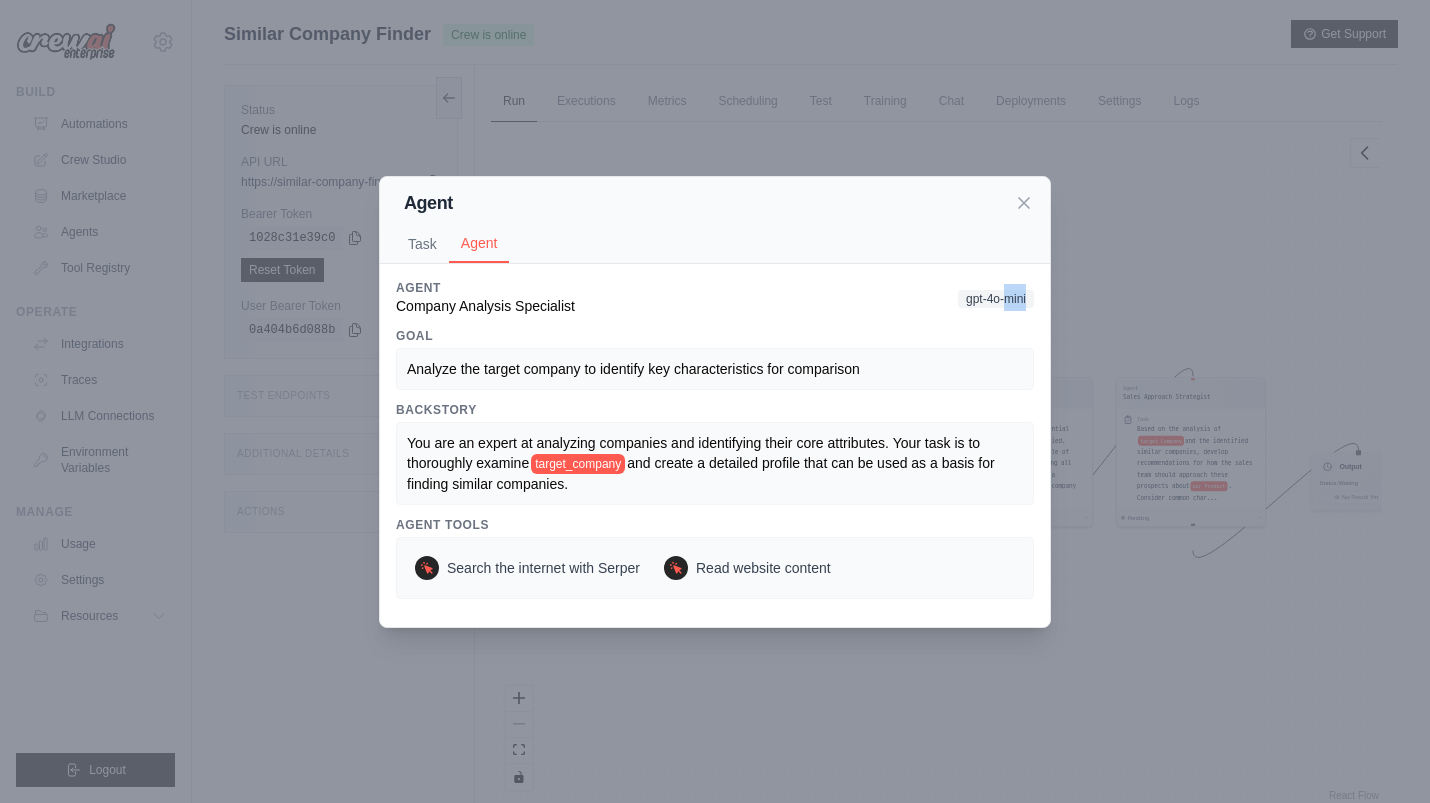 click on "Agent Company Analysis Specialist gpt-4o-mini Goal Analyze the target company to identify key characteristics for comparison Backstory You are an expert at analyzing companies and identifying their core attributes. Your task is to thoroughly examine  target_company  and create a detailed profile that can be used as a basis for finding similar companies.
Agent Tools Search the internet with Serper Read website content" at bounding box center [715, 439] 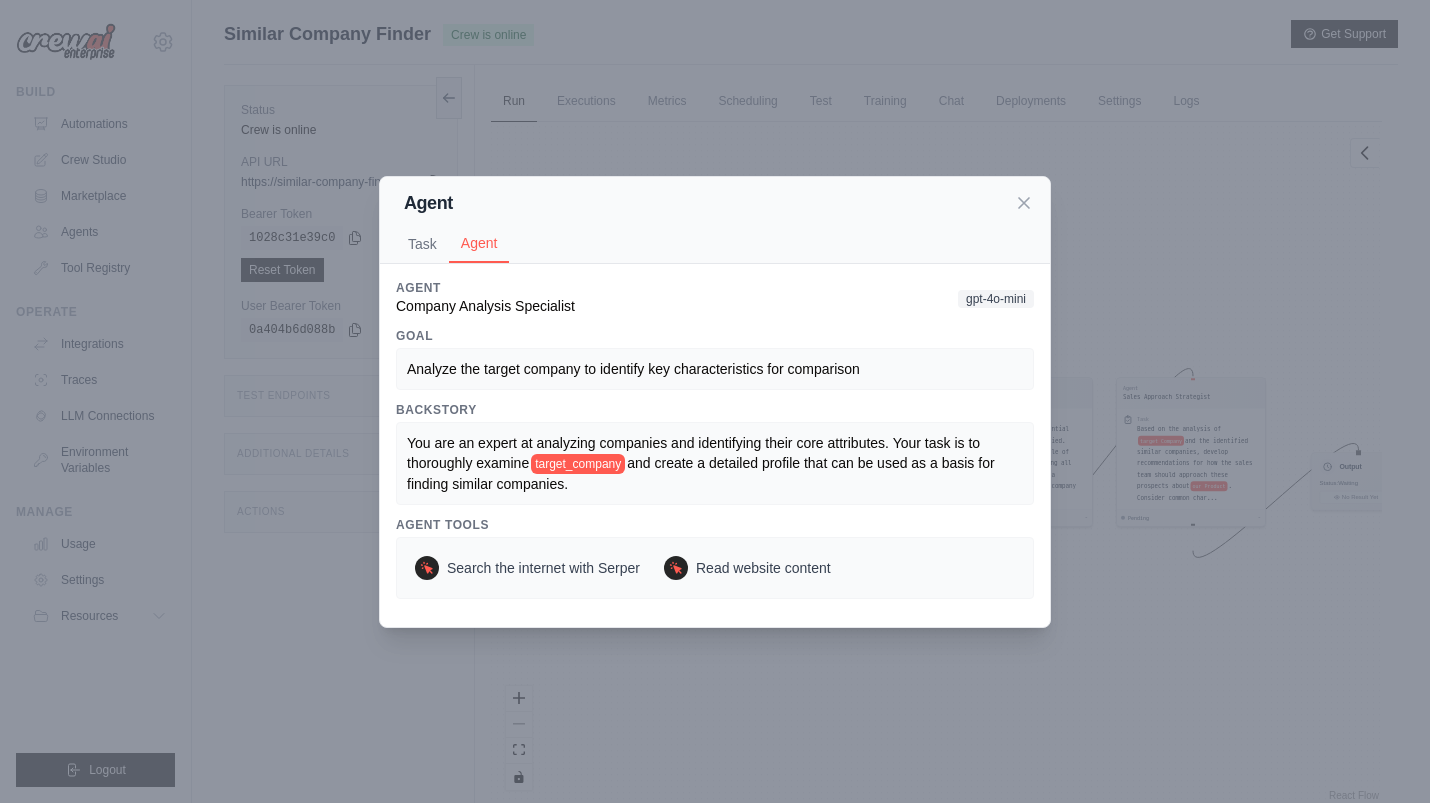 click on "gpt-4o-mini" at bounding box center (996, 299) 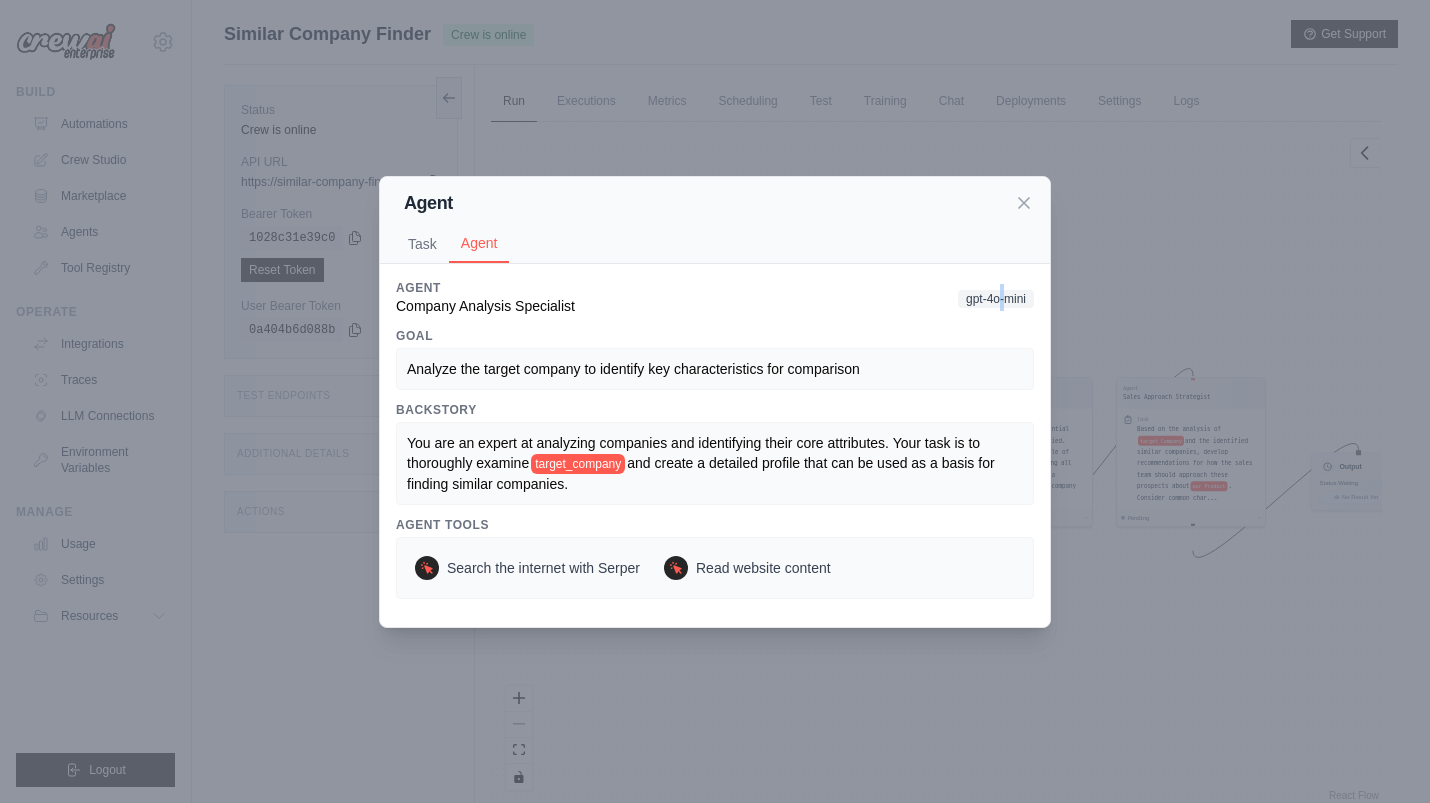 click on "gpt-4o-mini" at bounding box center (996, 299) 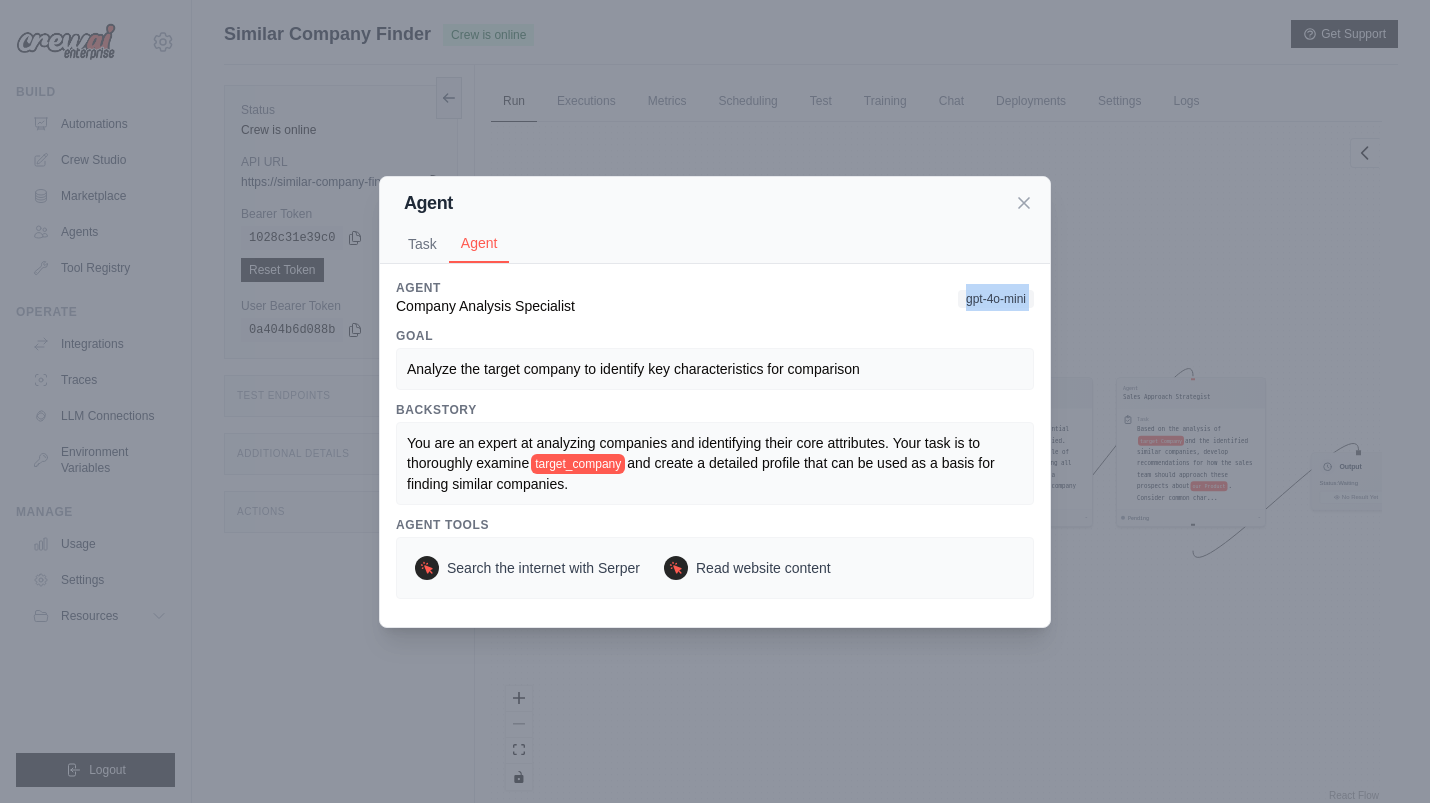 click on "gpt-4o-mini" at bounding box center [996, 299] 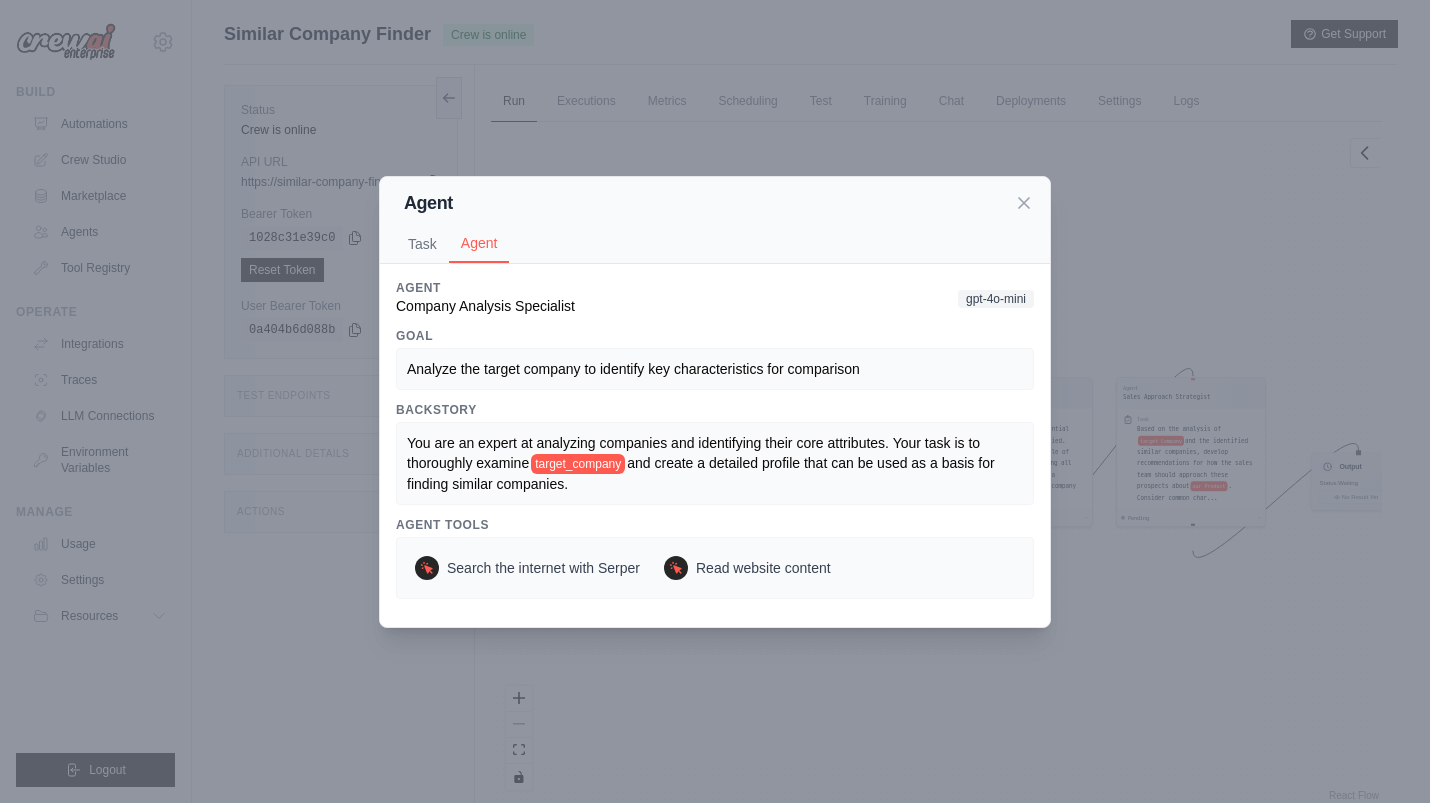 click on "You are an expert at analyzing companies and identifying their core attributes. Your task is to thoroughly examine" at bounding box center (695, 453) 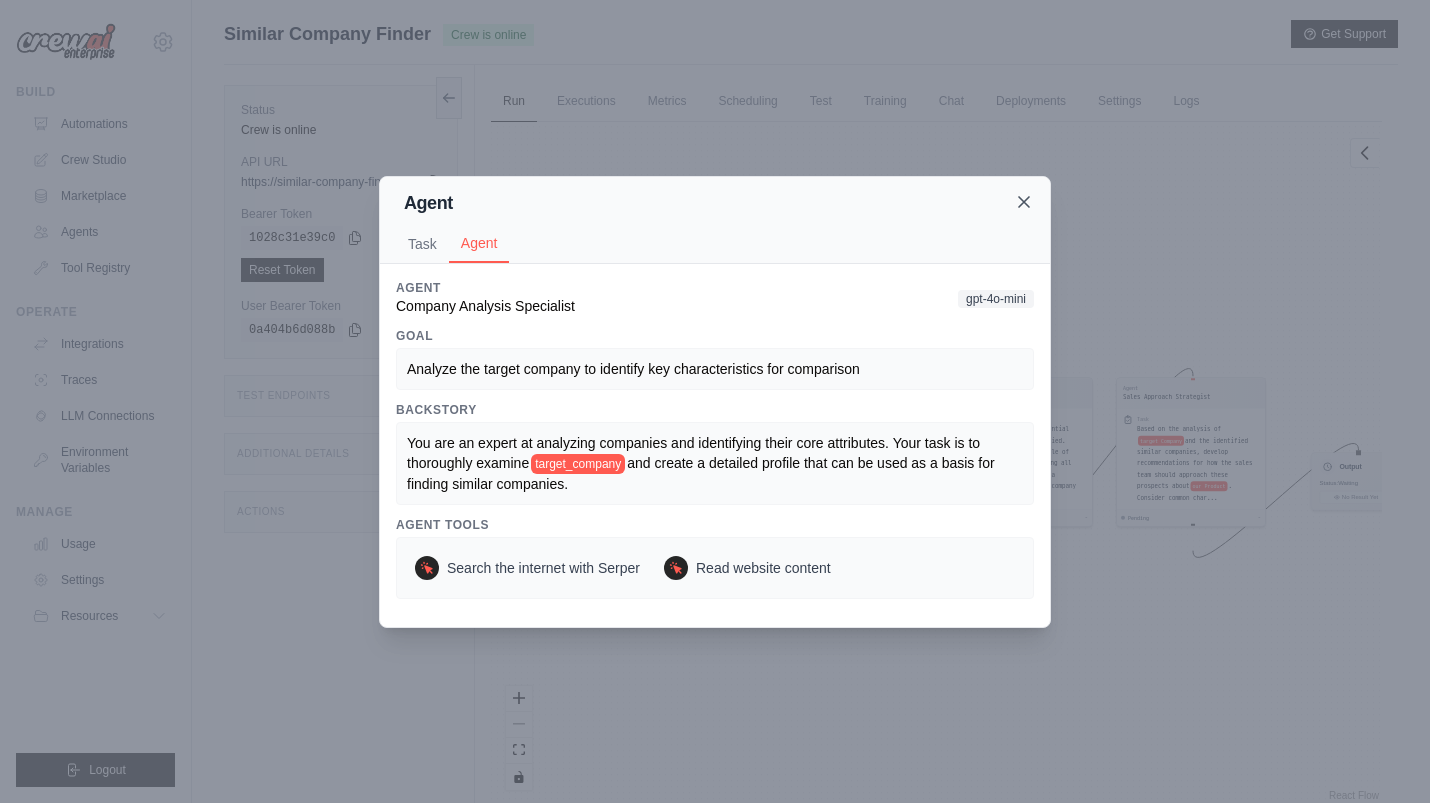 click 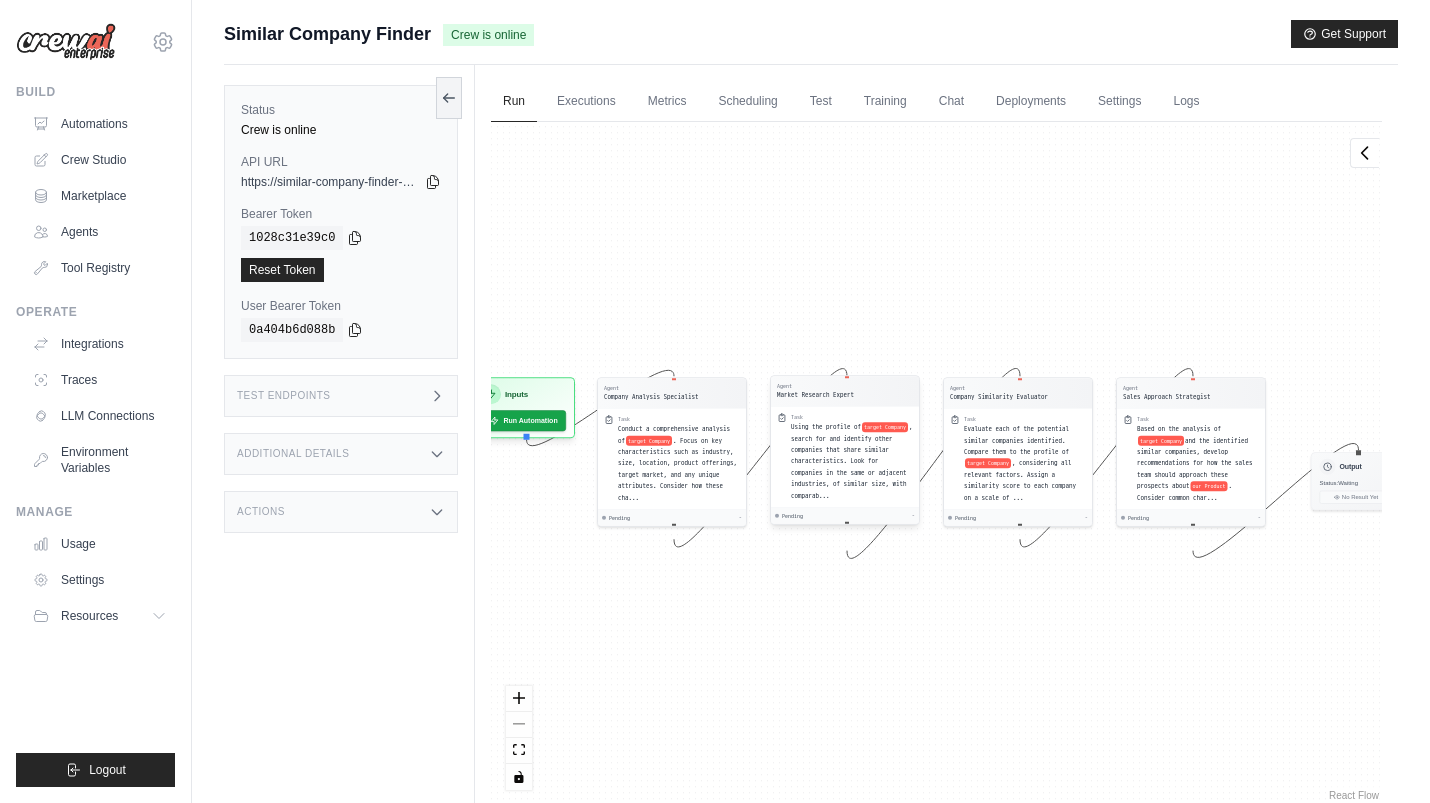 click on ", search for and identify other companies that share similar characteristics. Look for companies in the same or adjacent industries, of similar size, with comparab..." at bounding box center [852, 461] 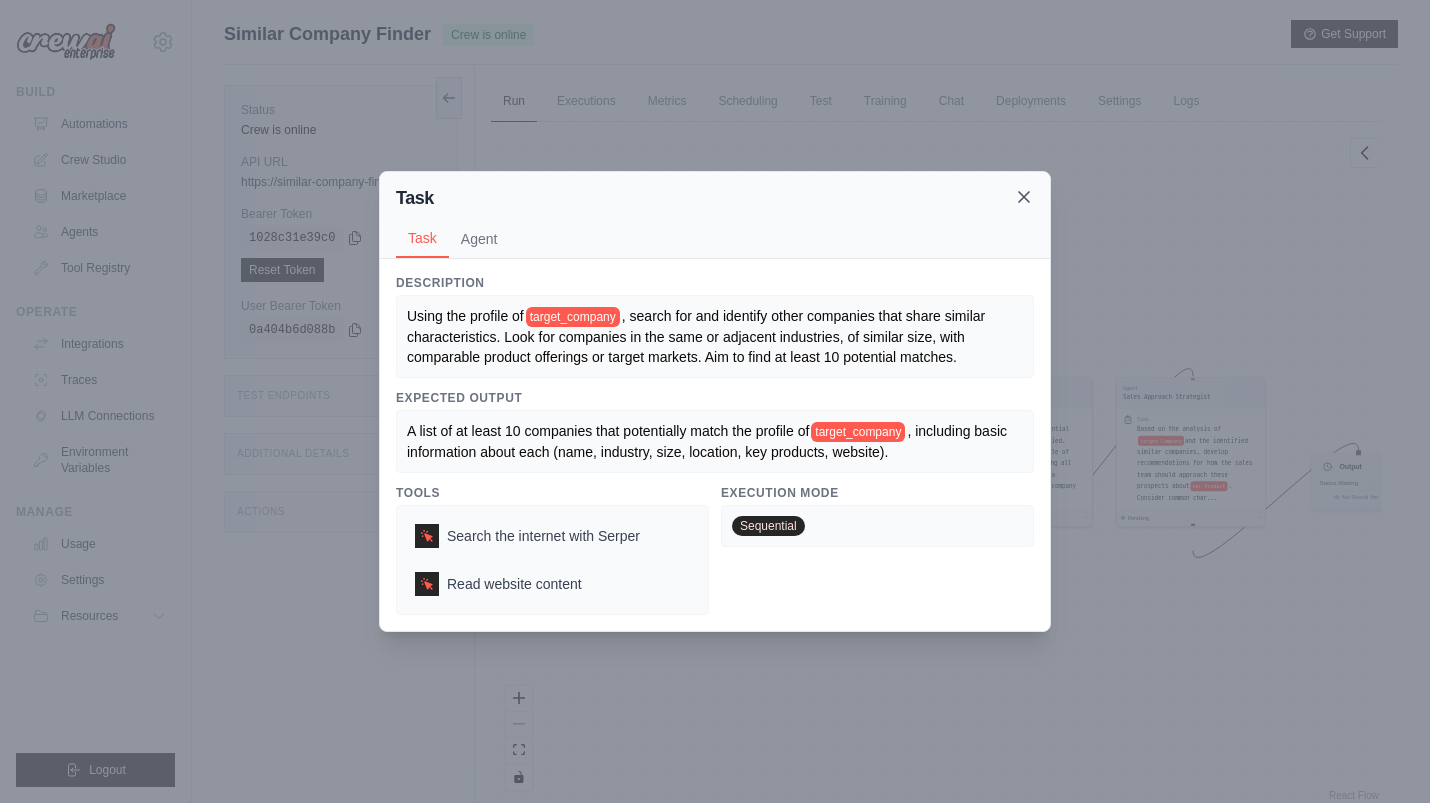 click 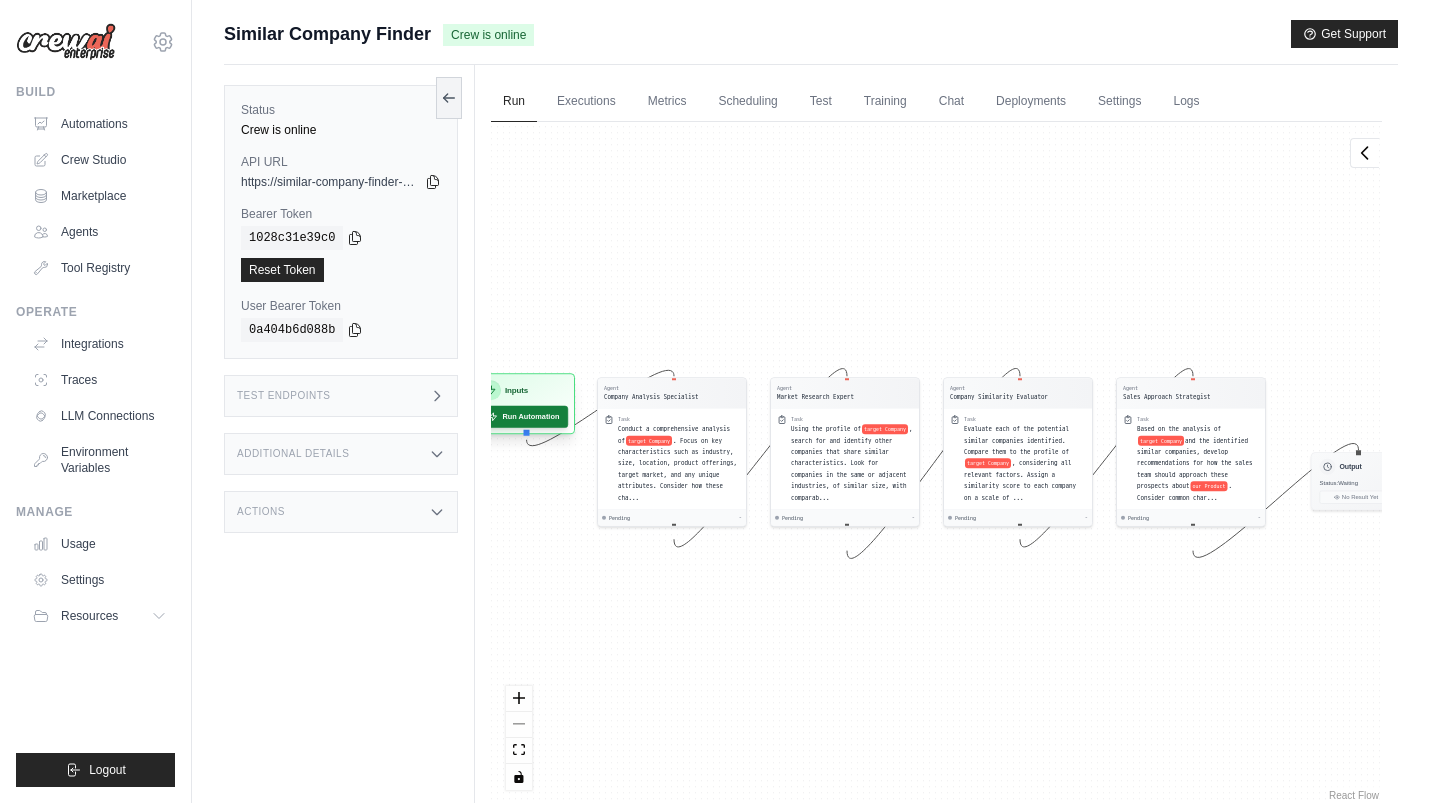 click on "Run Automation" at bounding box center (523, 417) 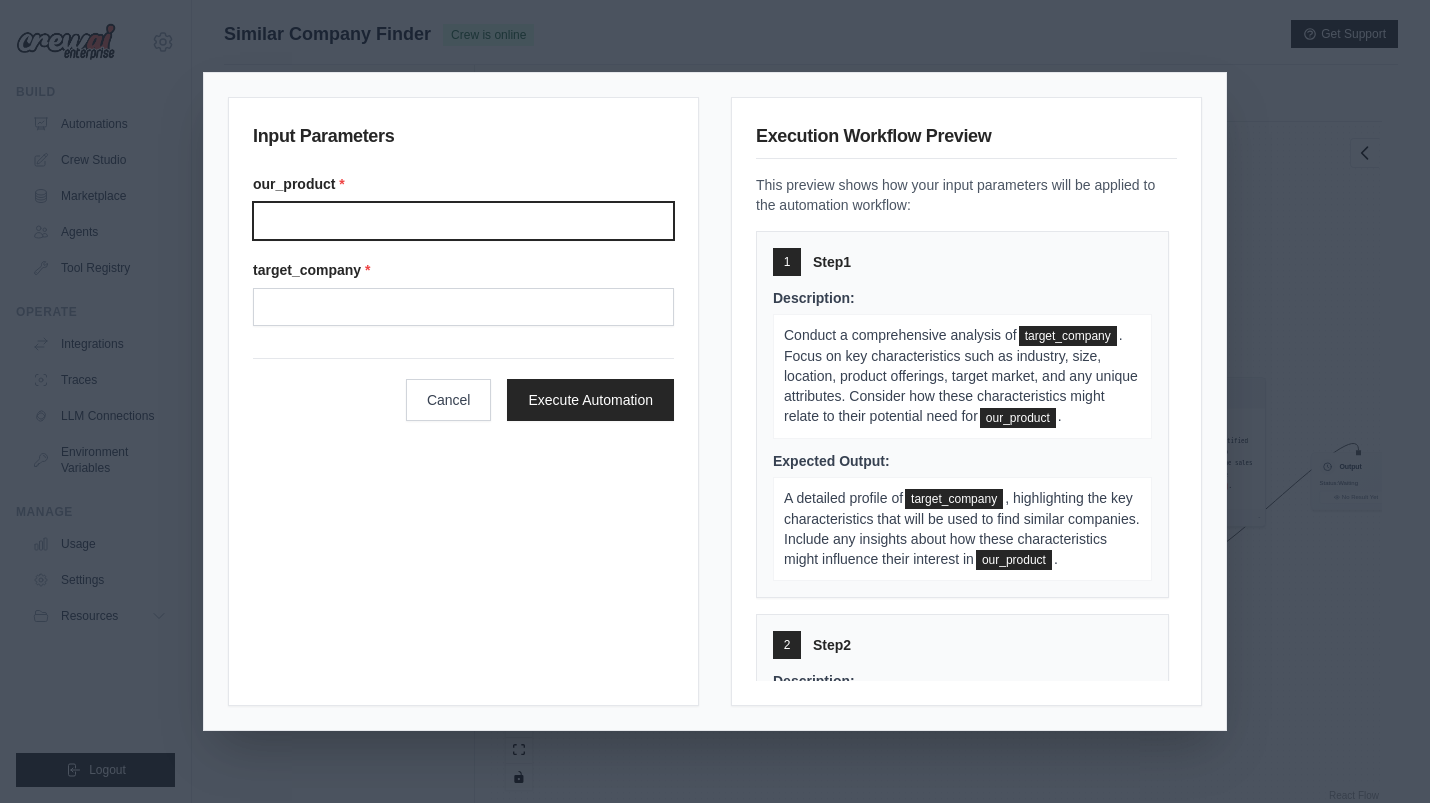 click on "Our product" at bounding box center (463, 221) 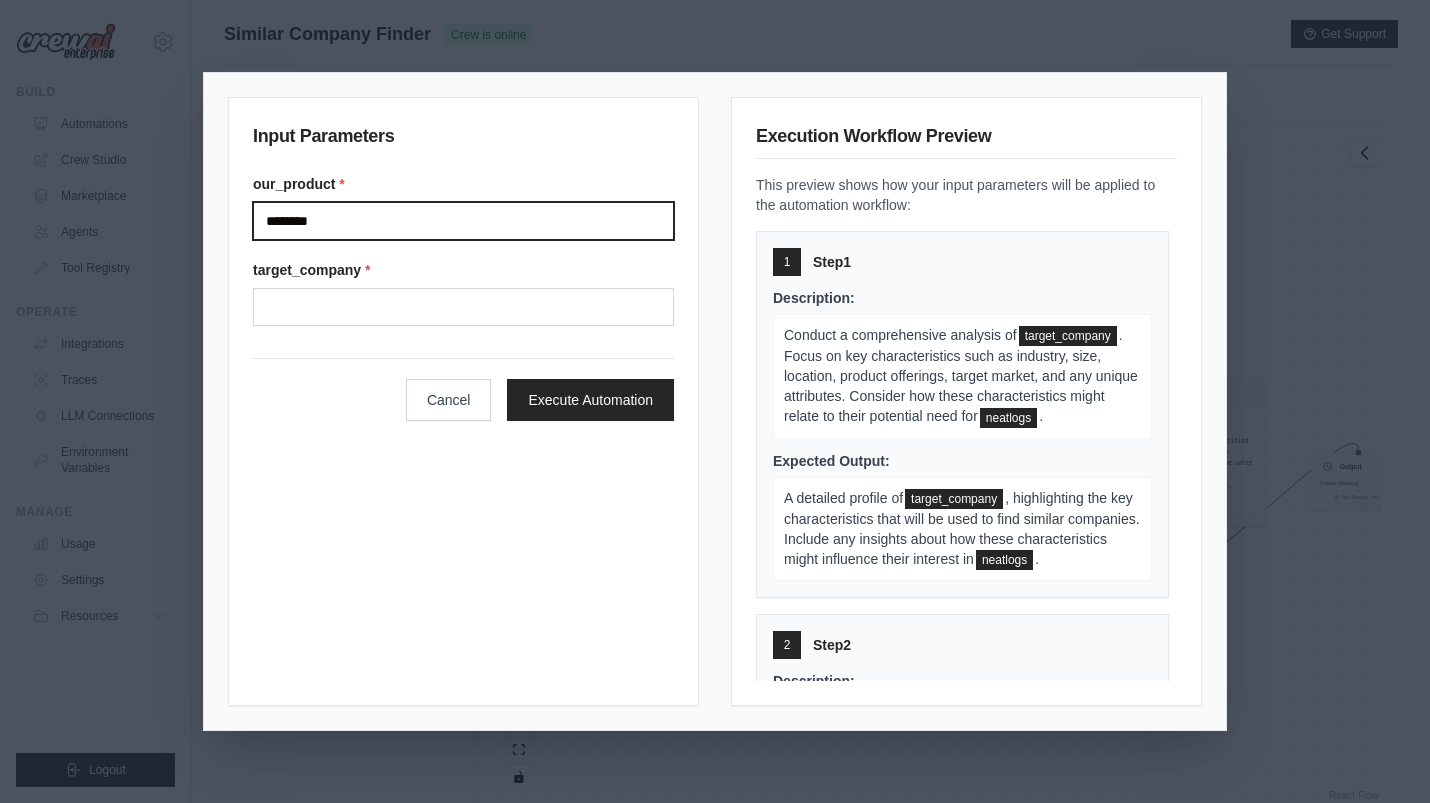 type on "********" 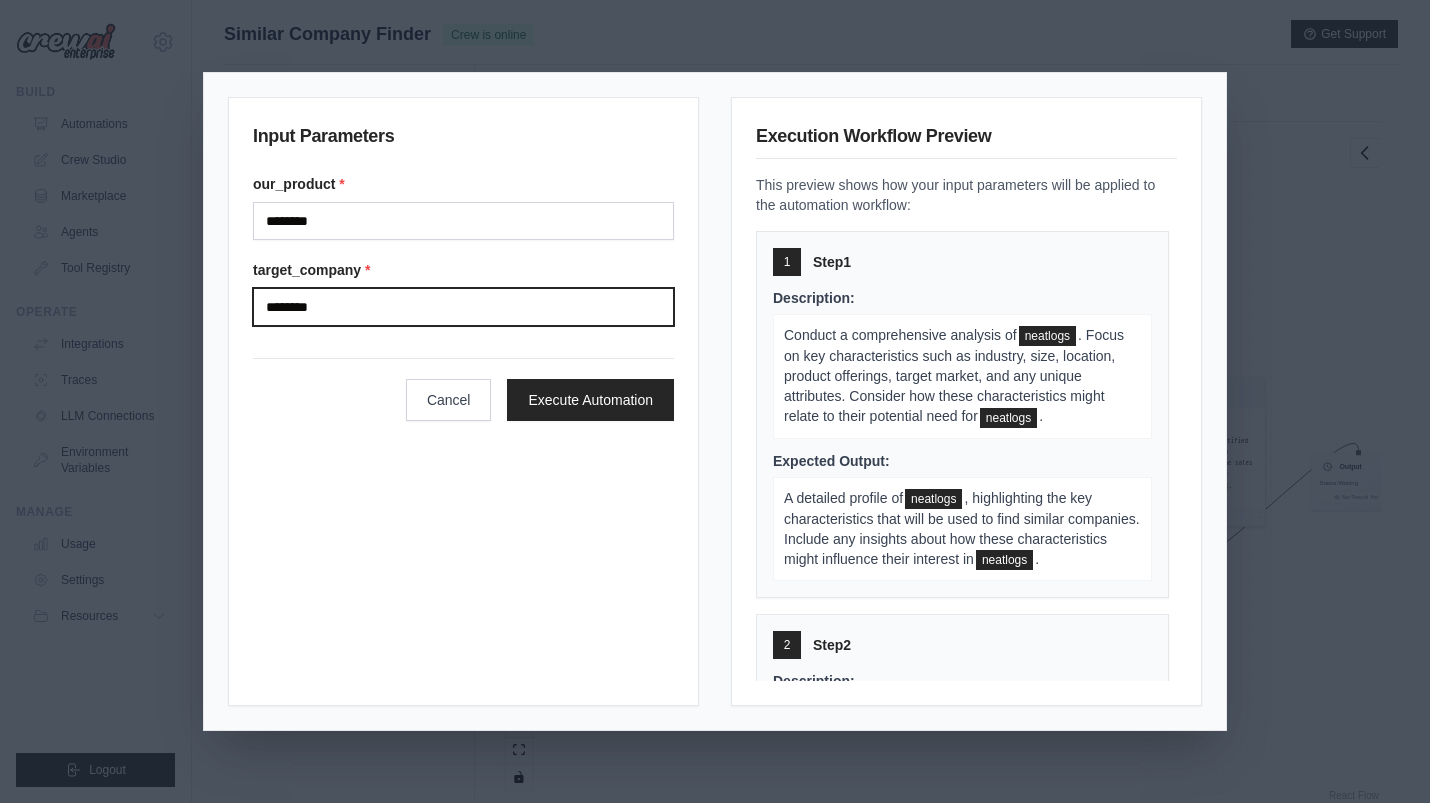 type on "********" 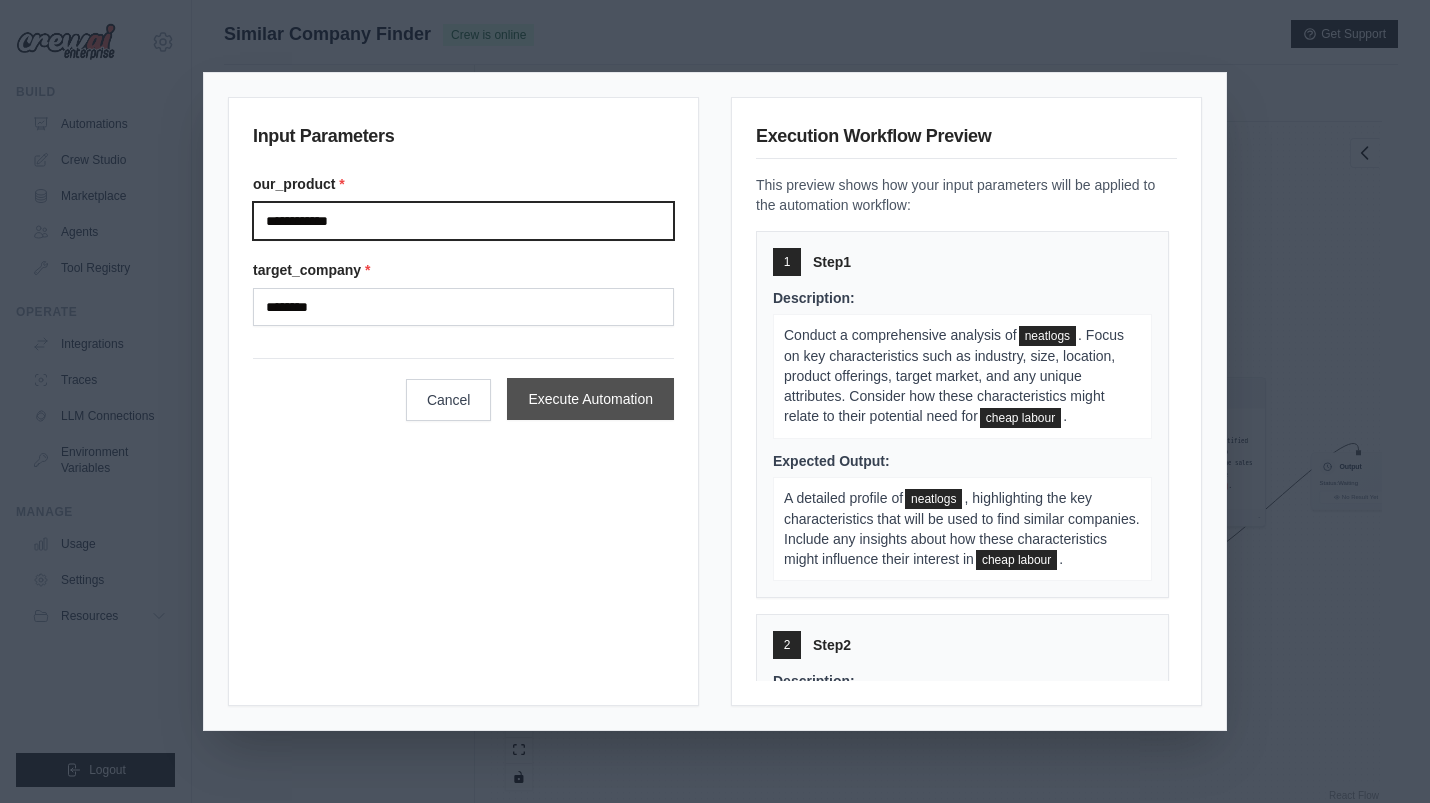 type on "**********" 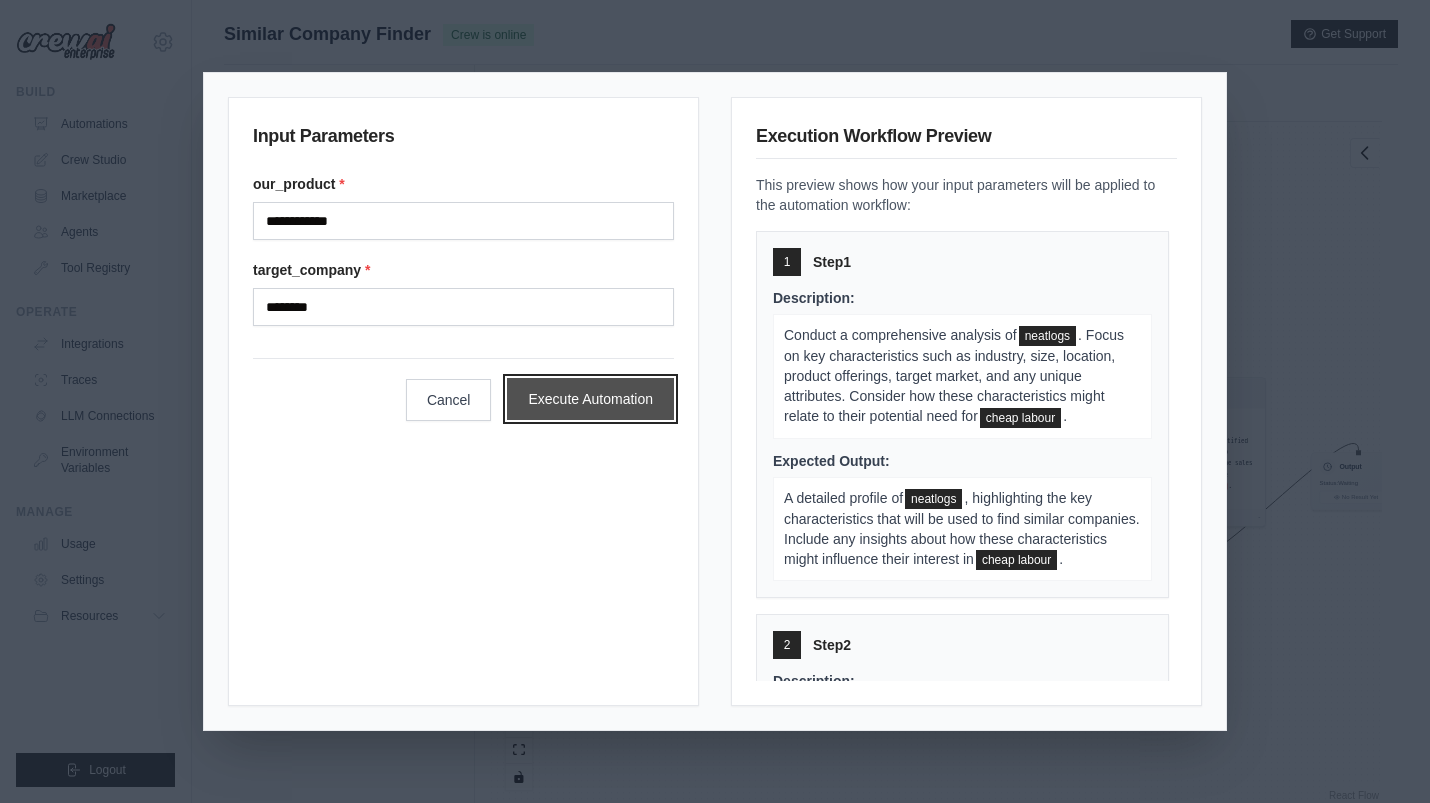 click on "Execute Automation" at bounding box center [590, 399] 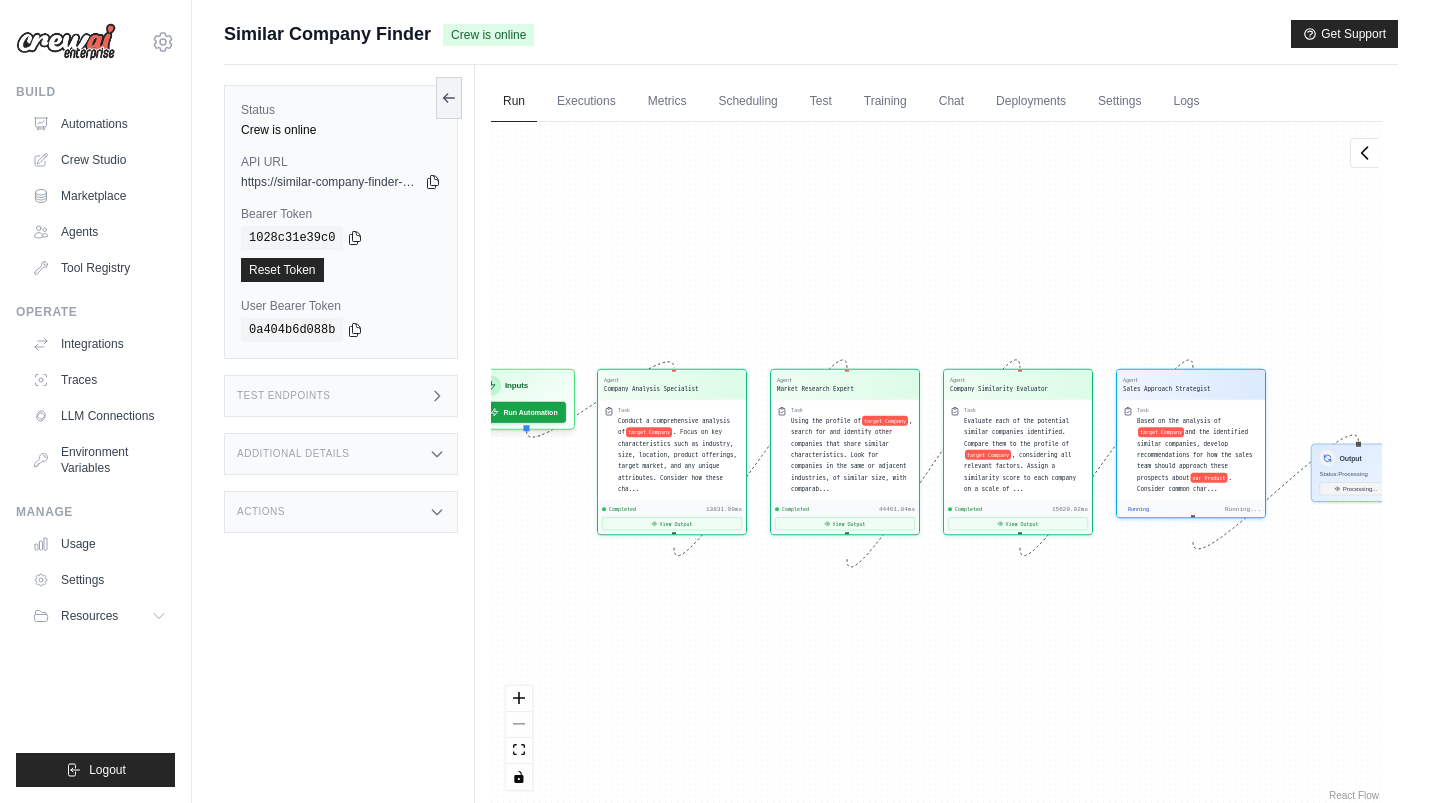 scroll, scrollTop: 15645, scrollLeft: 0, axis: vertical 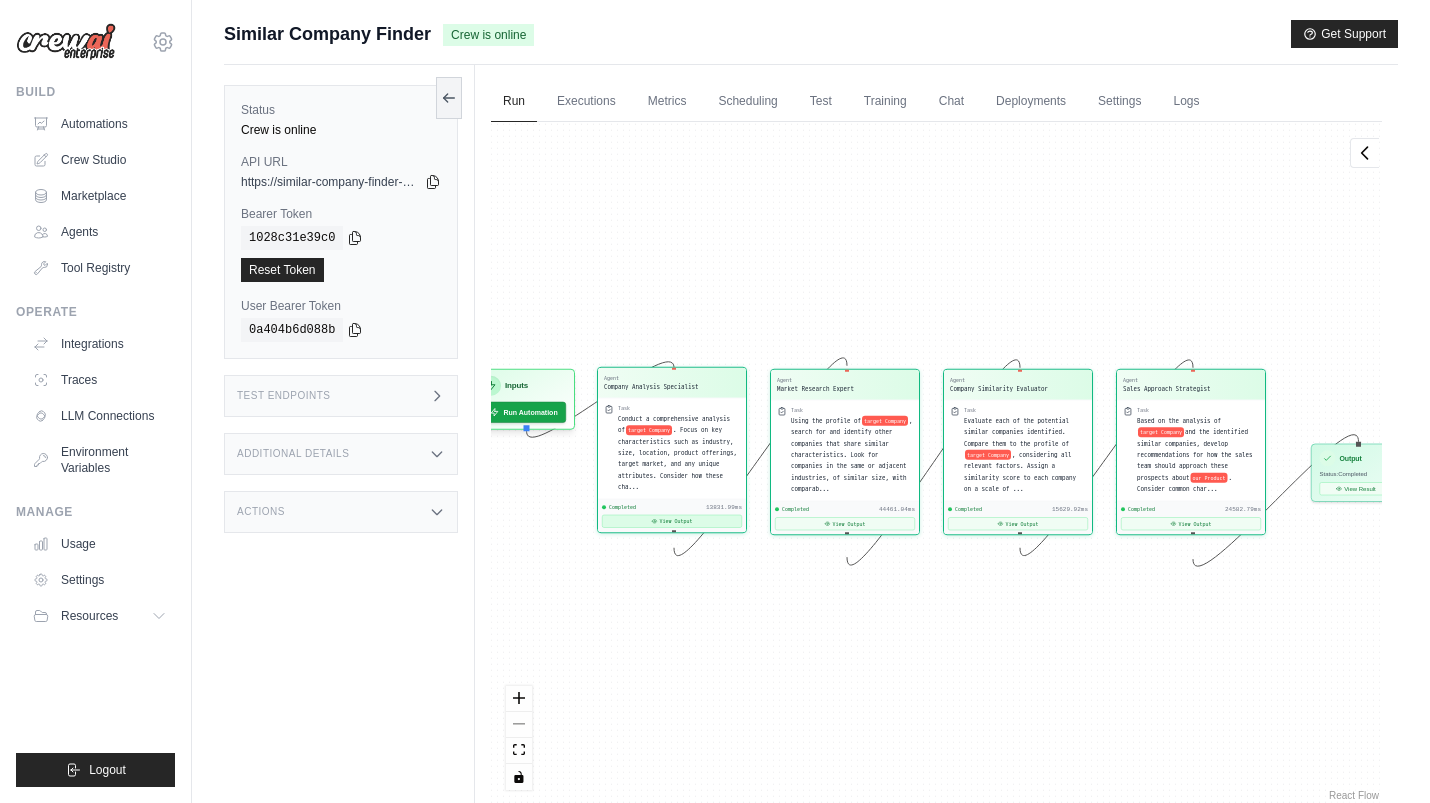 click on "View Output" at bounding box center (672, 521) 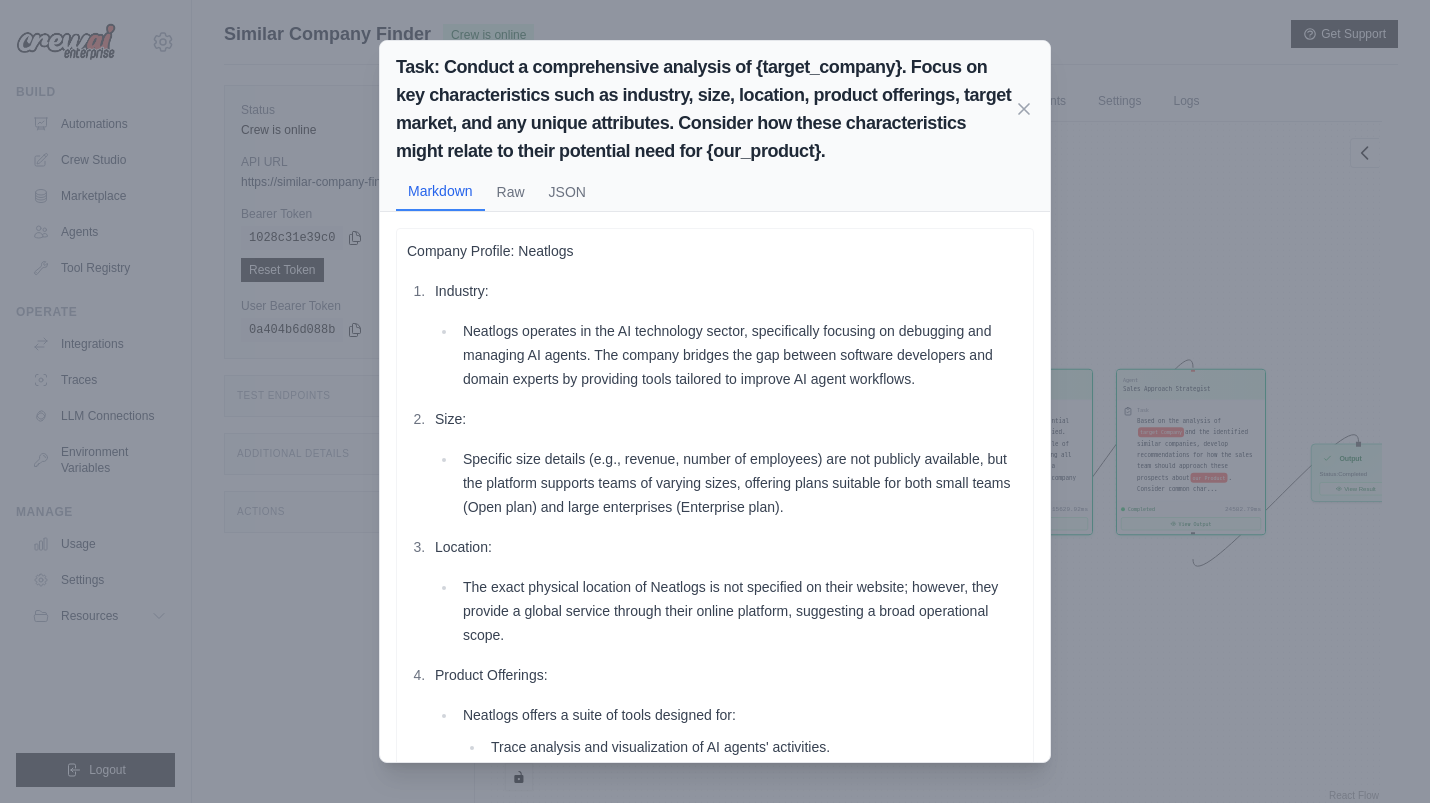 type 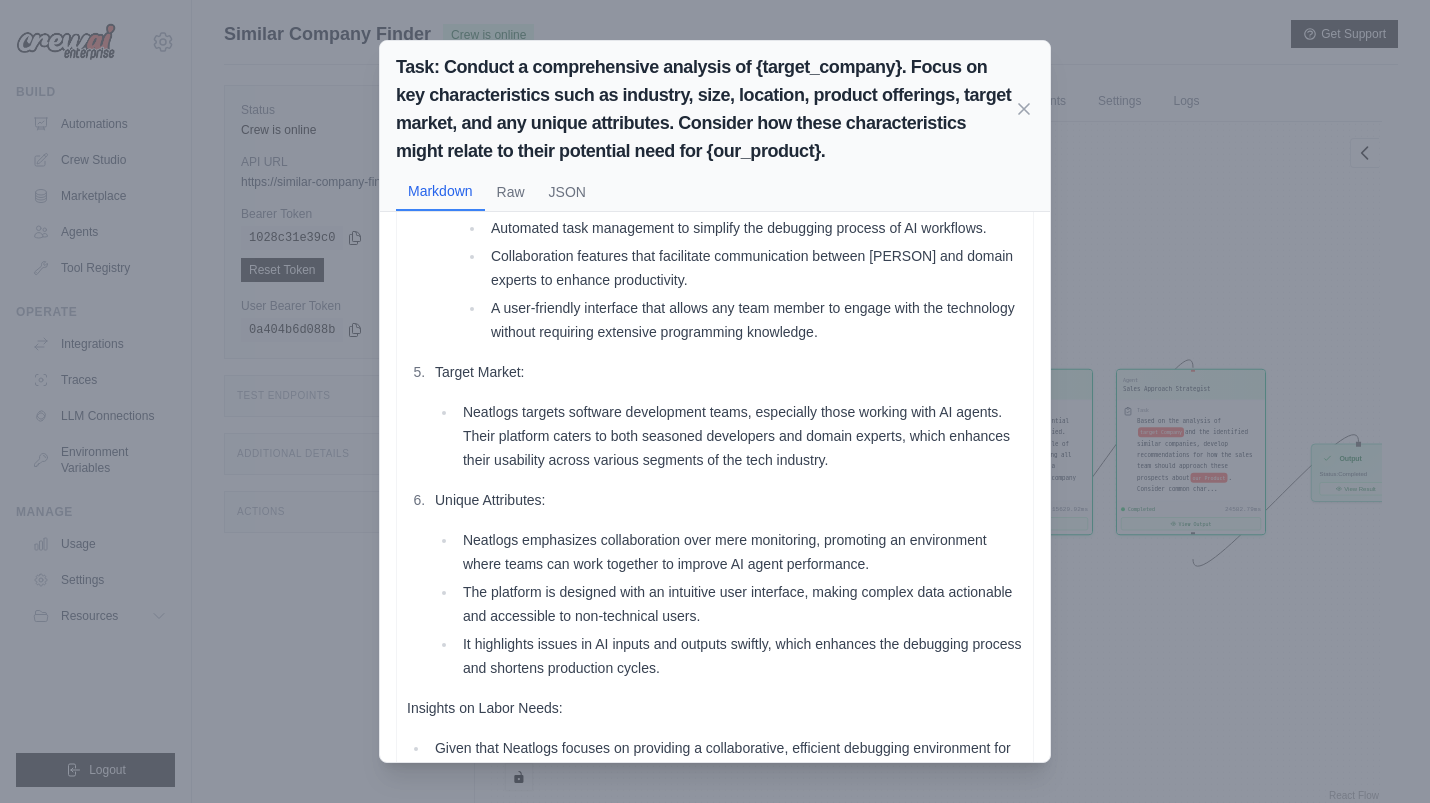 scroll, scrollTop: 648, scrollLeft: 0, axis: vertical 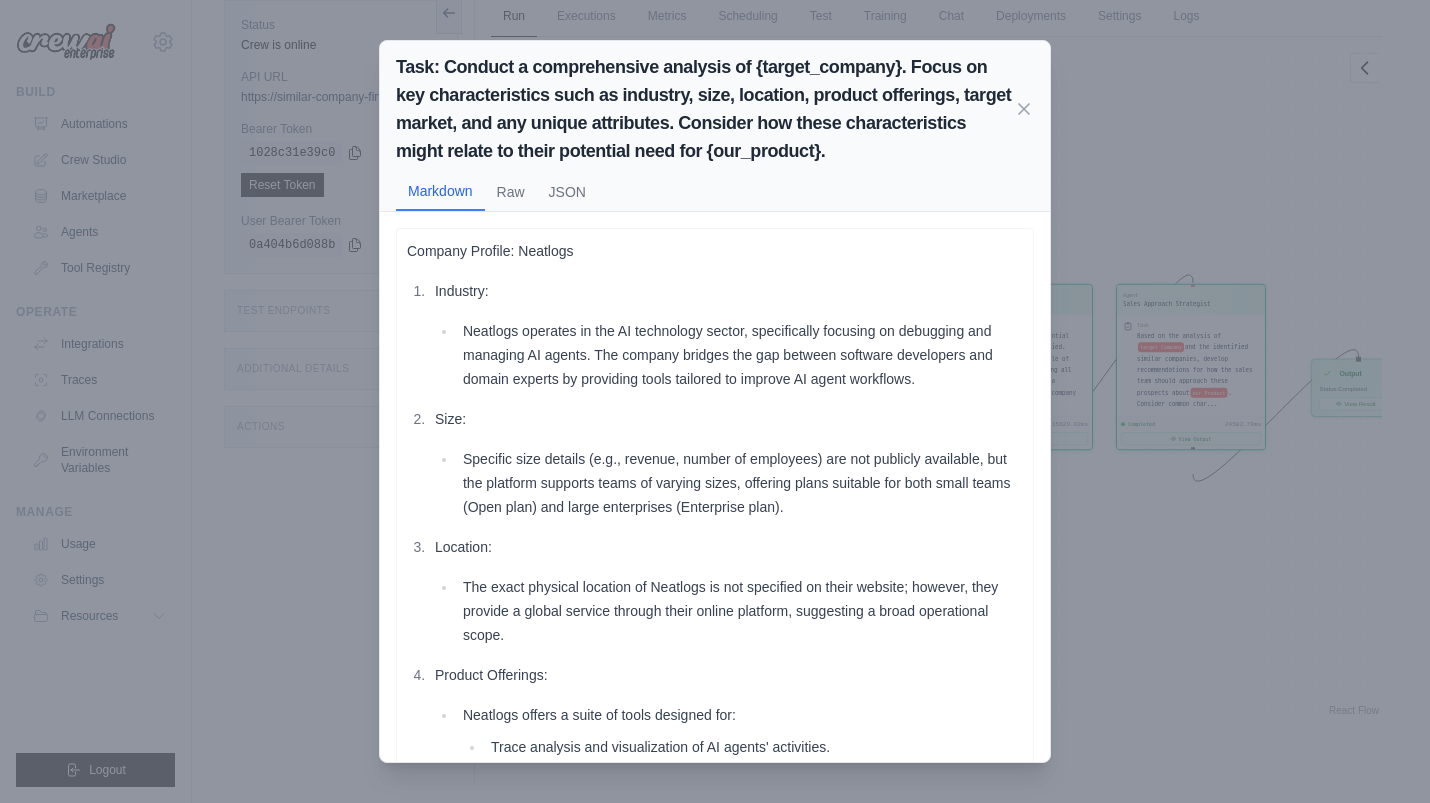 click on "Task: Conduct a comprehensive analysis of {target_company}. Focus on key characteristics such as industry, size, location, product offerings, target market, and any unique attributes. Consider how these characteristics might relate to their potential need for {our_product}.
Markdown Raw JSON Company Profile: Neatlogs
Industry:
Neatlogs operates in the AI technology sector, specifically focusing on debugging and managing AI agents. The company bridges the gap between software developers and domain experts by providing tools tailored to improve AI agent workflows.
Size:
Specific size details (e.g., revenue, number of employees) are not publicly available, but the platform supports teams of varying sizes, offering plans suitable for both small teams (Open plan) and large enterprises (Enterprise plan).
Location:
Product Offerings:
Neatlogs offers a suite of tools designed for:
Trace analysis and visualization of AI agents' activities." at bounding box center (715, 401) 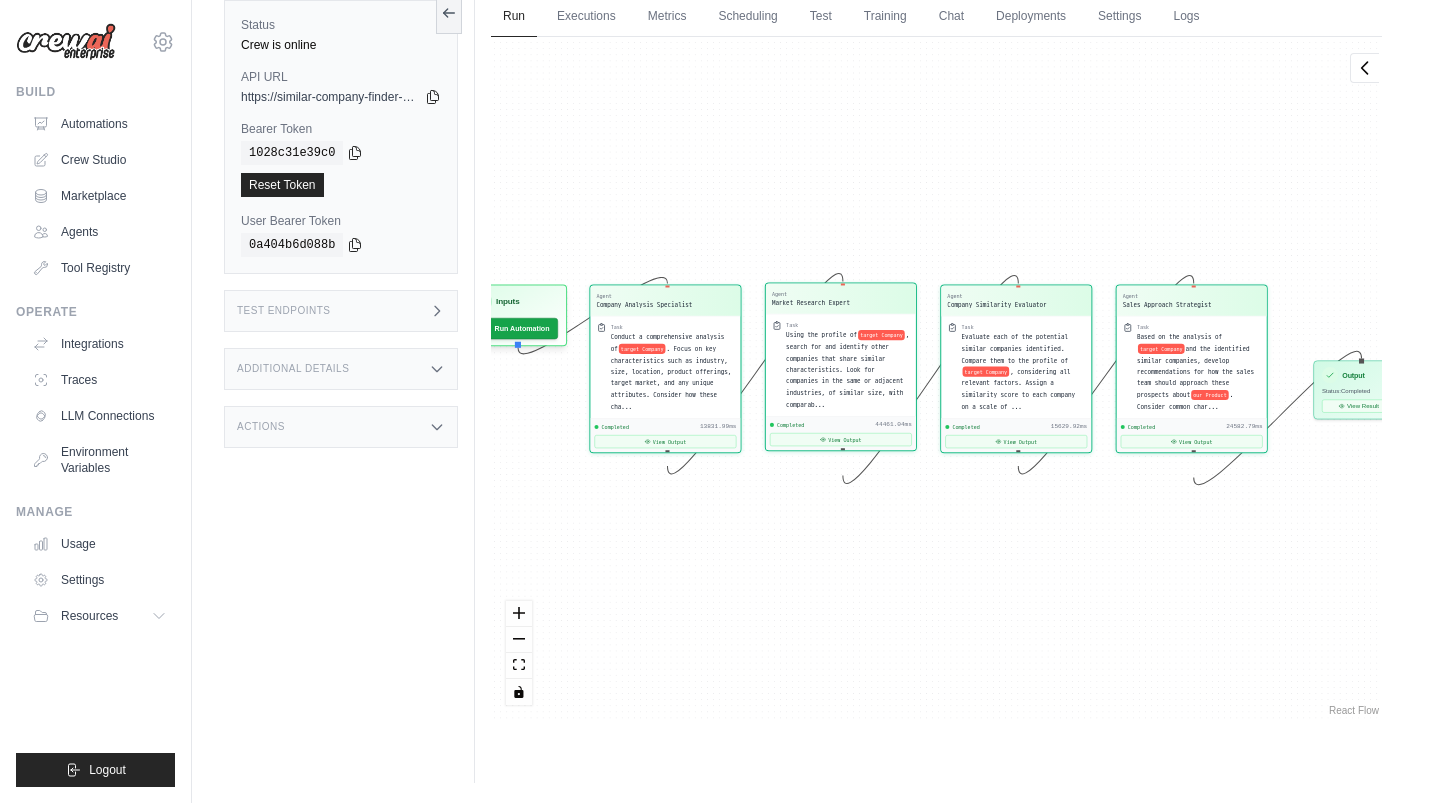 click on ", search for and identify other companies that share similar characteristics. Look for companies in the same or adjacent industries, of similar size, with comparab..." at bounding box center (847, 370) 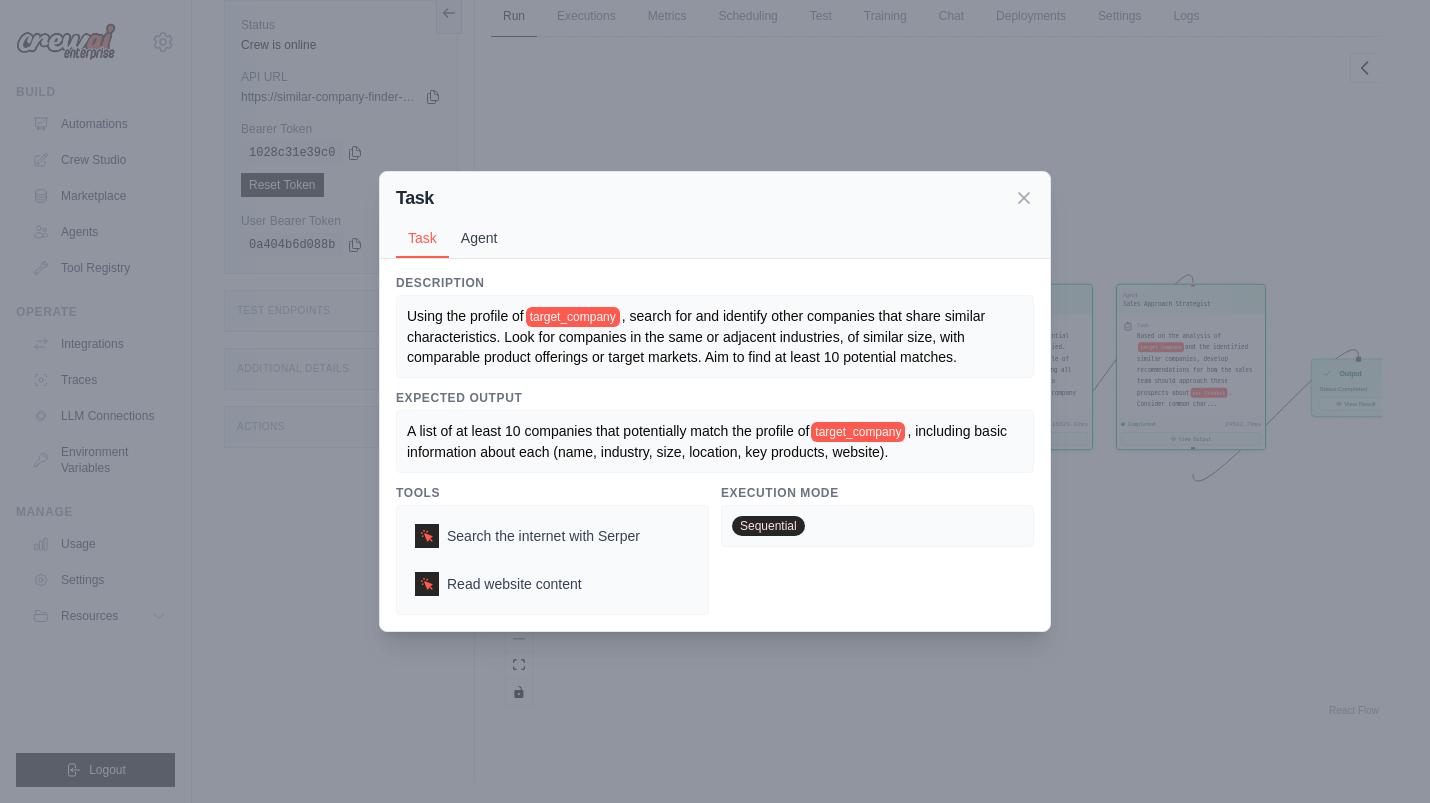 click on "Agent" at bounding box center [479, 238] 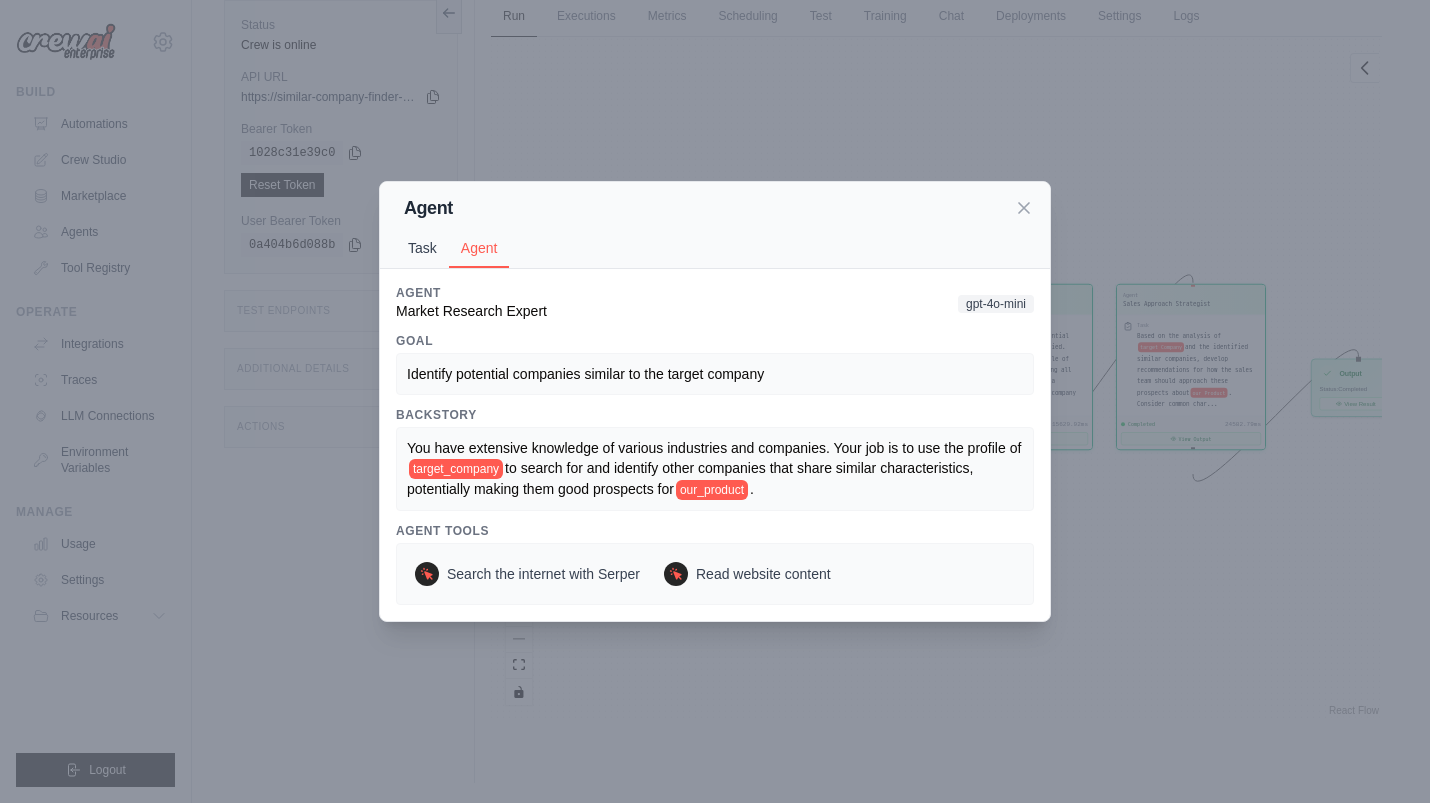 click on "Task" at bounding box center [422, 248] 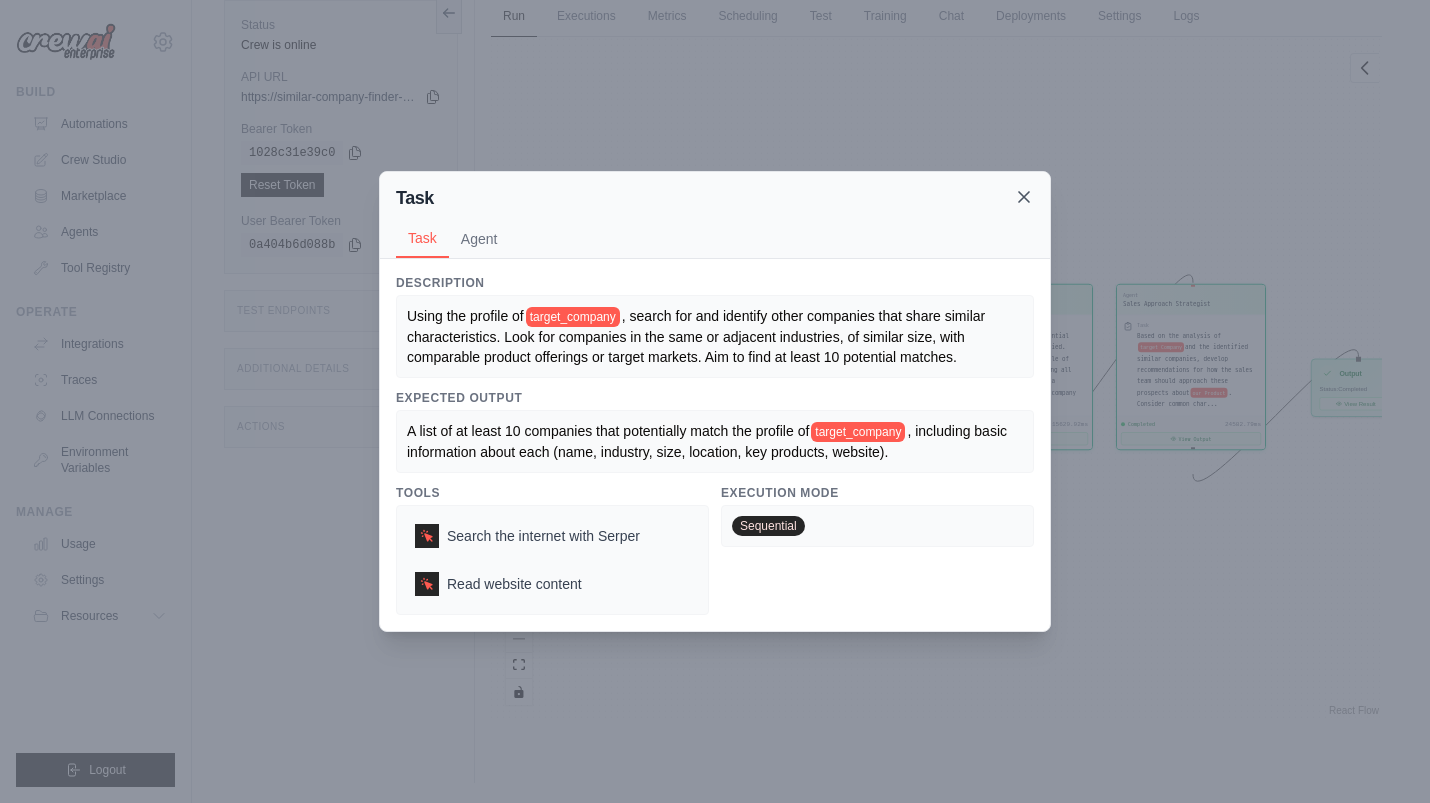 click 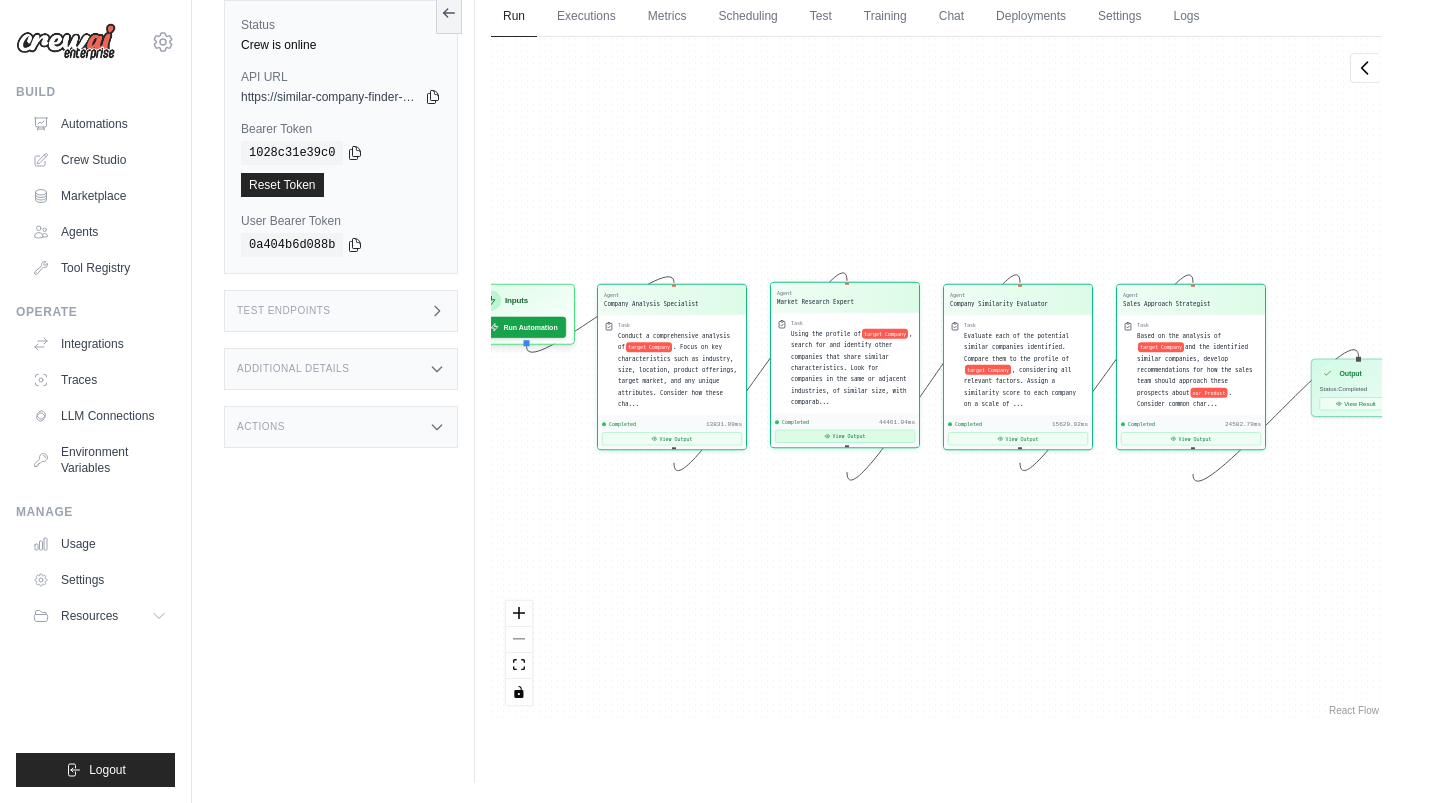 click on "View Output" at bounding box center (845, 436) 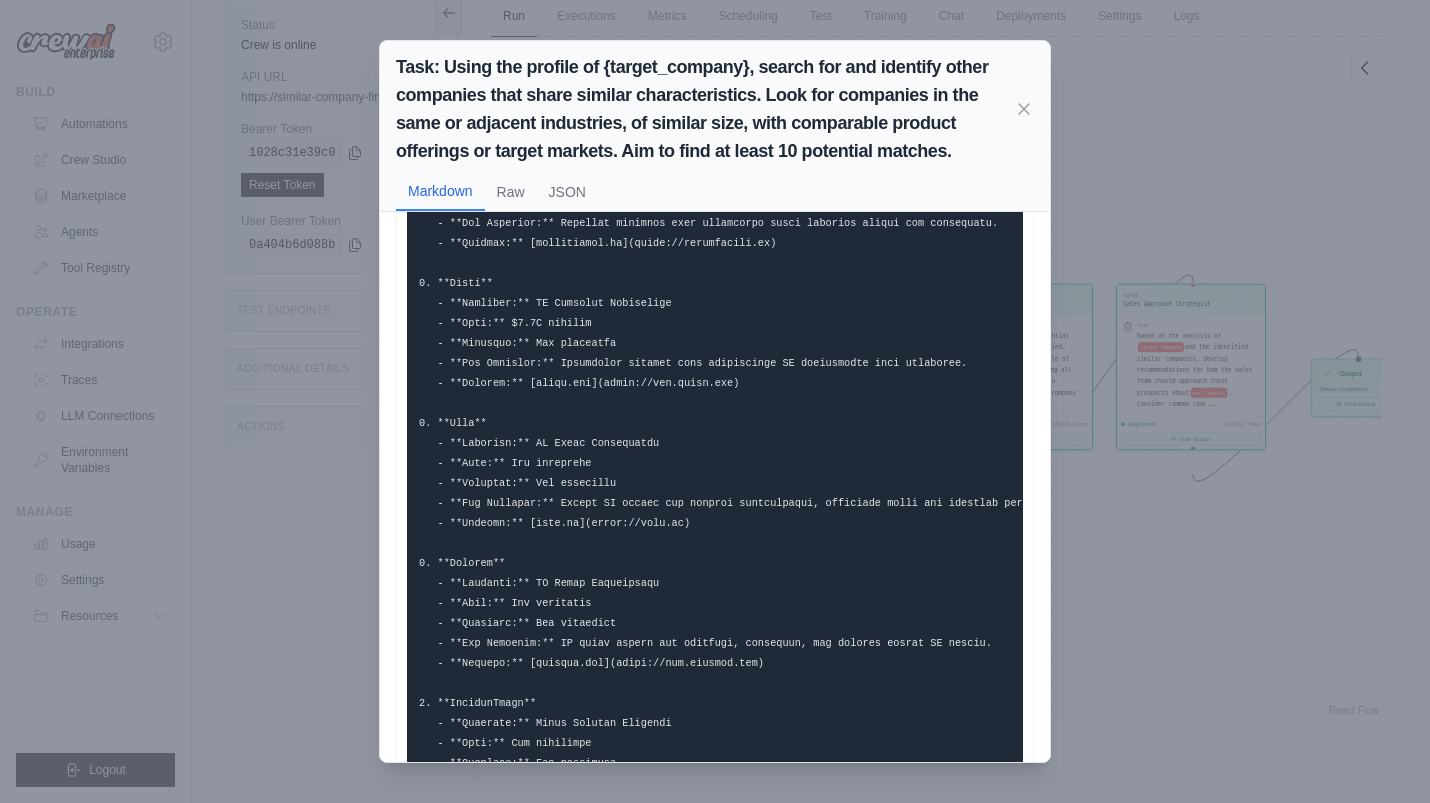 scroll, scrollTop: 900, scrollLeft: 0, axis: vertical 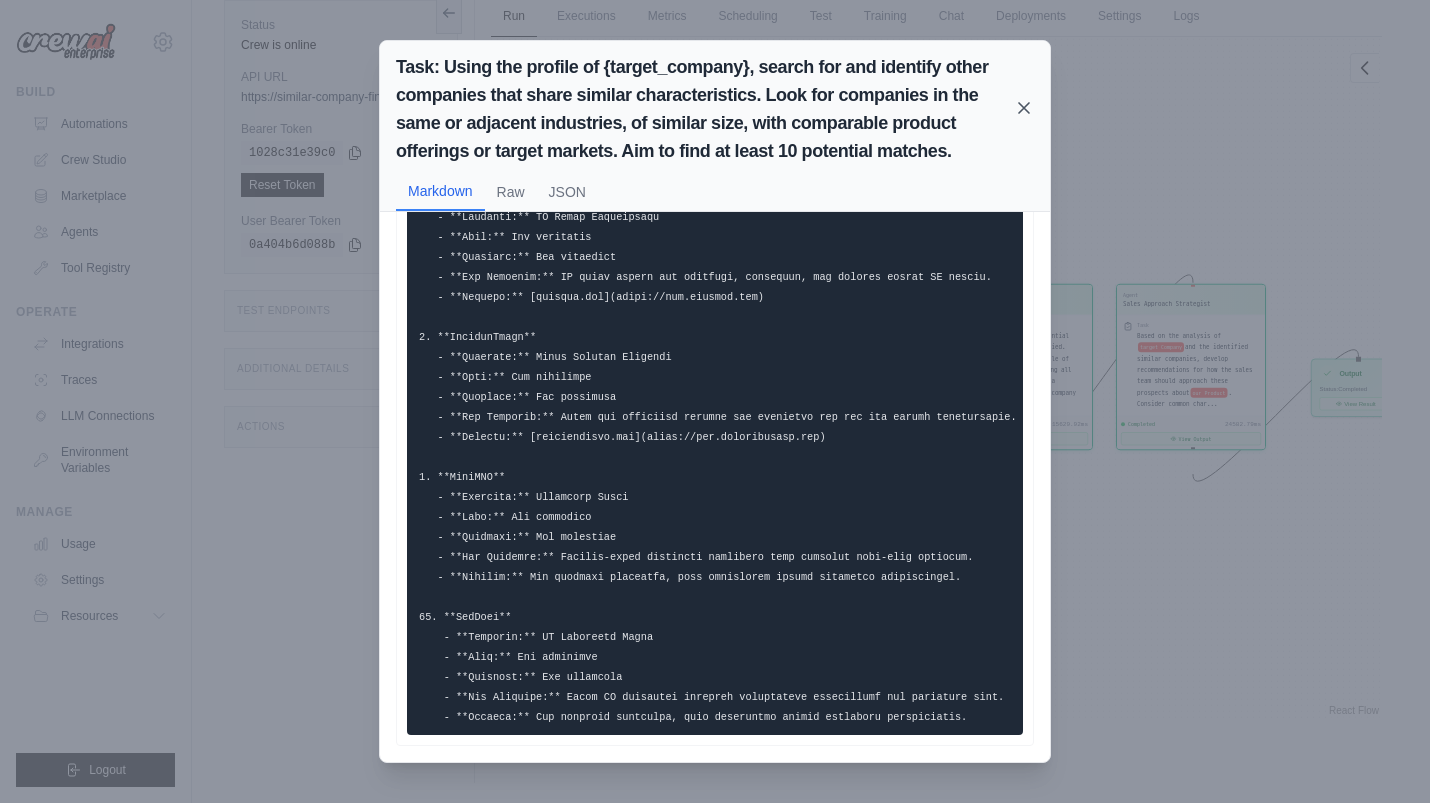 click 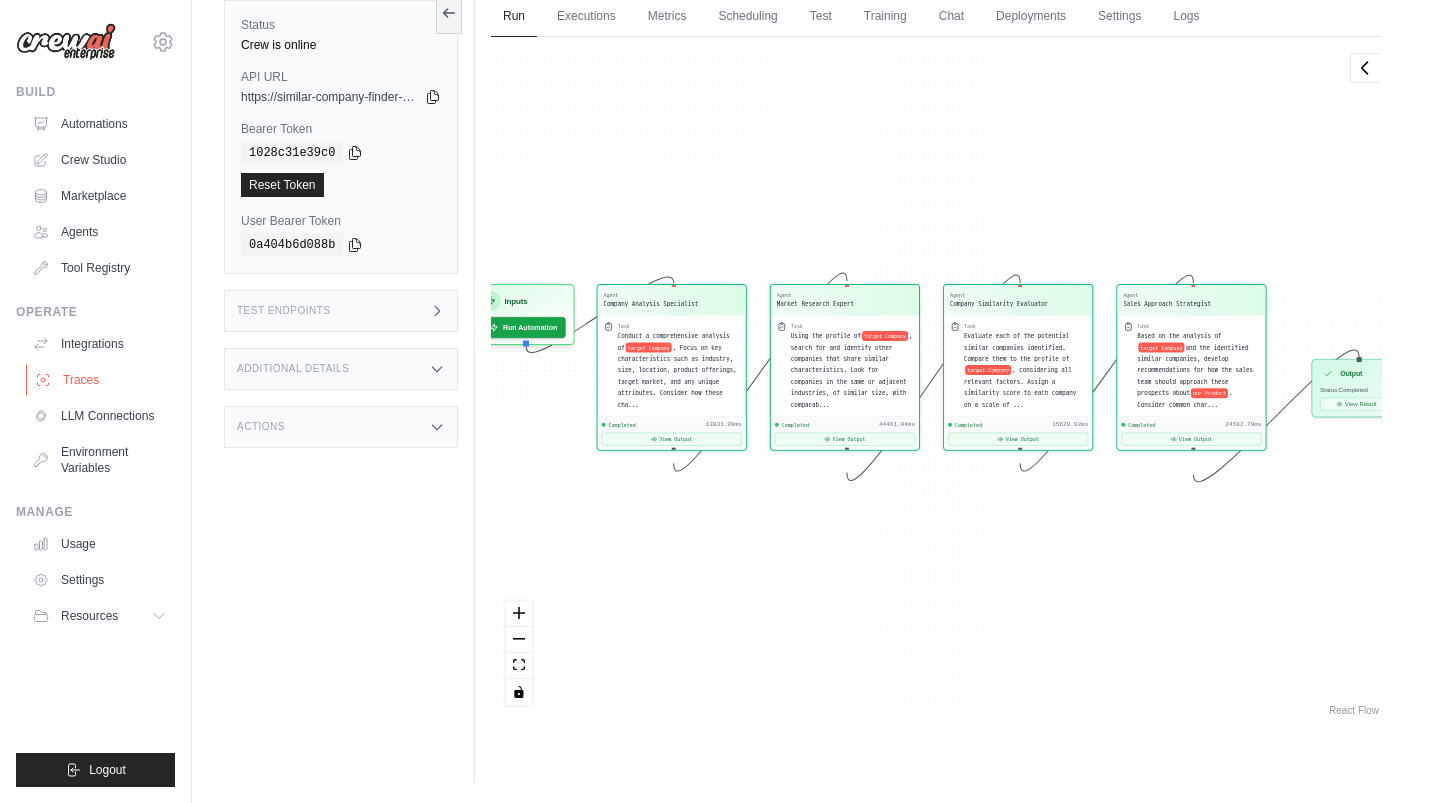 click on "Traces" at bounding box center [101, 380] 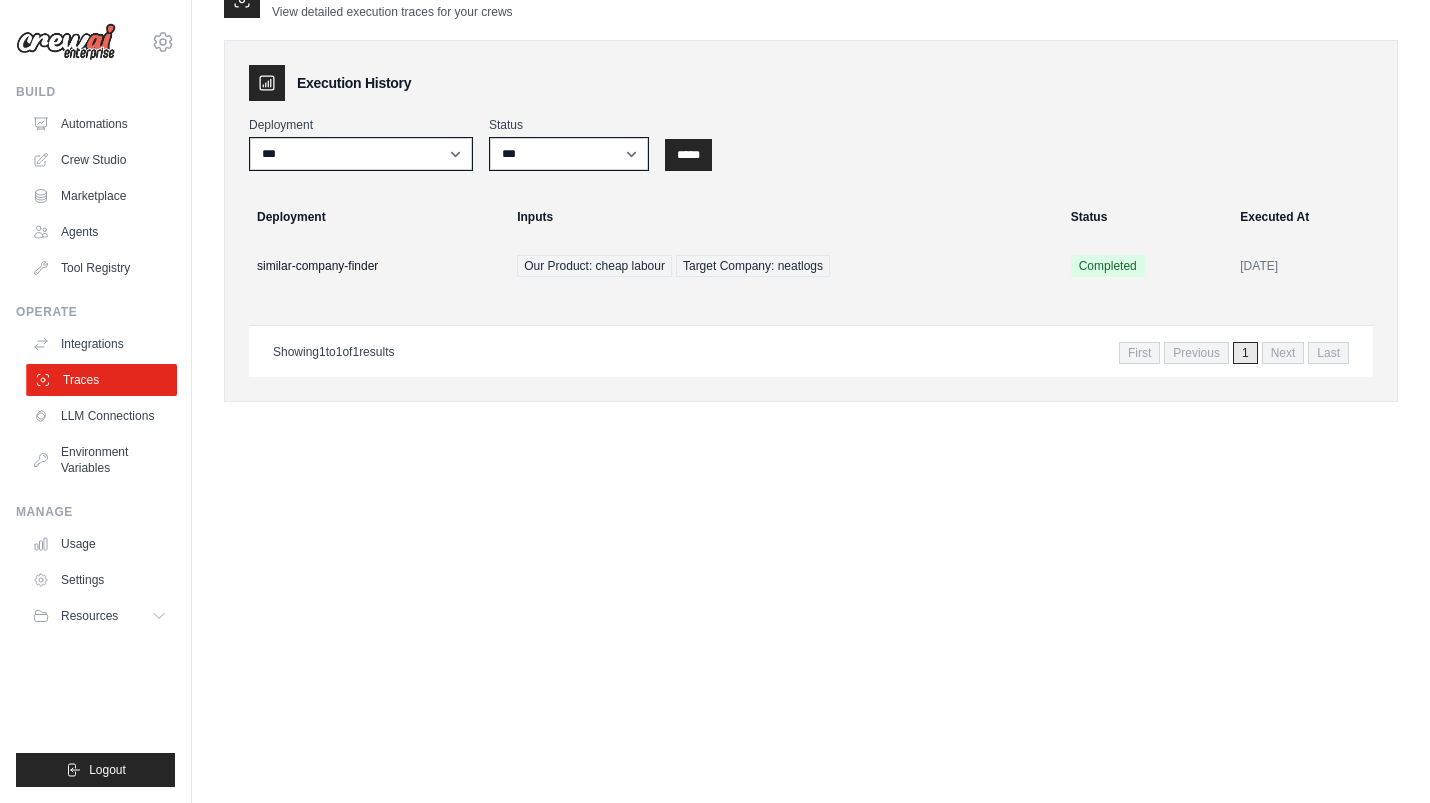 scroll, scrollTop: 0, scrollLeft: 0, axis: both 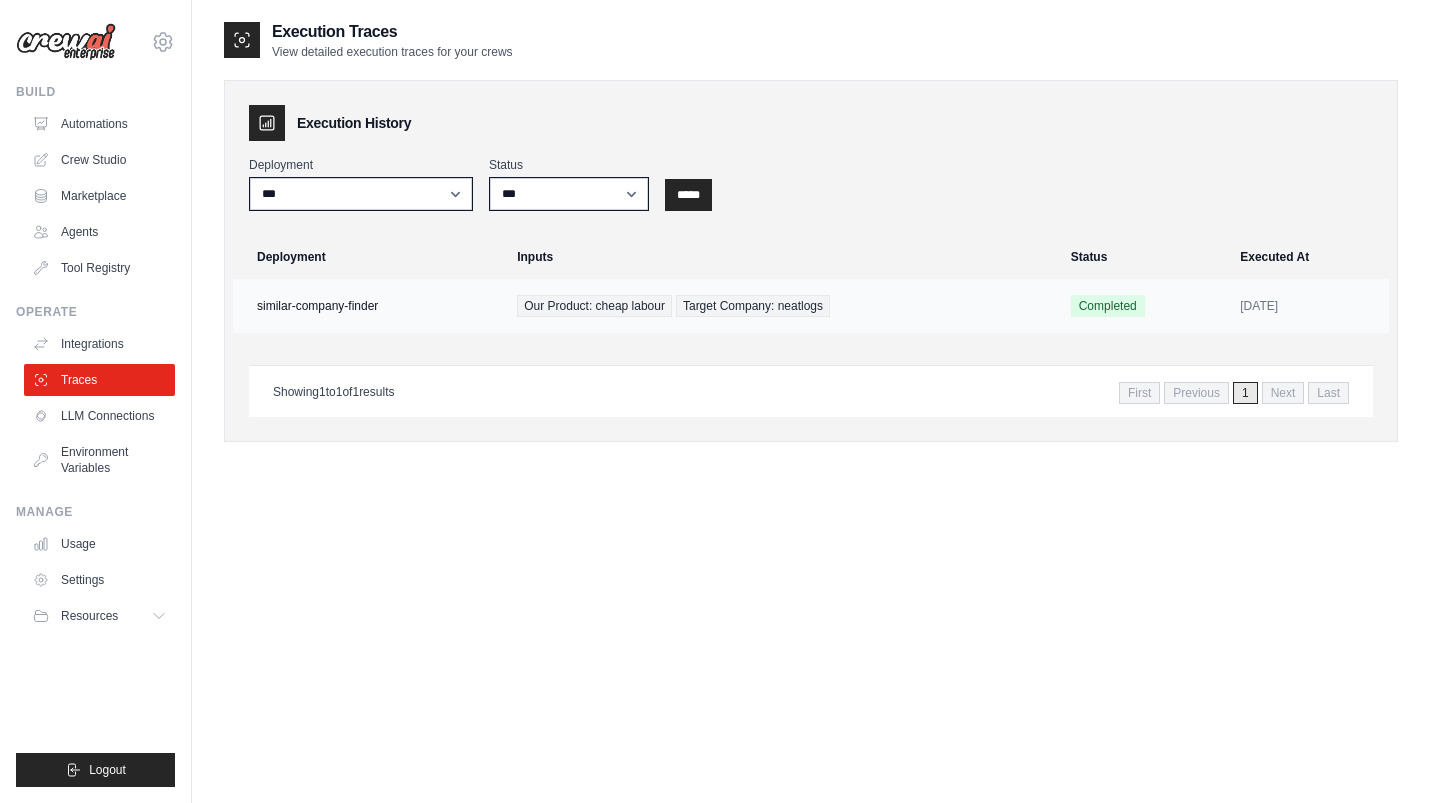 click on "Our Product:
cheap labour
Target Company:
neatlogs" at bounding box center [782, 306] 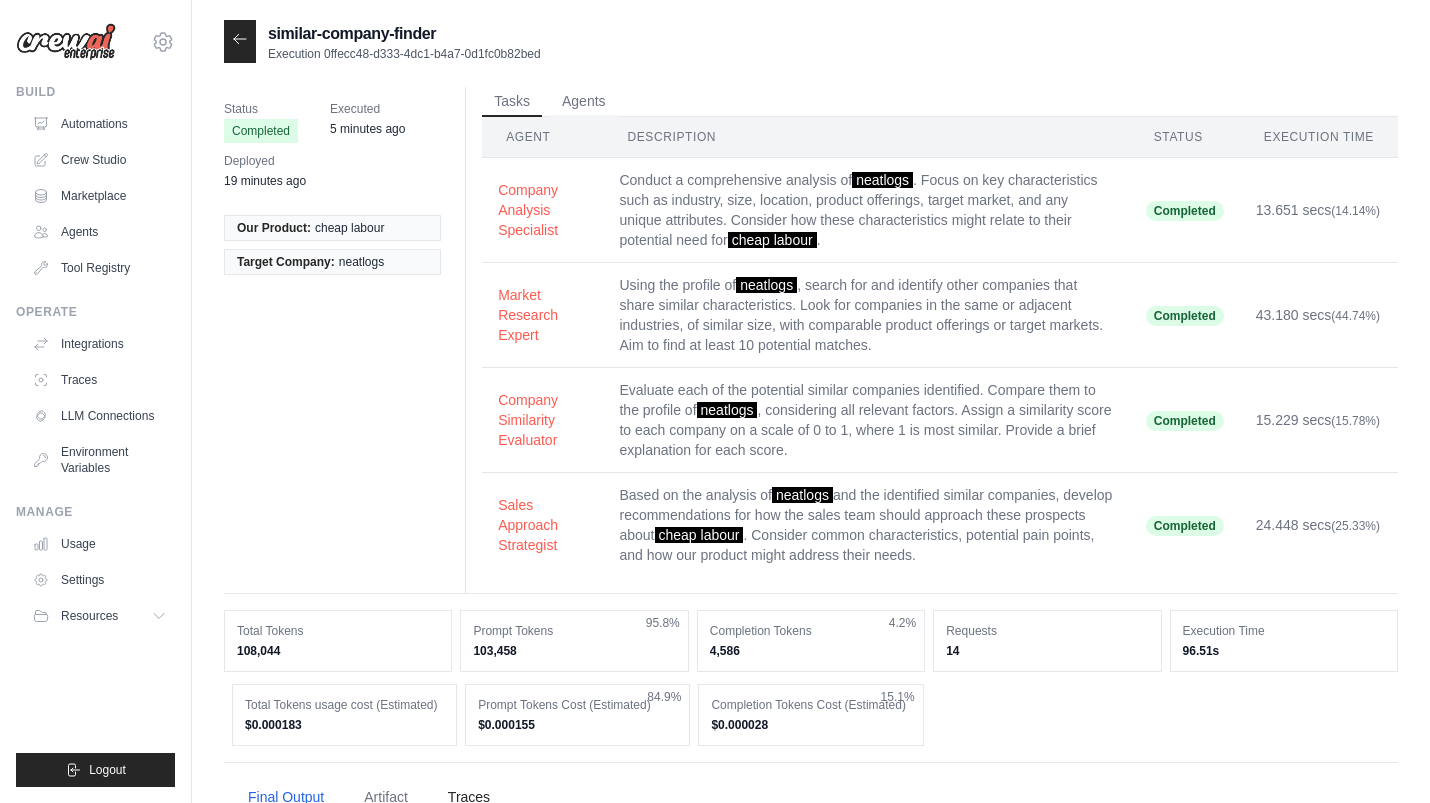 scroll, scrollTop: 0, scrollLeft: 0, axis: both 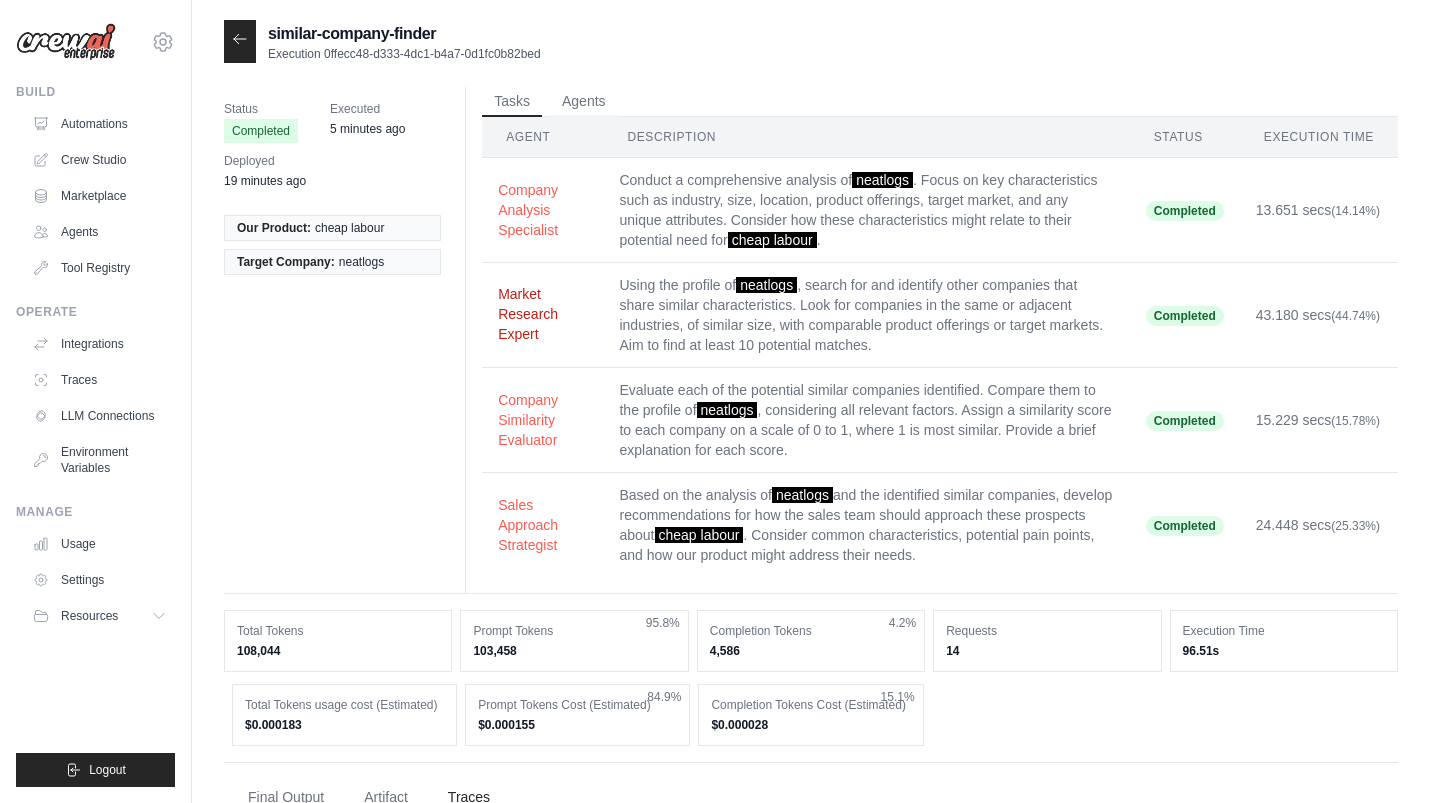 click on "Market Research Expert" at bounding box center (542, 314) 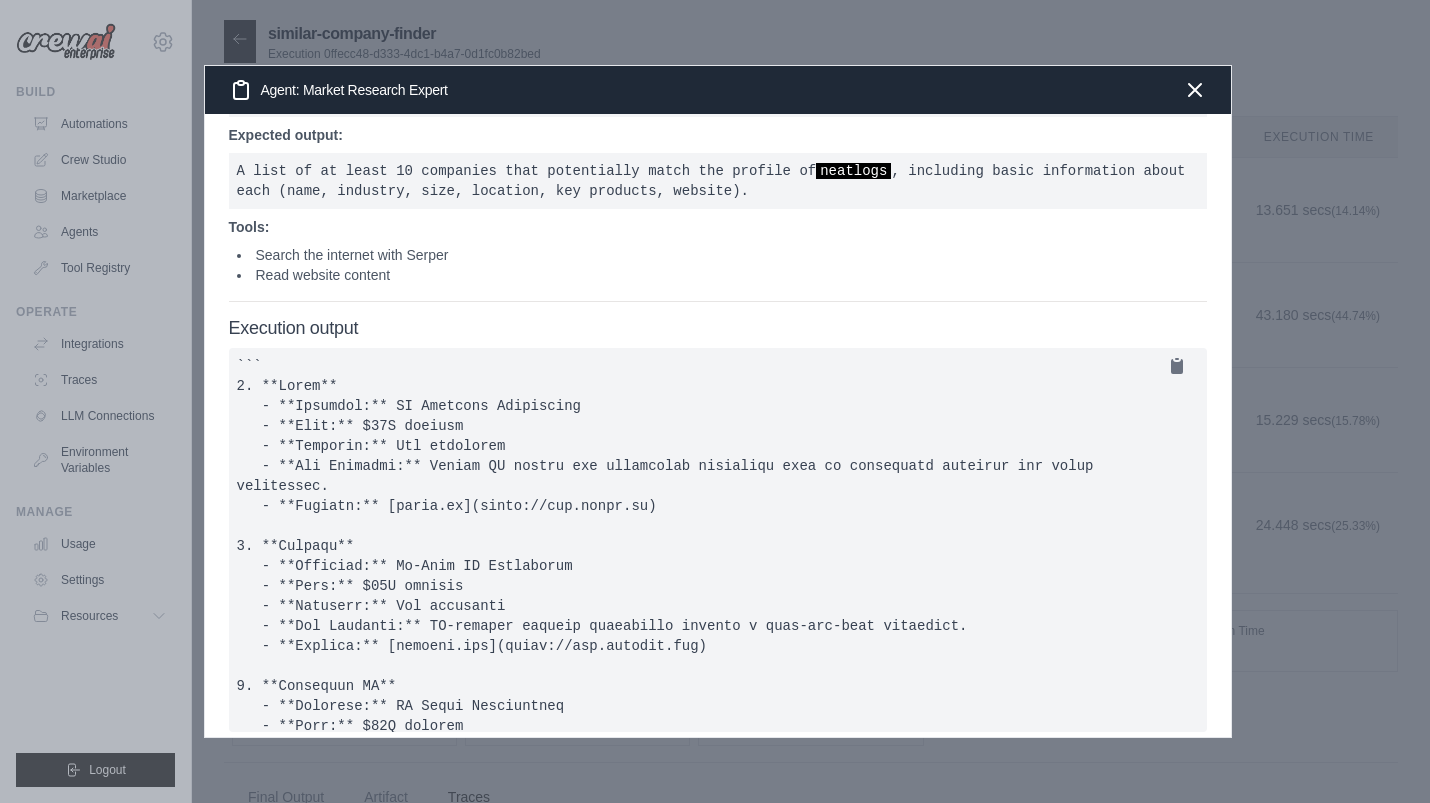scroll, scrollTop: 135, scrollLeft: 0, axis: vertical 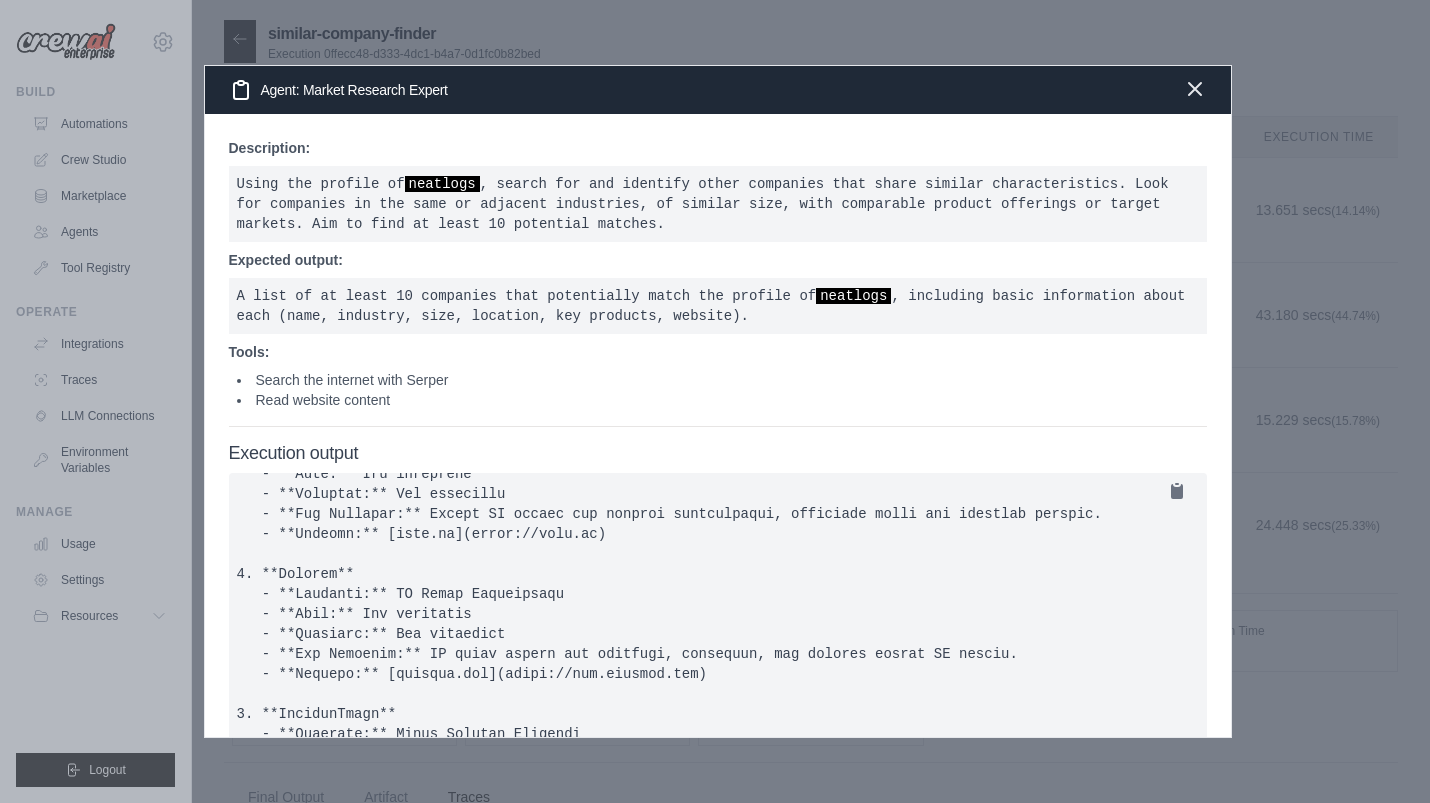 click 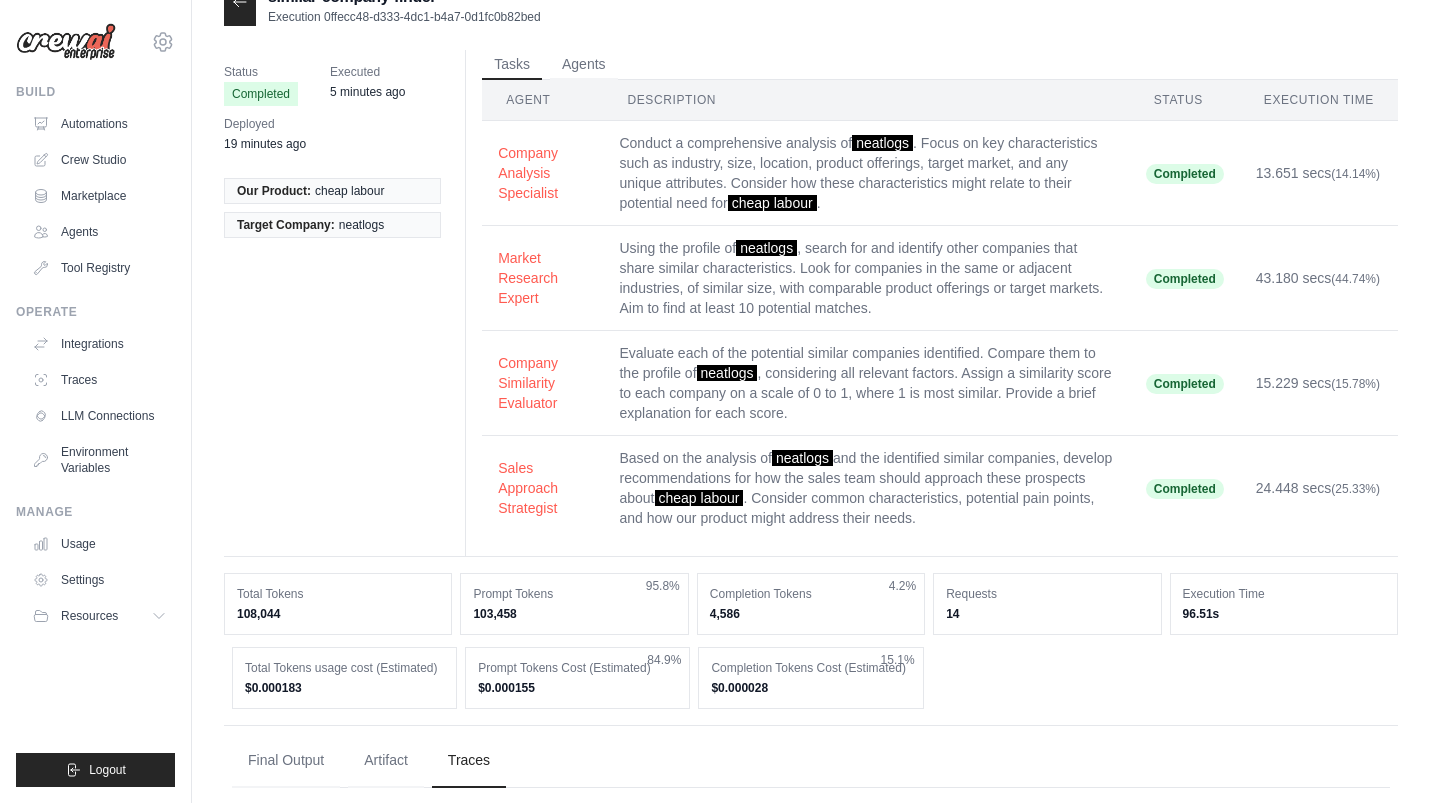 scroll, scrollTop: 35, scrollLeft: 0, axis: vertical 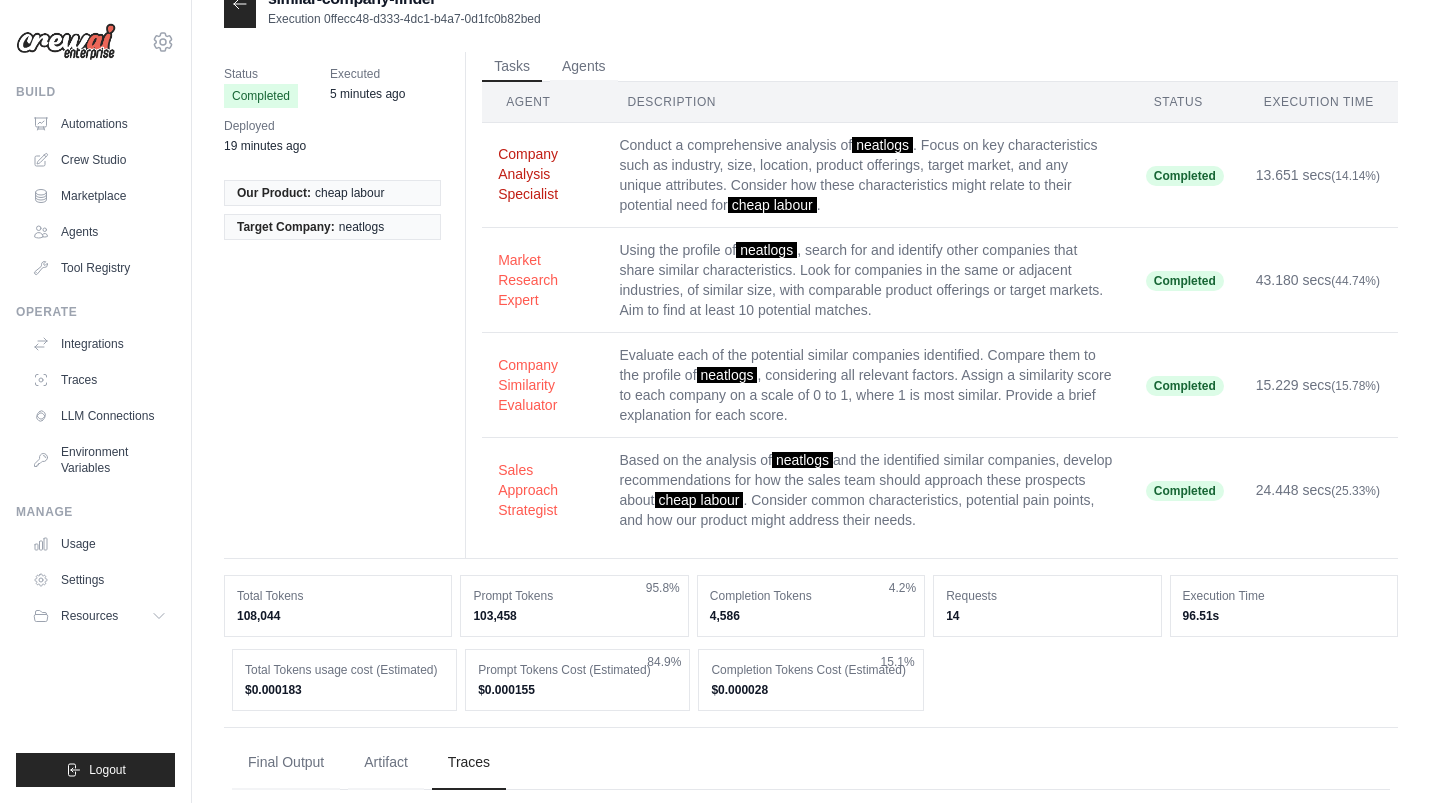 click on "Company Analysis Specialist" at bounding box center [542, 174] 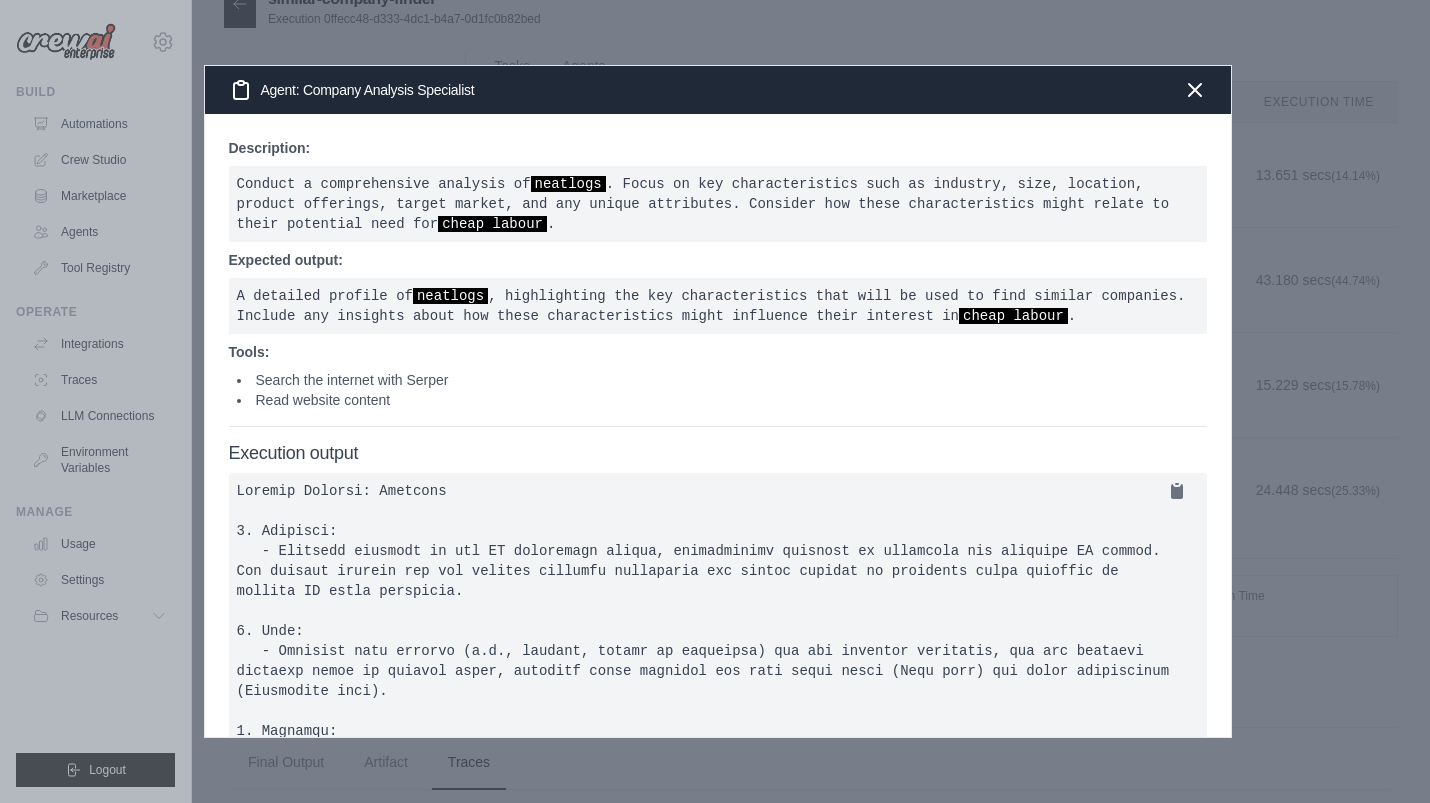 scroll, scrollTop: 135, scrollLeft: 0, axis: vertical 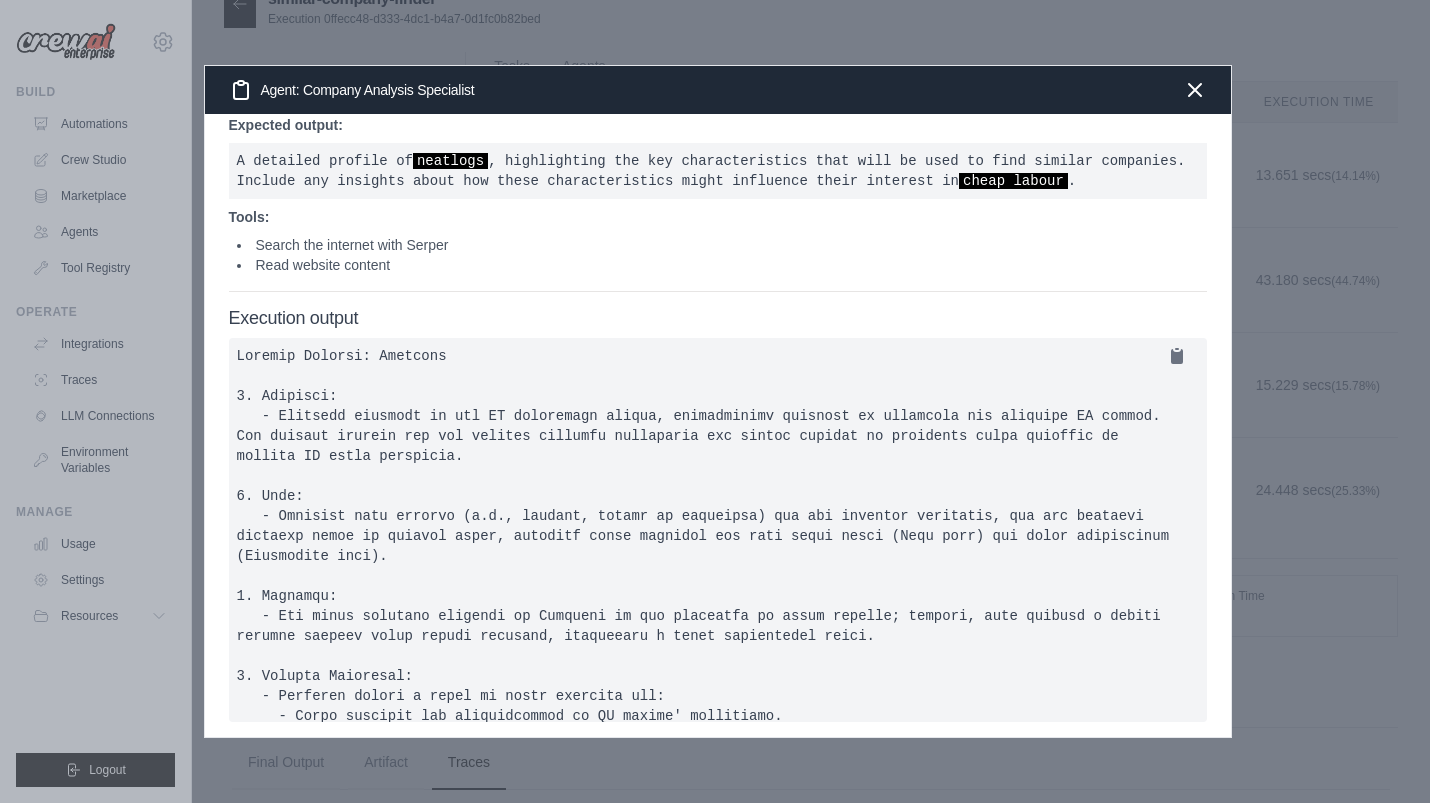 click on "Agent:
Company Analysis Specialist" at bounding box center (718, 90) 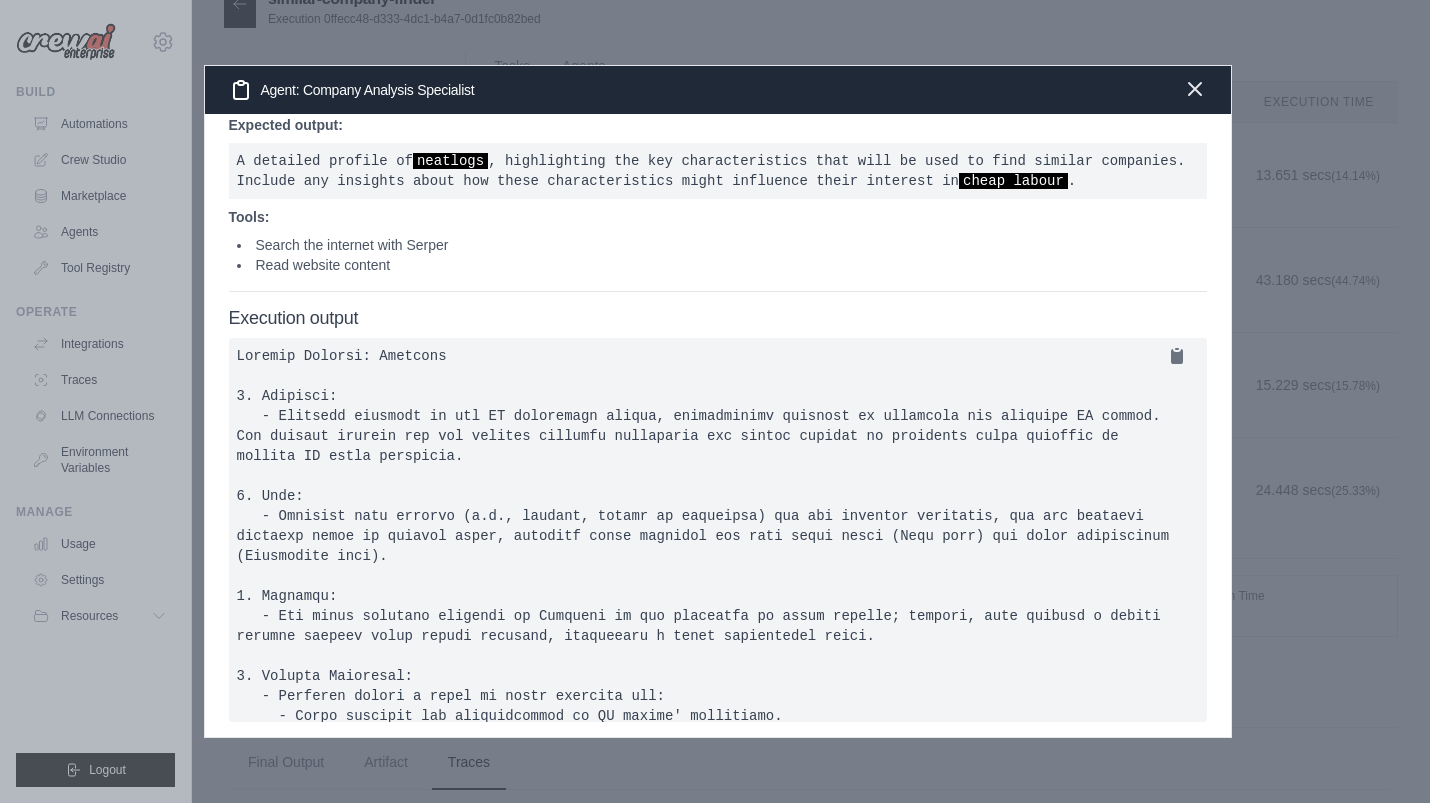 click 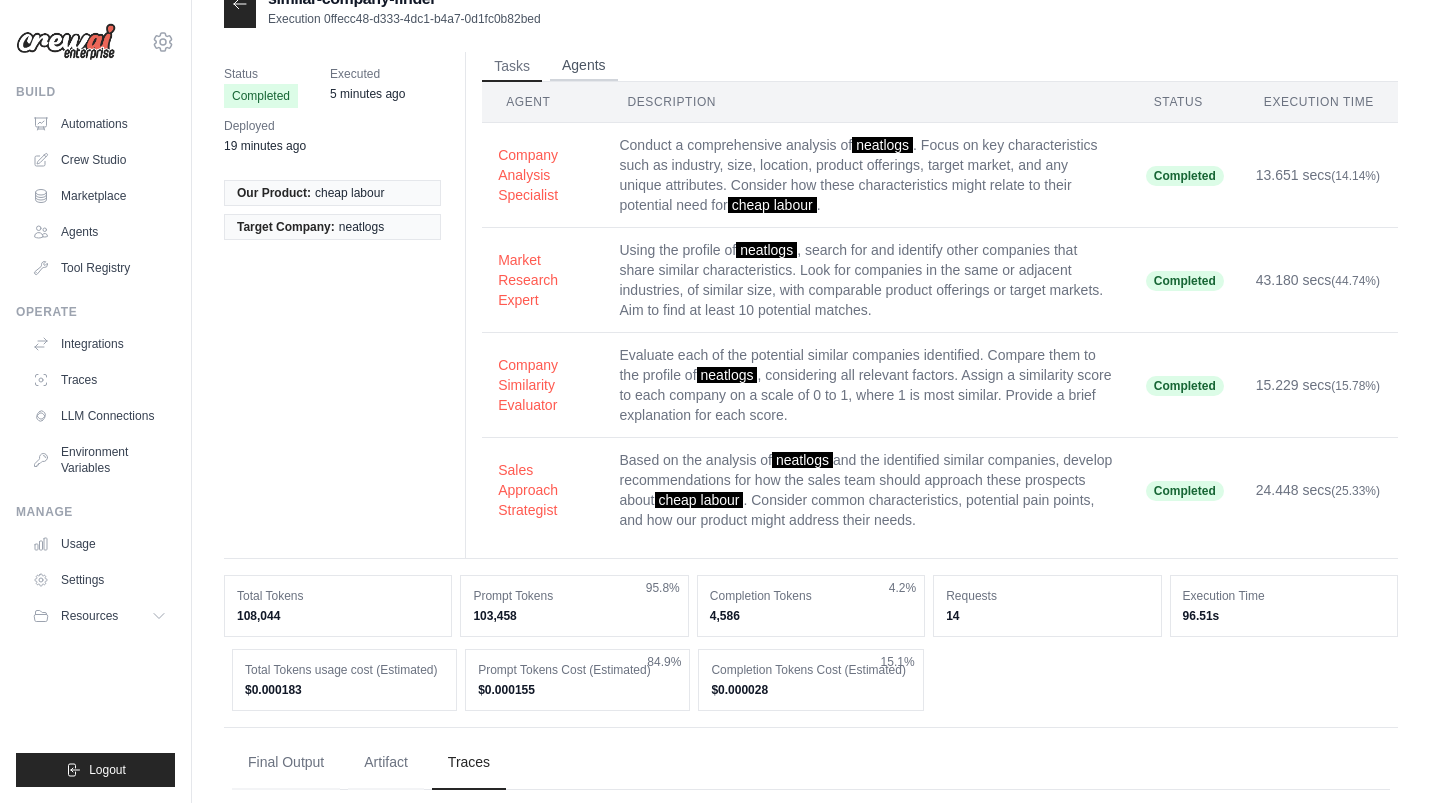 click on "Agents" at bounding box center (584, 66) 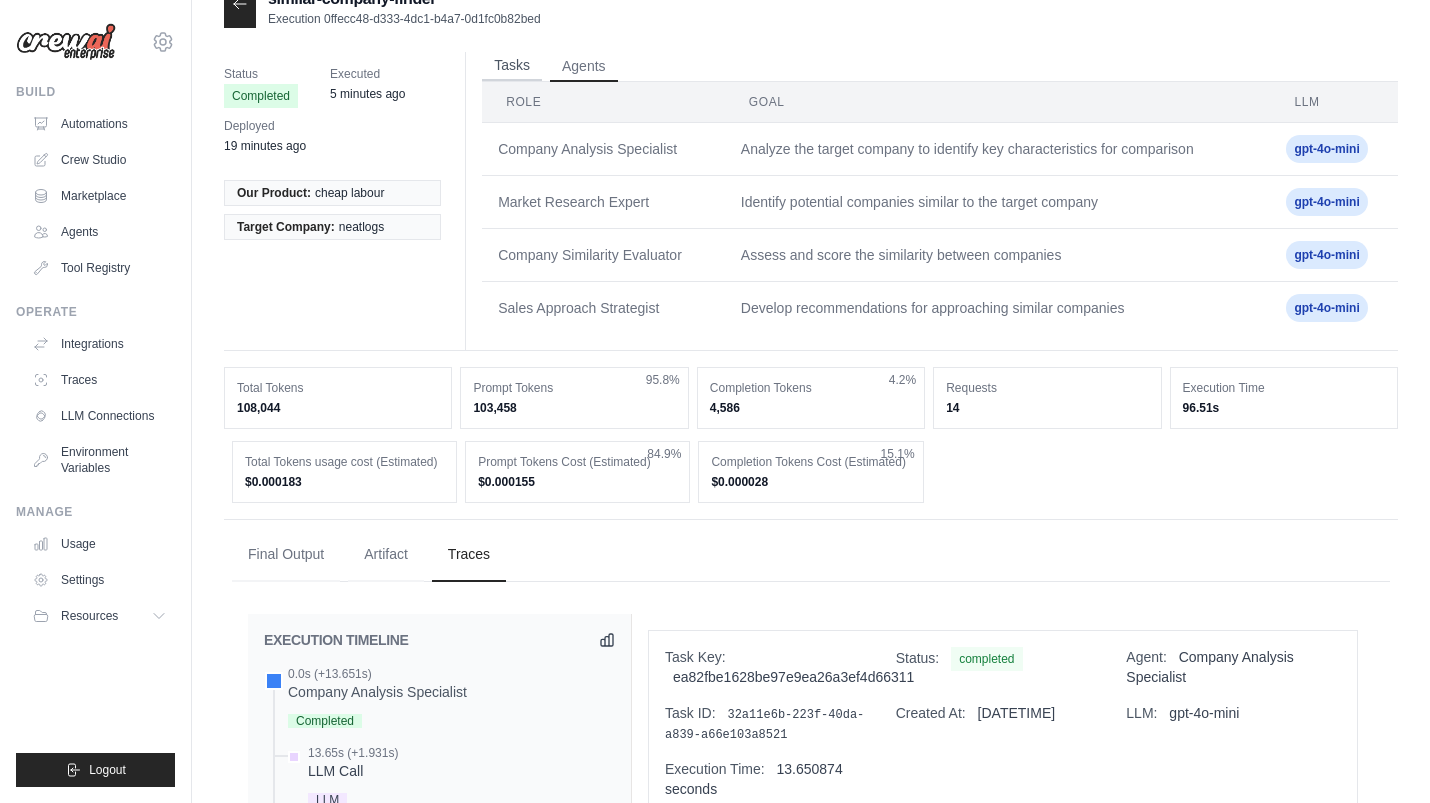 scroll, scrollTop: 0, scrollLeft: 0, axis: both 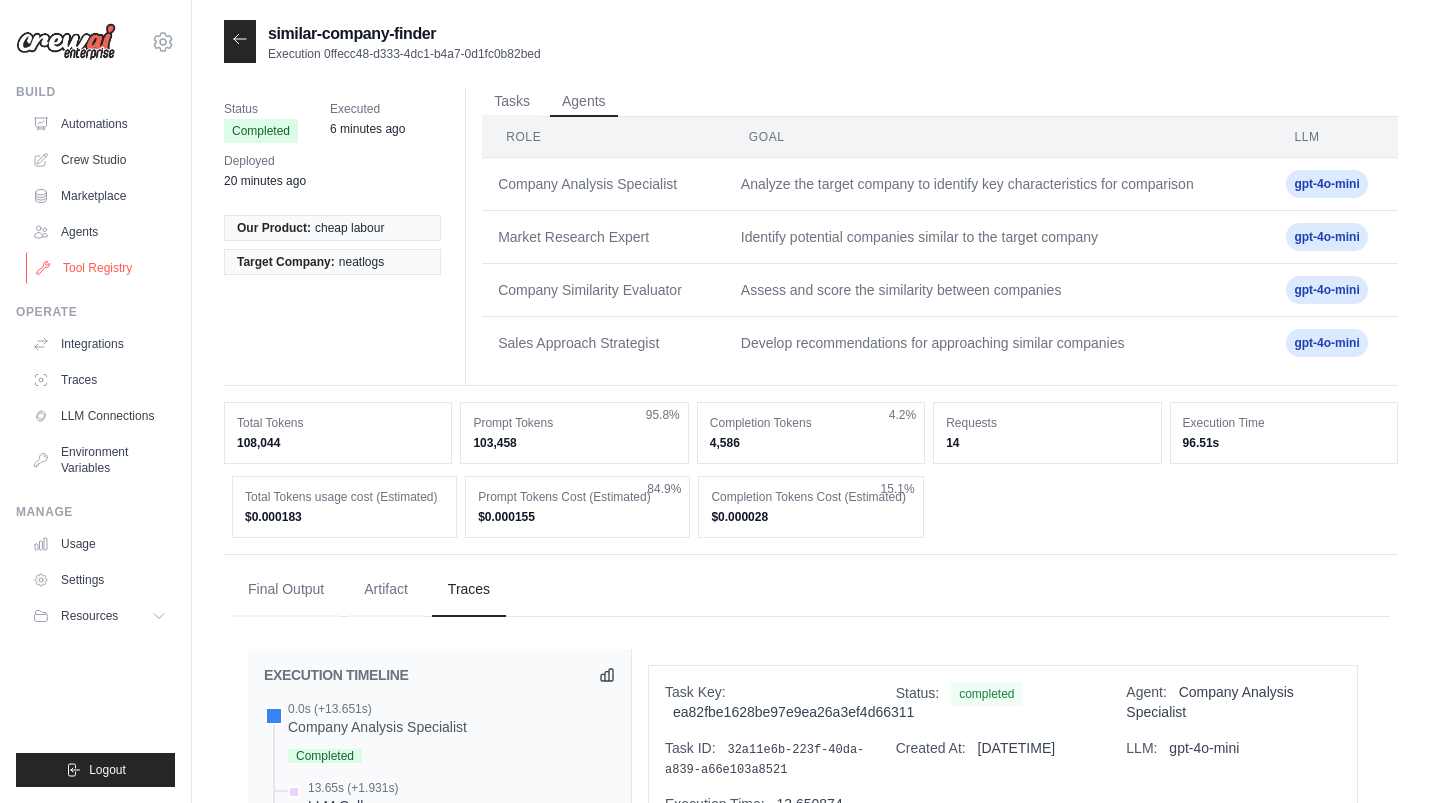 click on "Tool Registry" at bounding box center [101, 268] 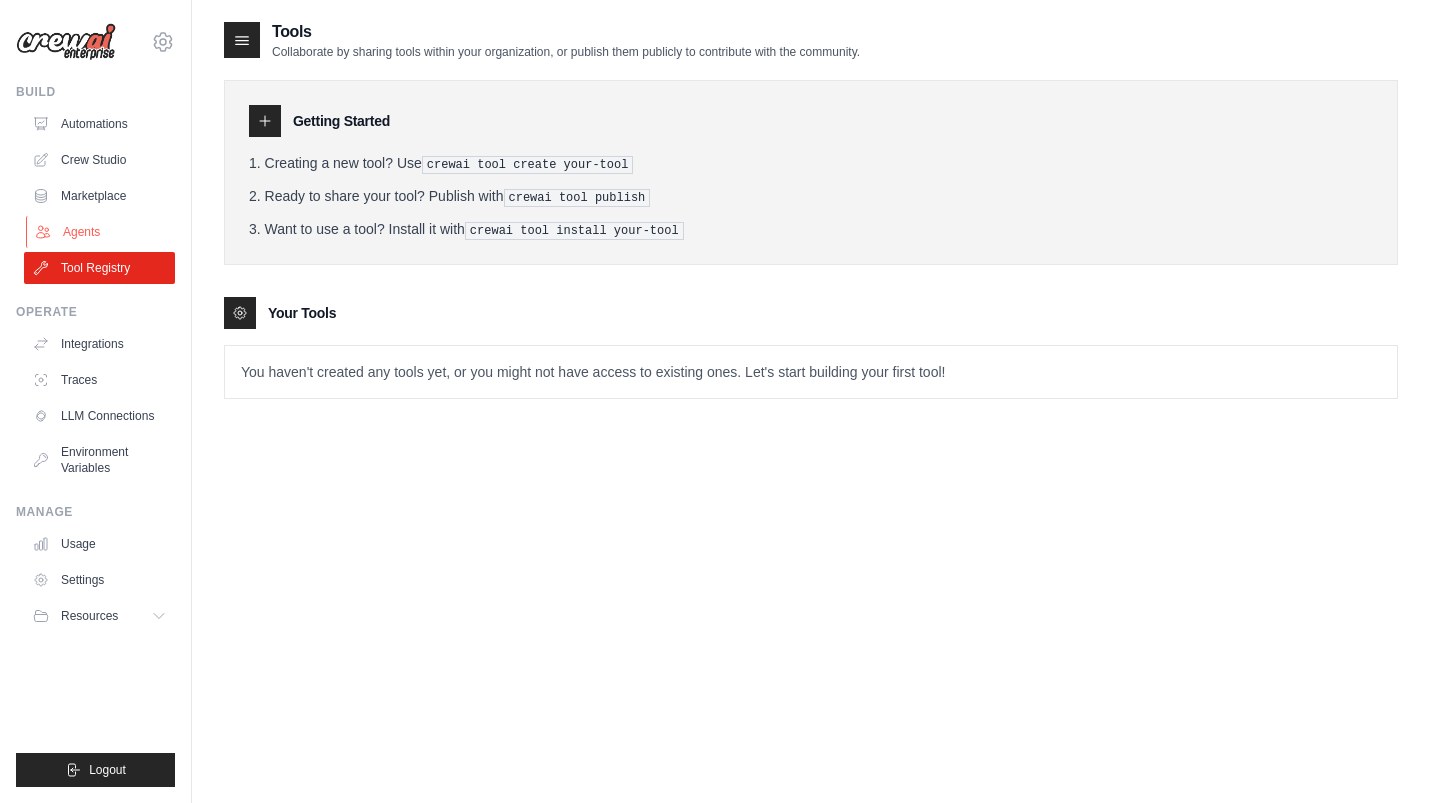 click on "Agents" at bounding box center (101, 232) 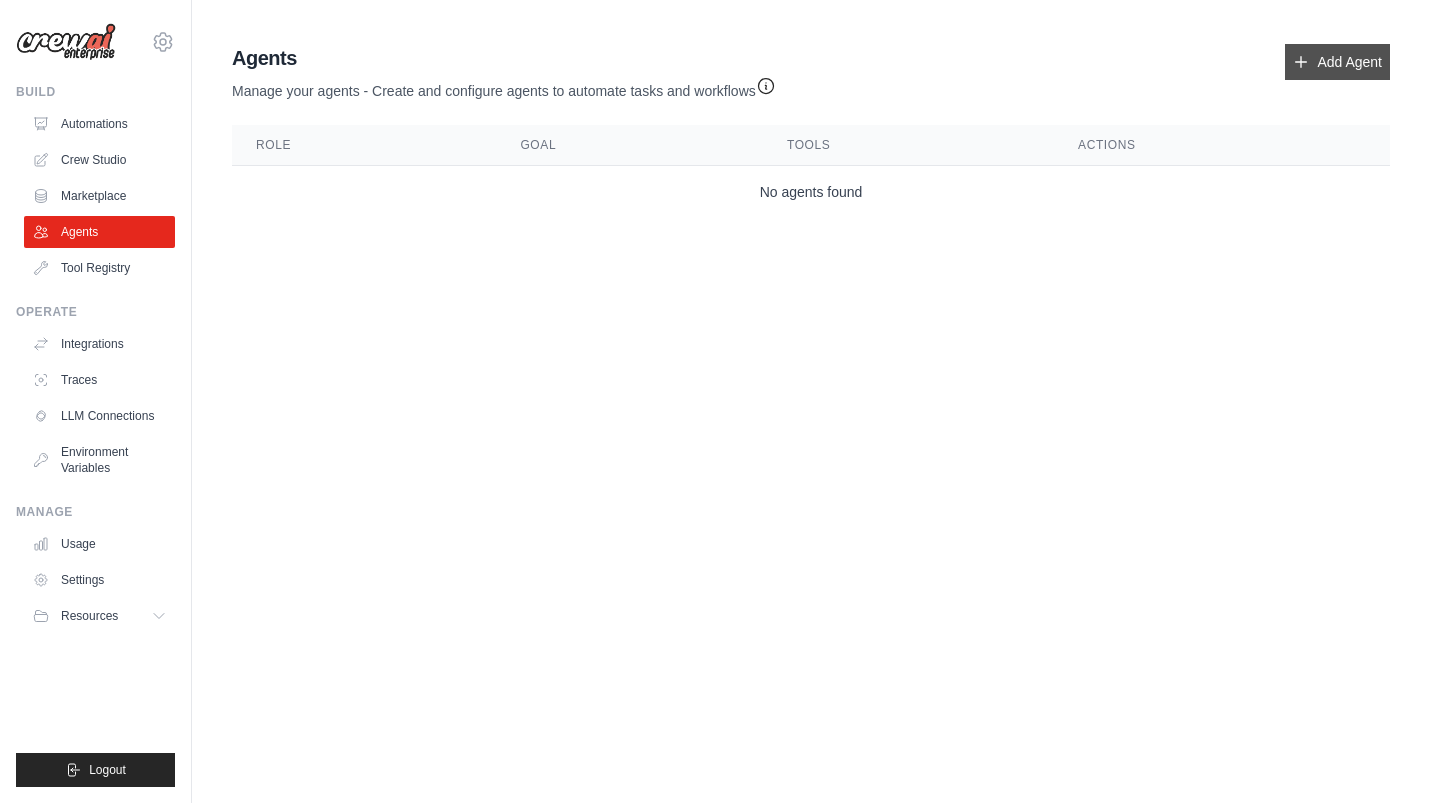 click 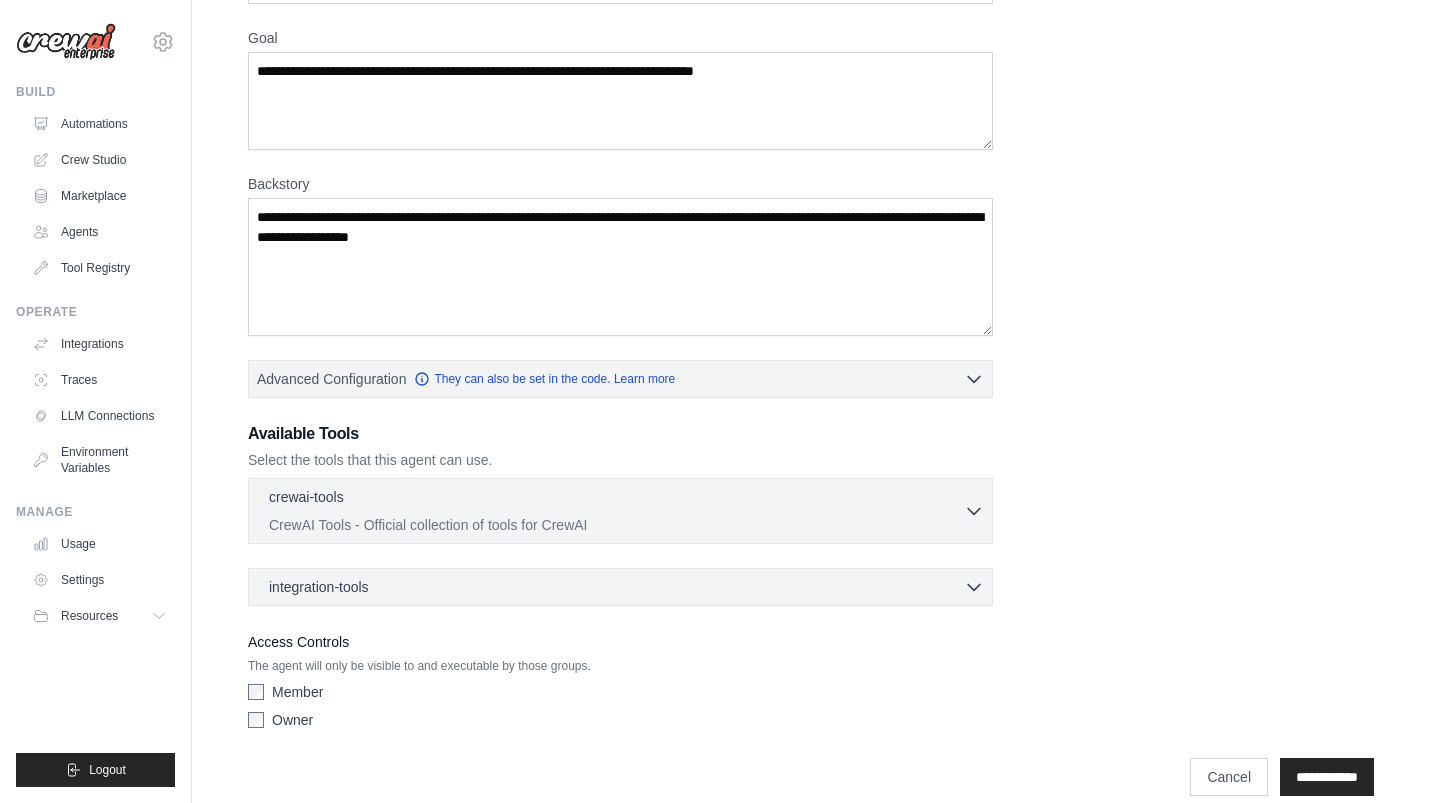 scroll, scrollTop: 180, scrollLeft: 0, axis: vertical 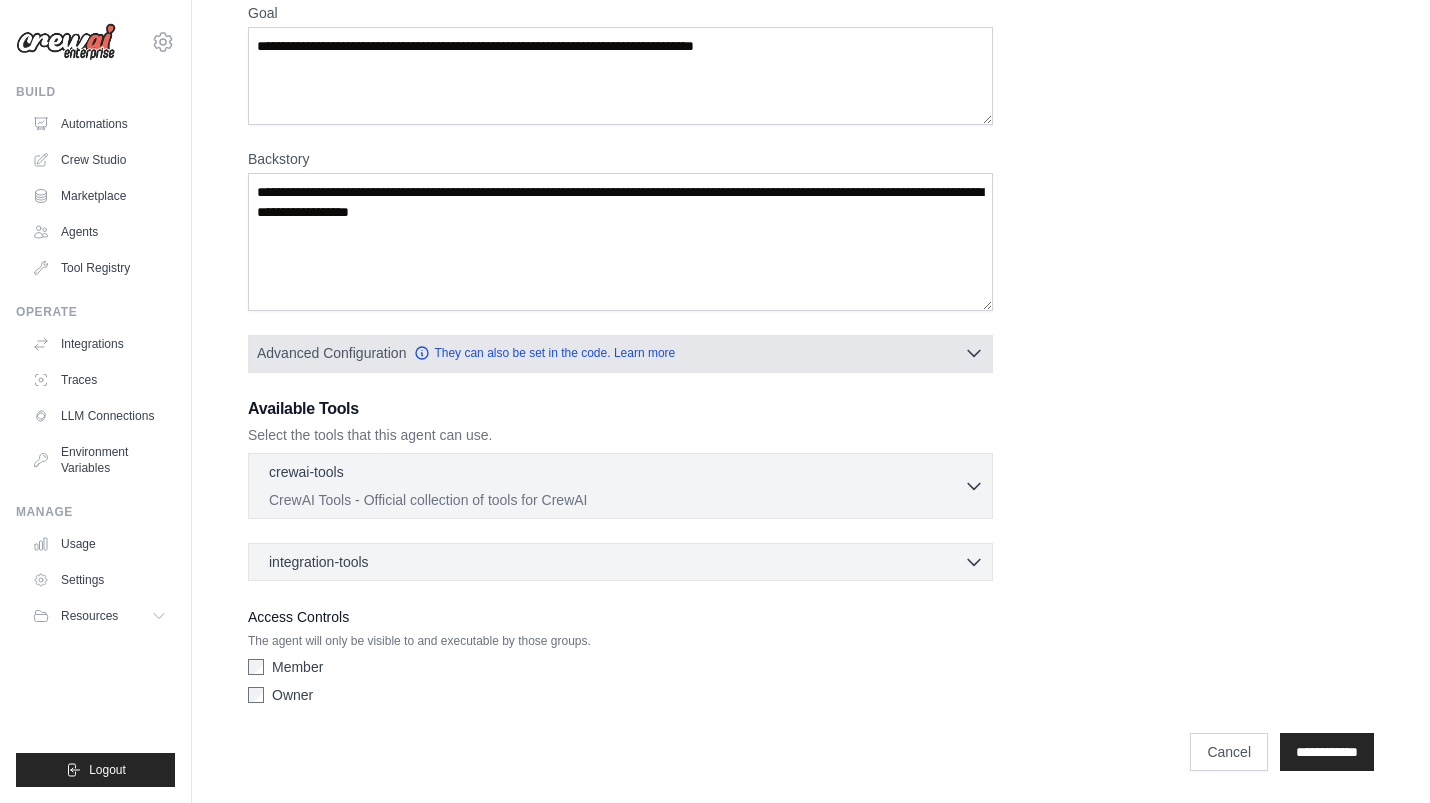 click on "Advanced Configuration
They can also be set in the code. Learn more" at bounding box center [620, 353] 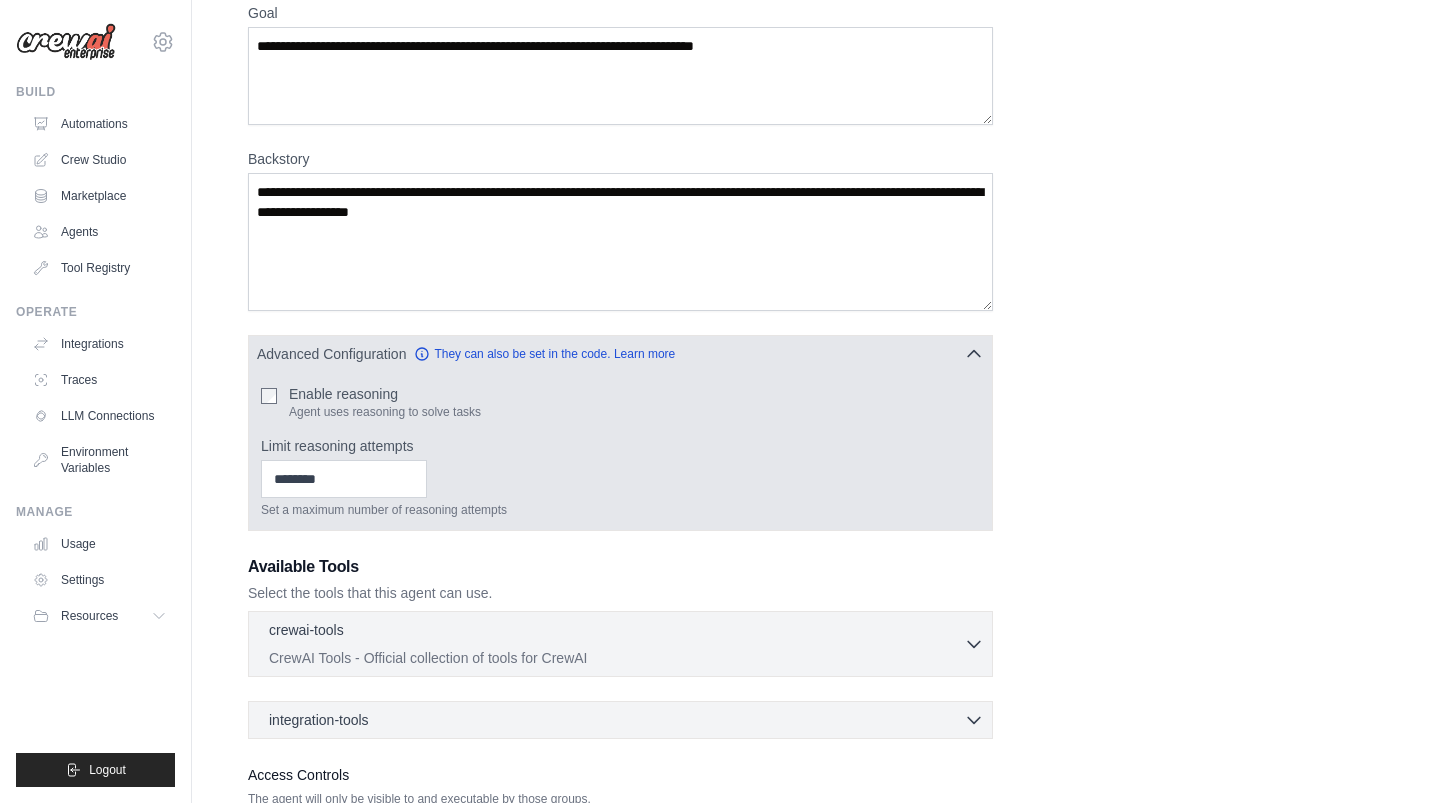 click on "Enable reasoning" at bounding box center (385, 394) 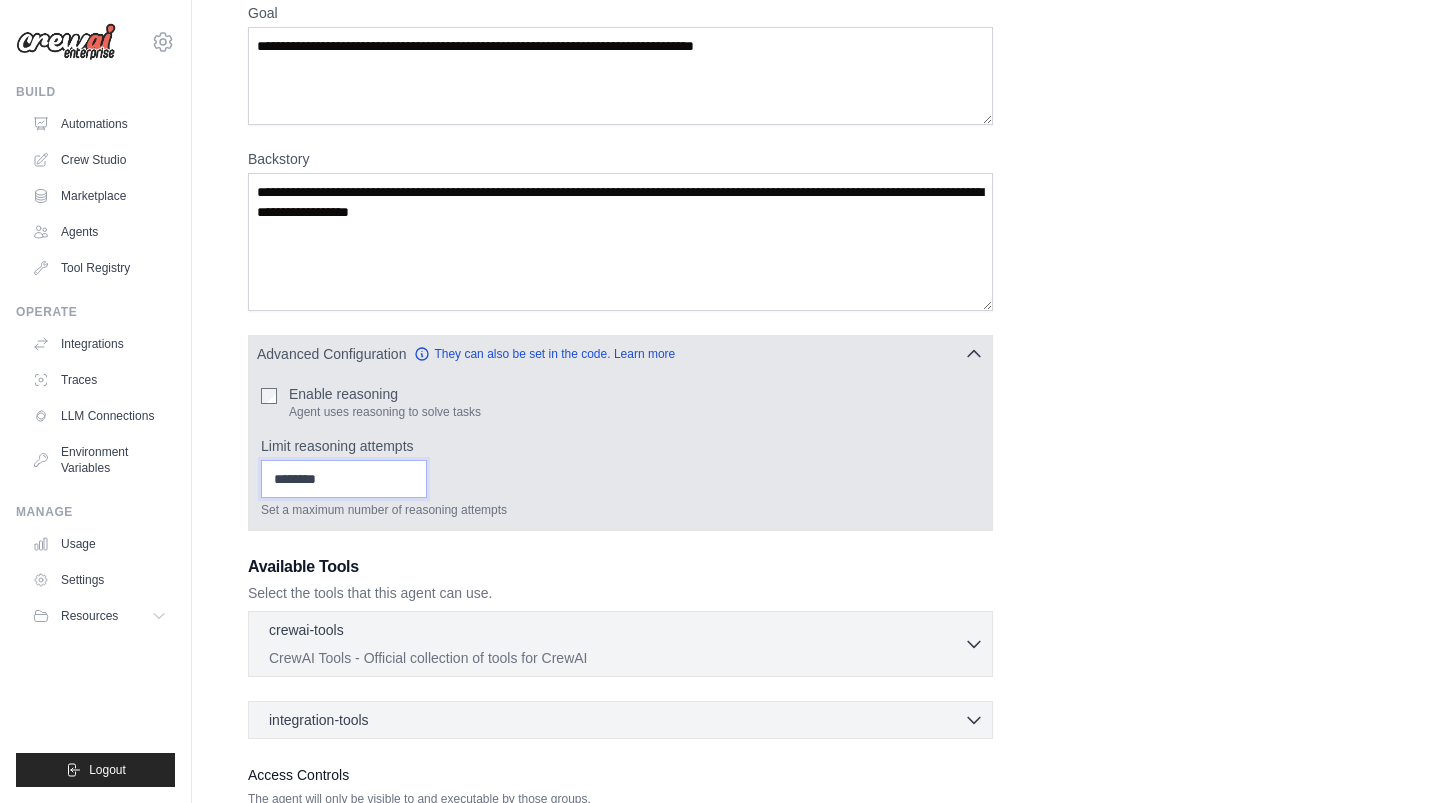 click on "Limit reasoning attempts" at bounding box center [344, 479] 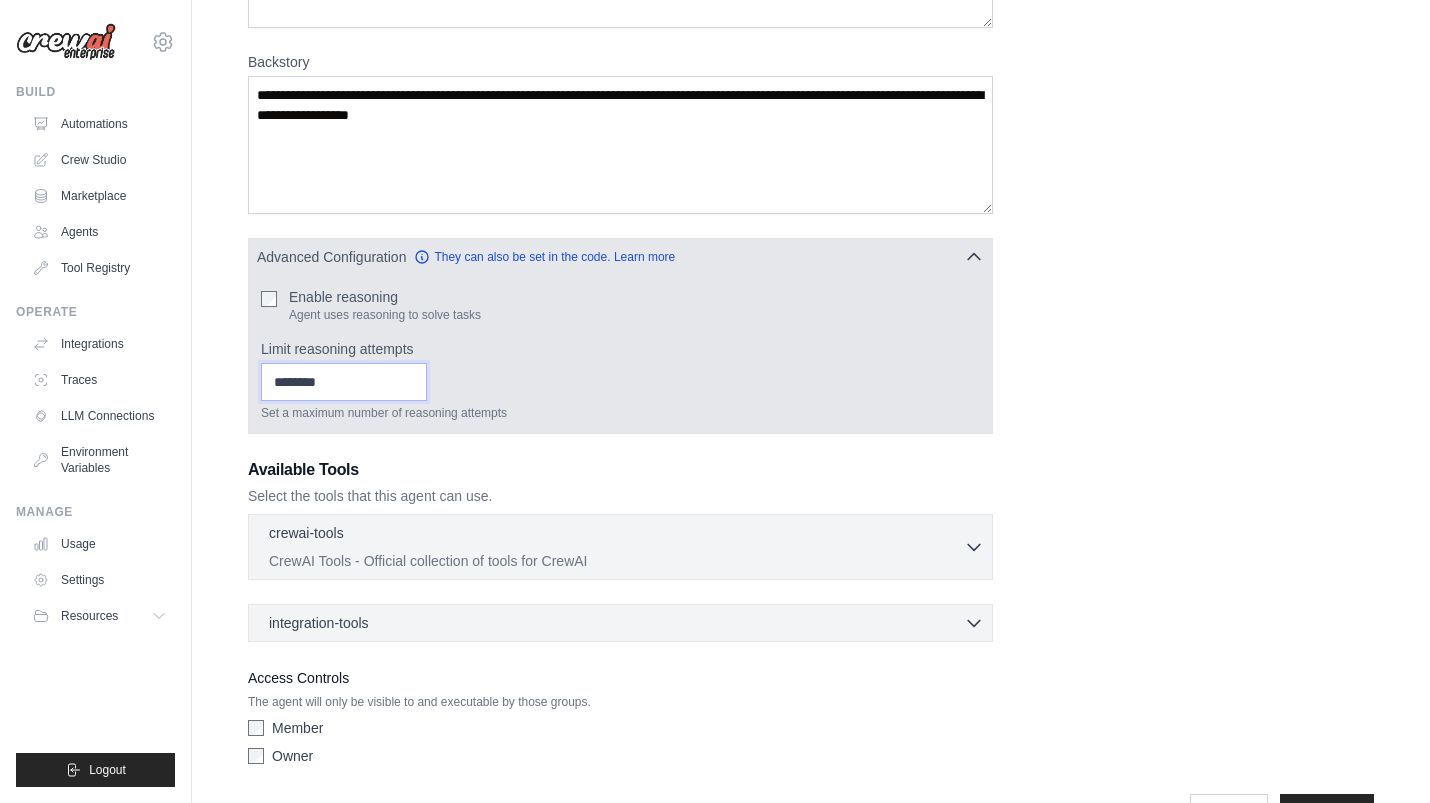 scroll, scrollTop: 288, scrollLeft: 0, axis: vertical 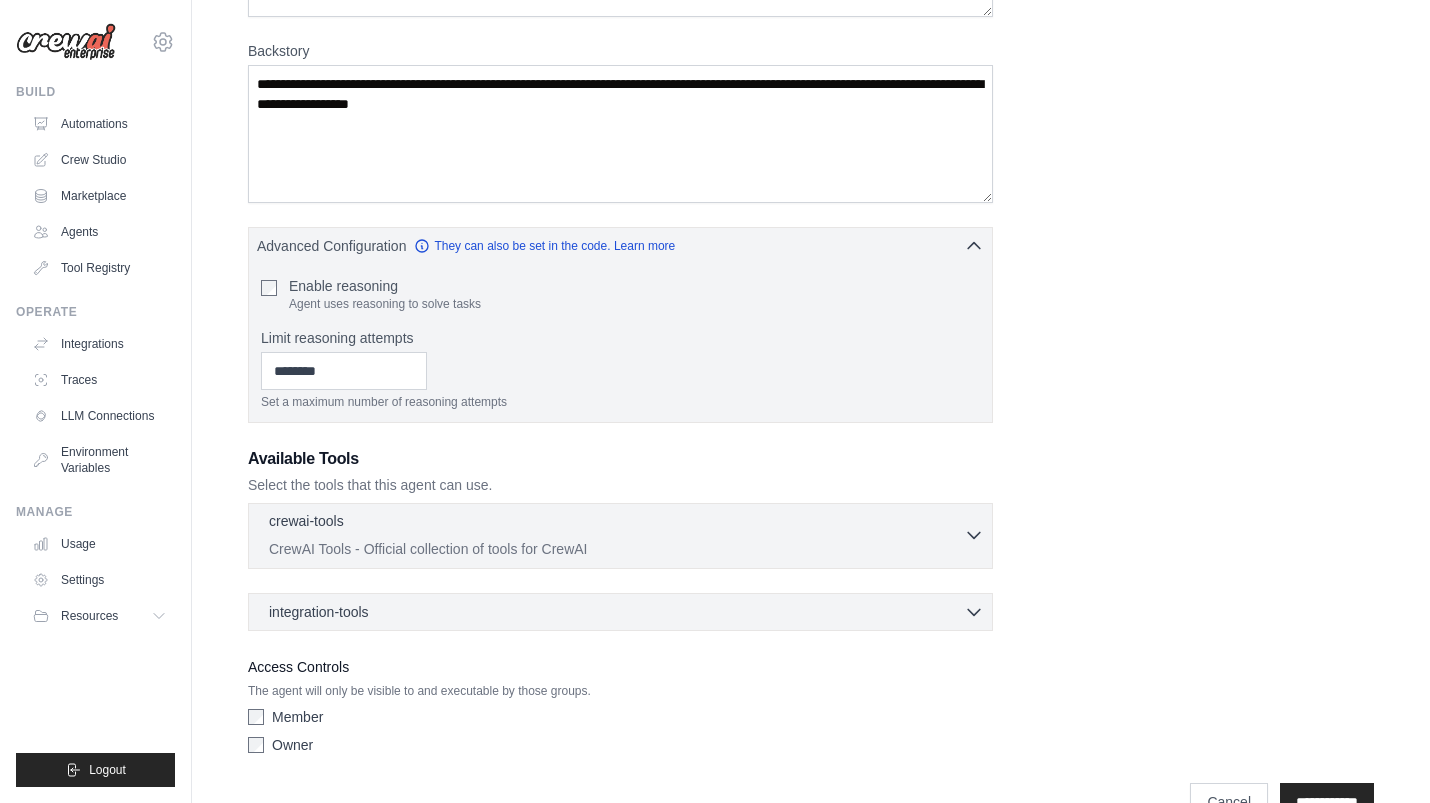 click on "crewai-tools
0 selected" at bounding box center (616, 523) 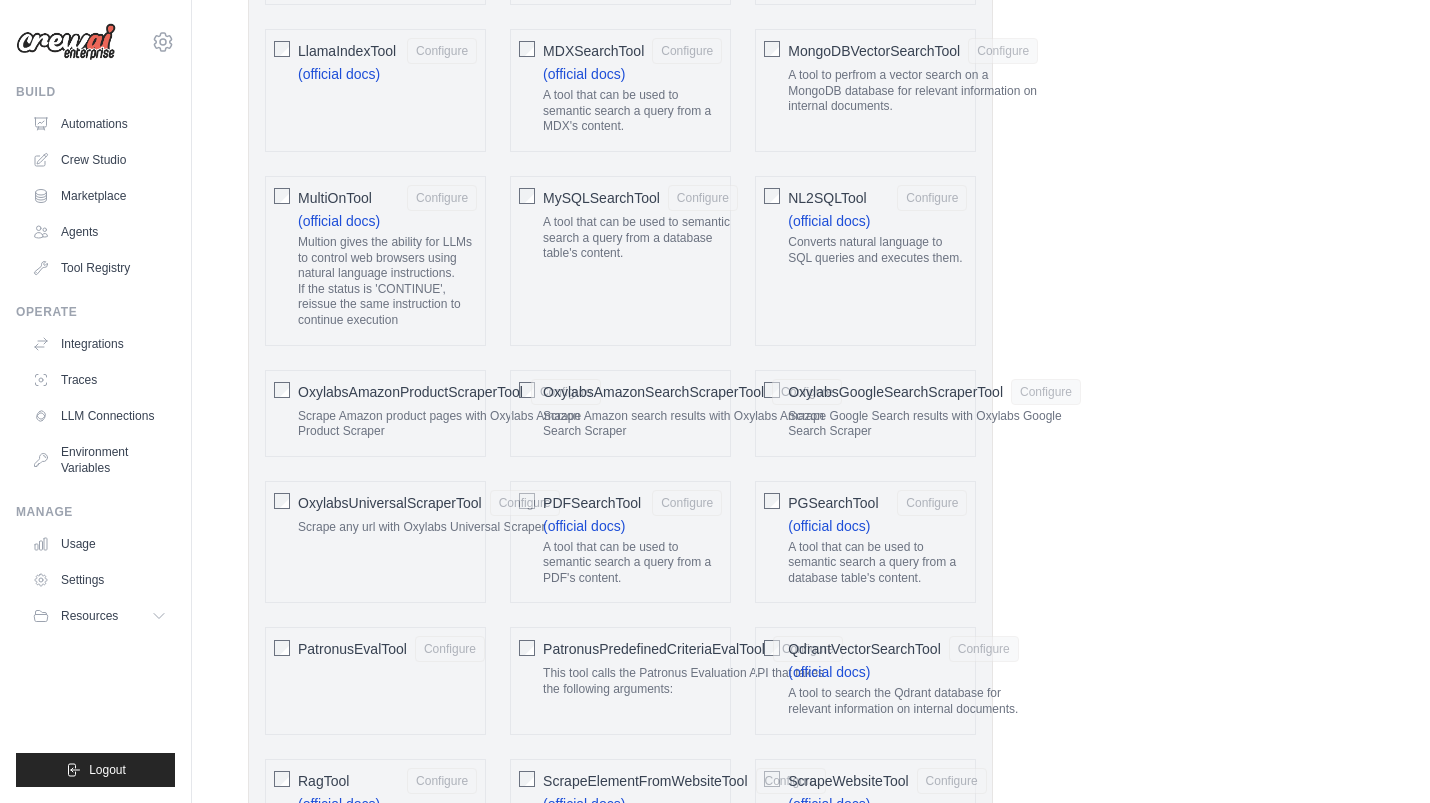 scroll, scrollTop: 2284, scrollLeft: 0, axis: vertical 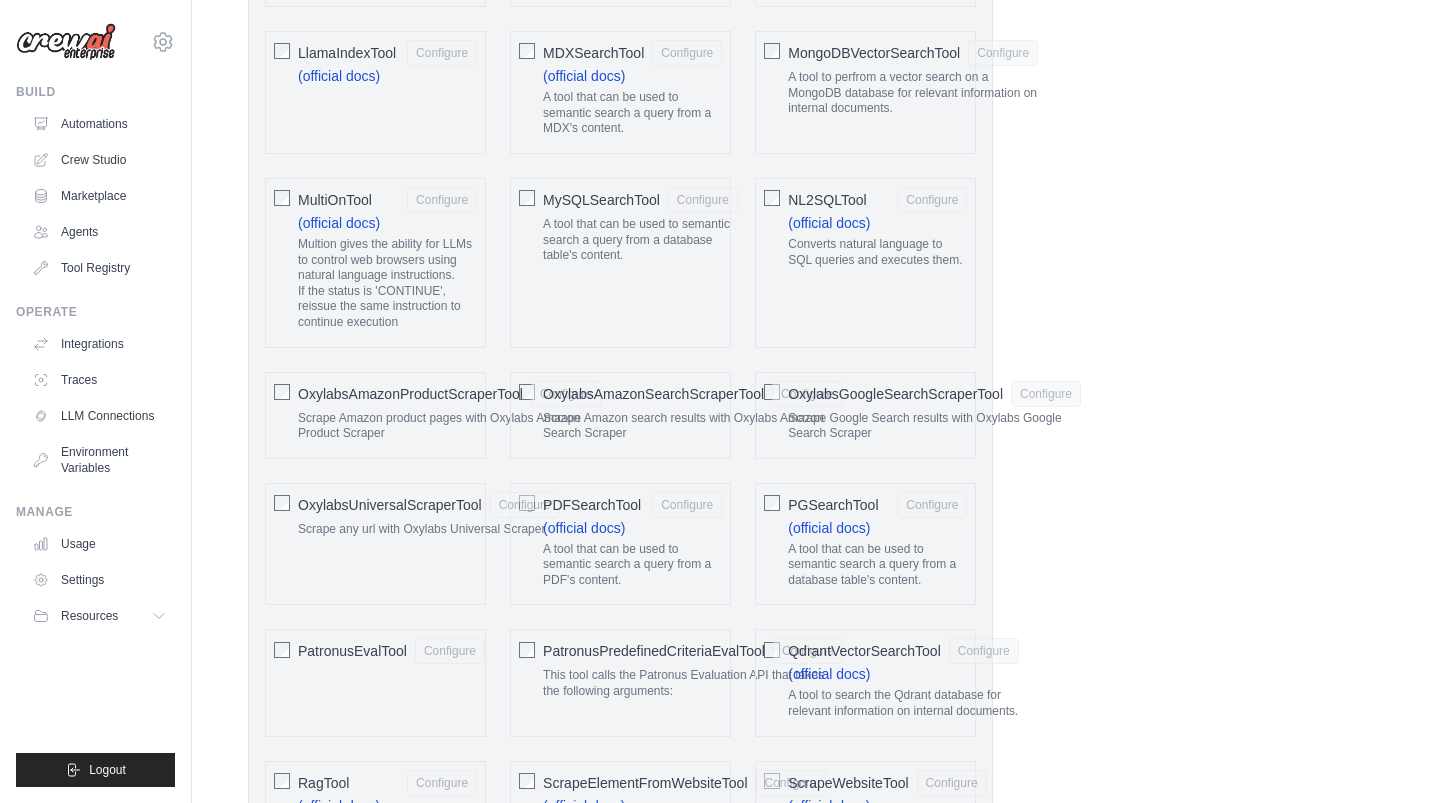 click on "MySQLSearchTool" 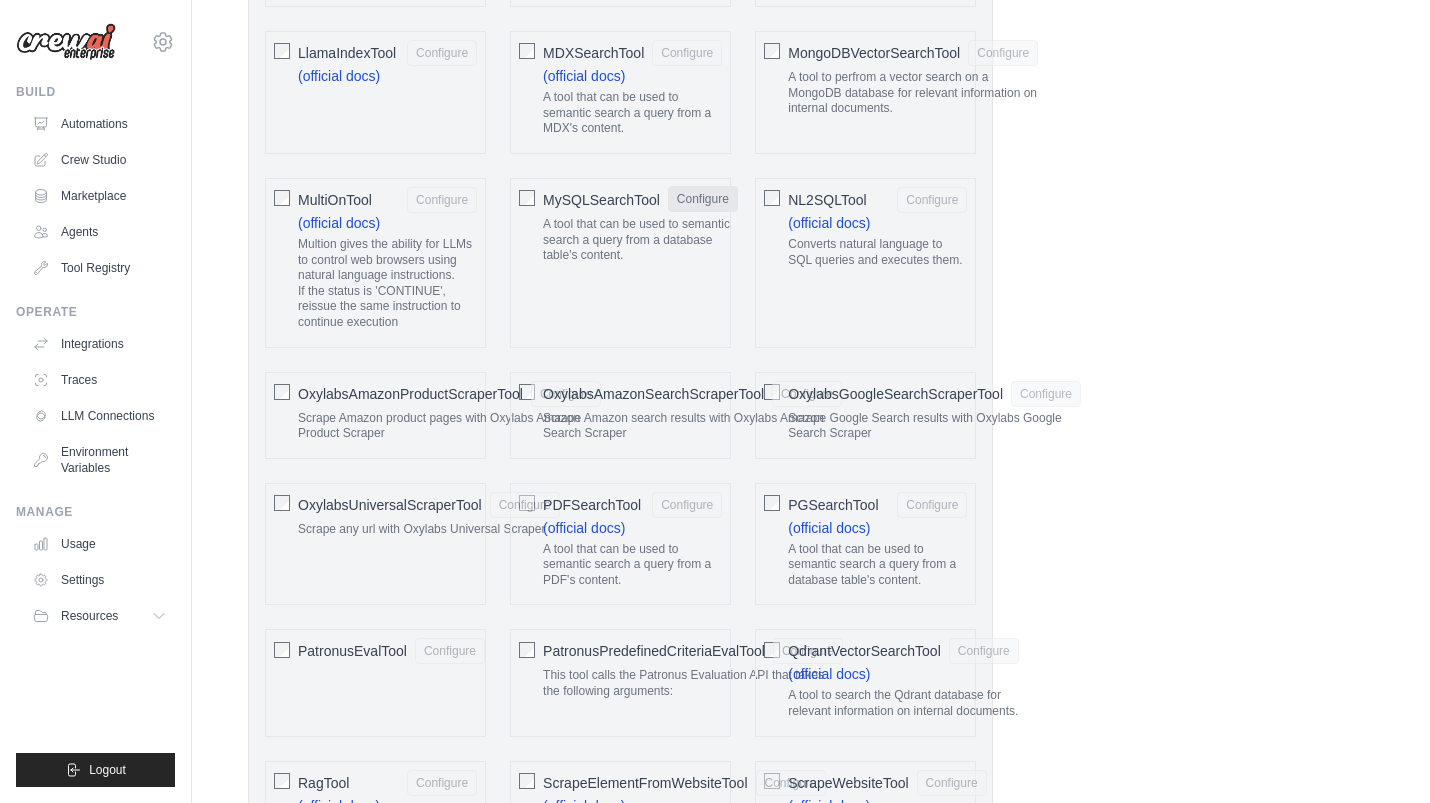 click on "Configure" 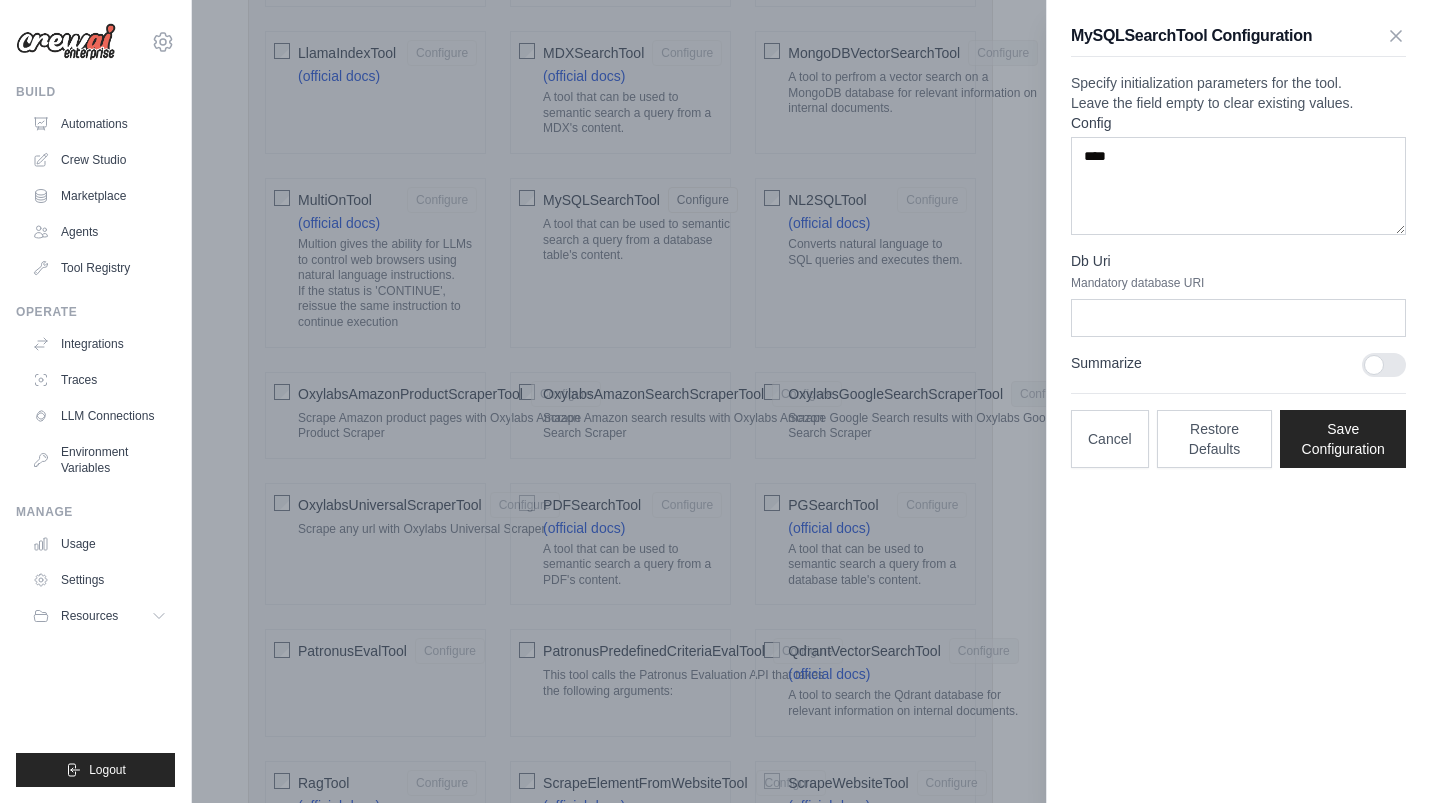type 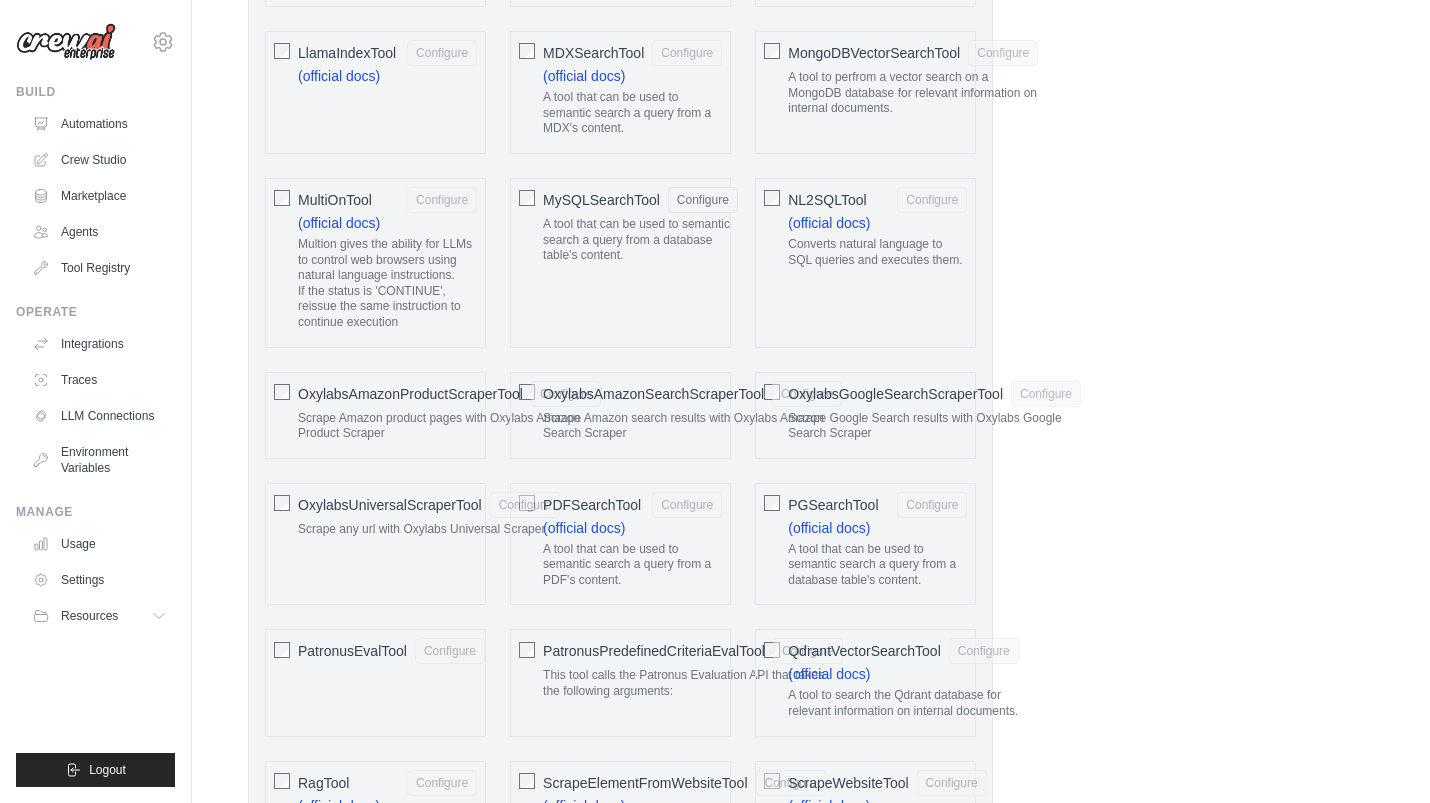 click on "MySQLSearchTool" 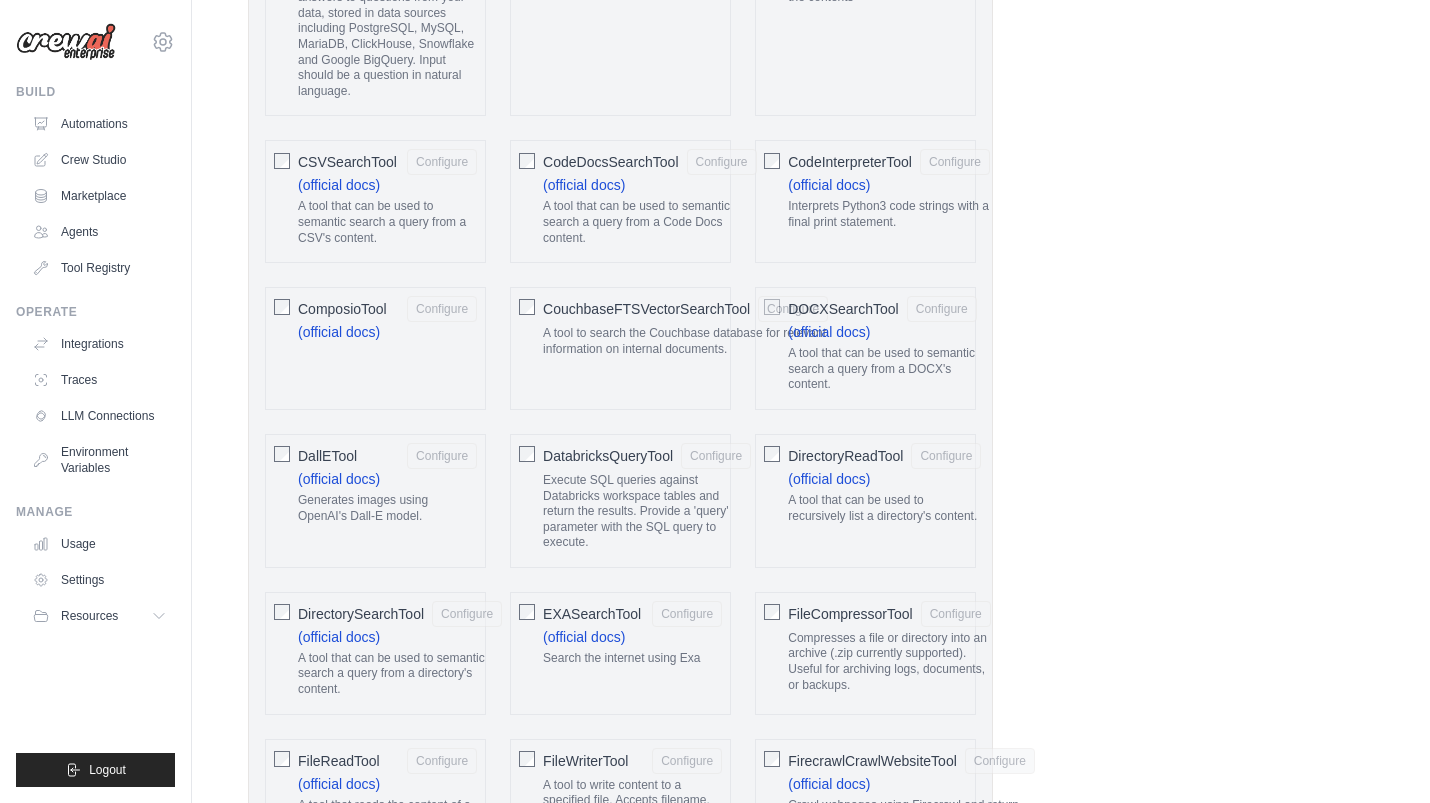 scroll, scrollTop: 962, scrollLeft: 0, axis: vertical 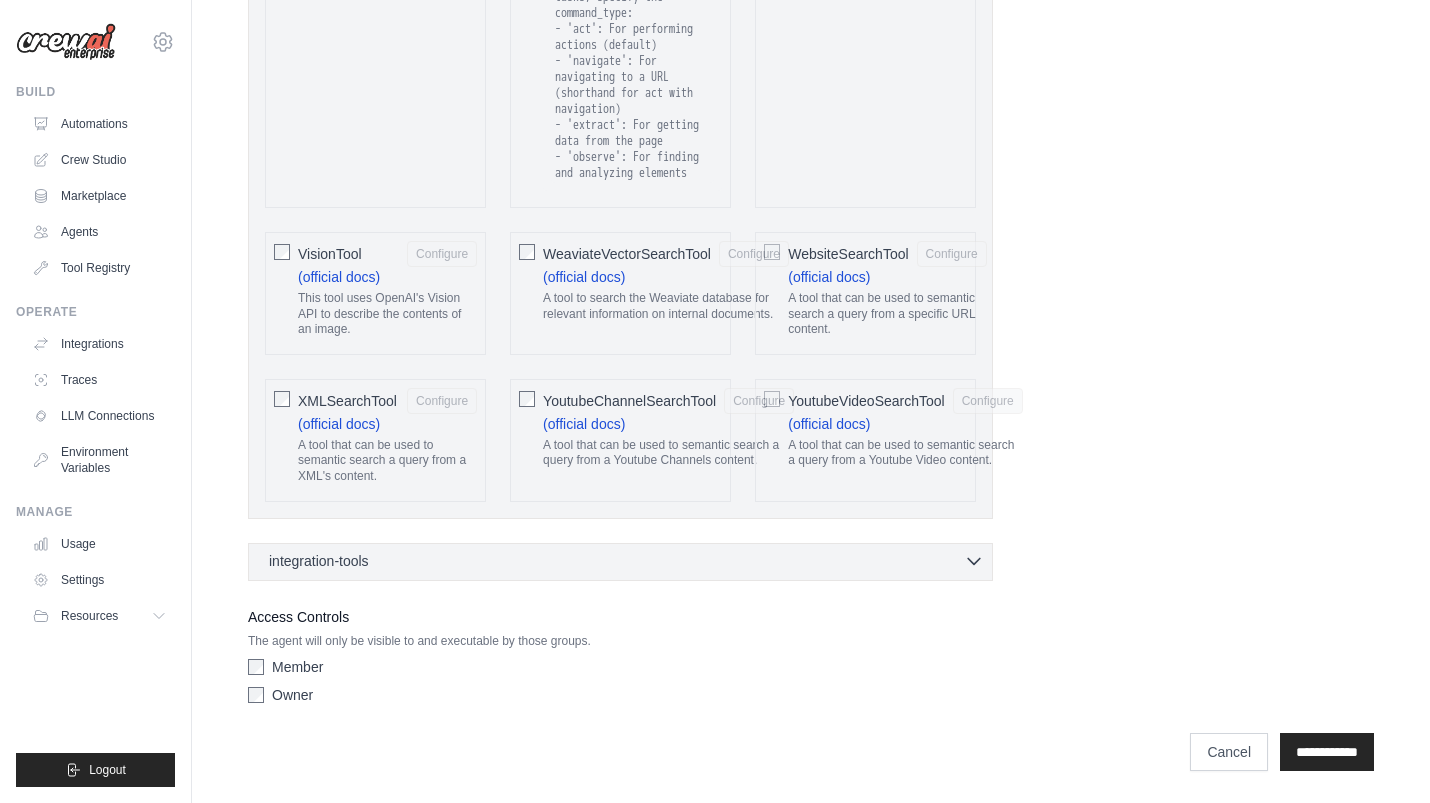 click on "integration-tools
0 selected" at bounding box center (626, 561) 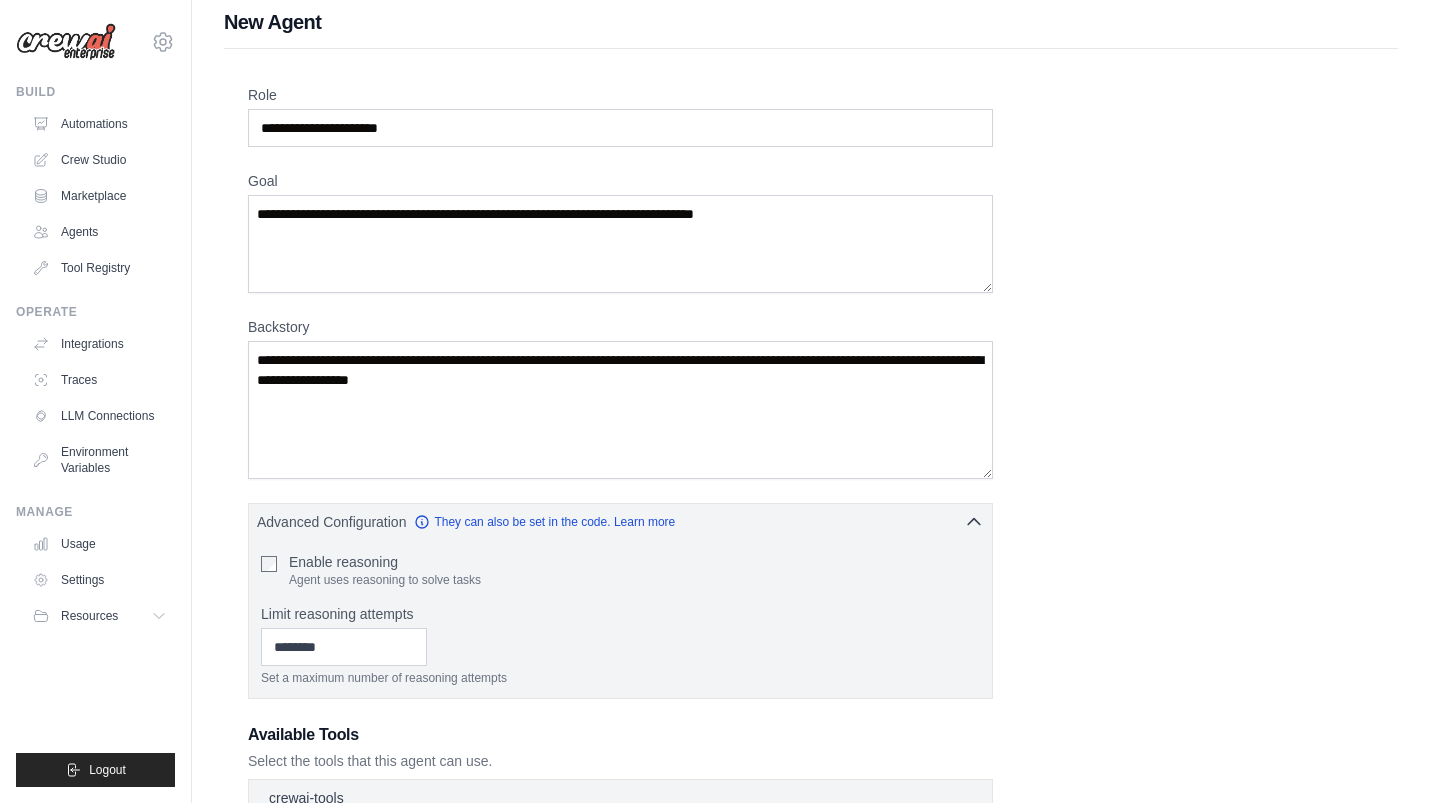 scroll, scrollTop: 0, scrollLeft: 0, axis: both 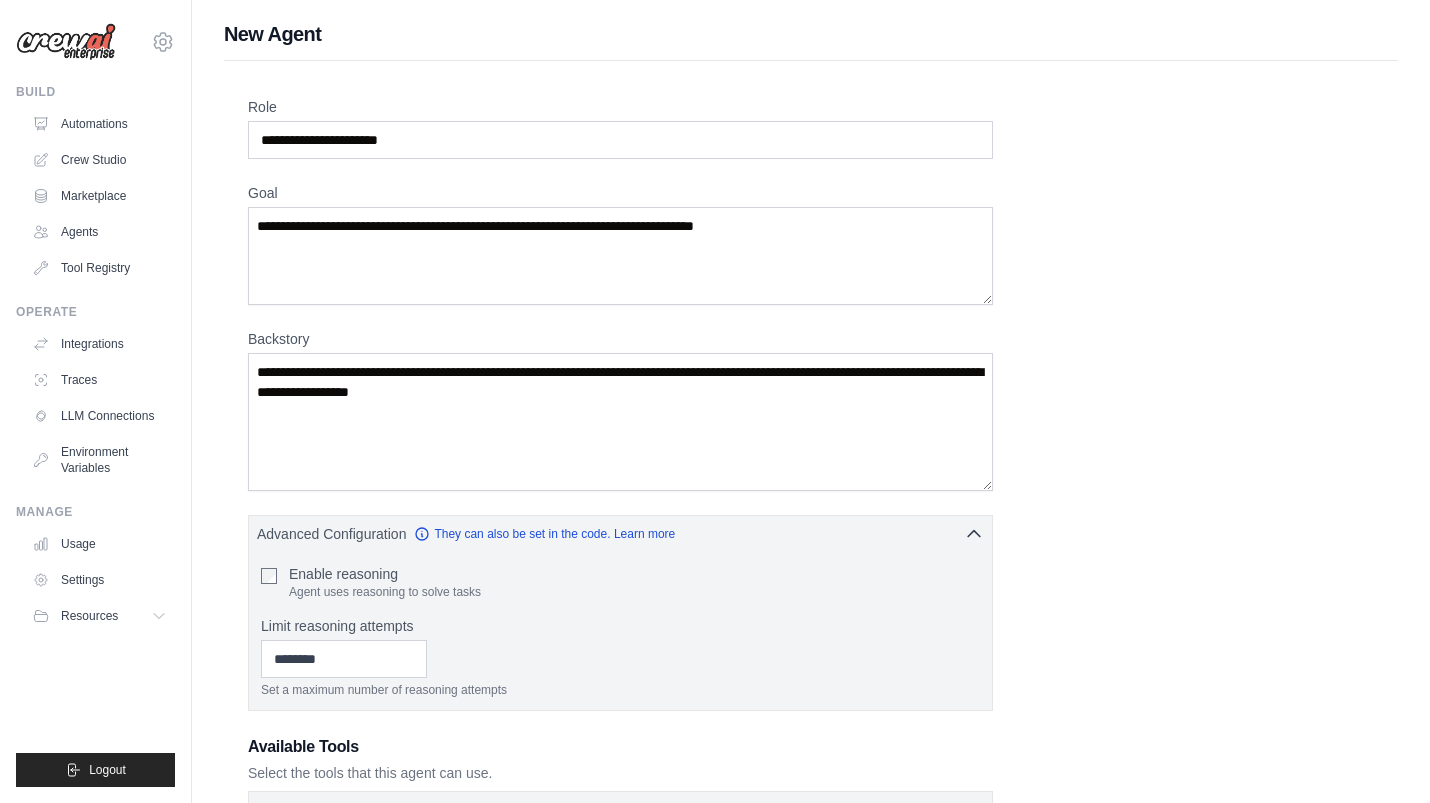 type 